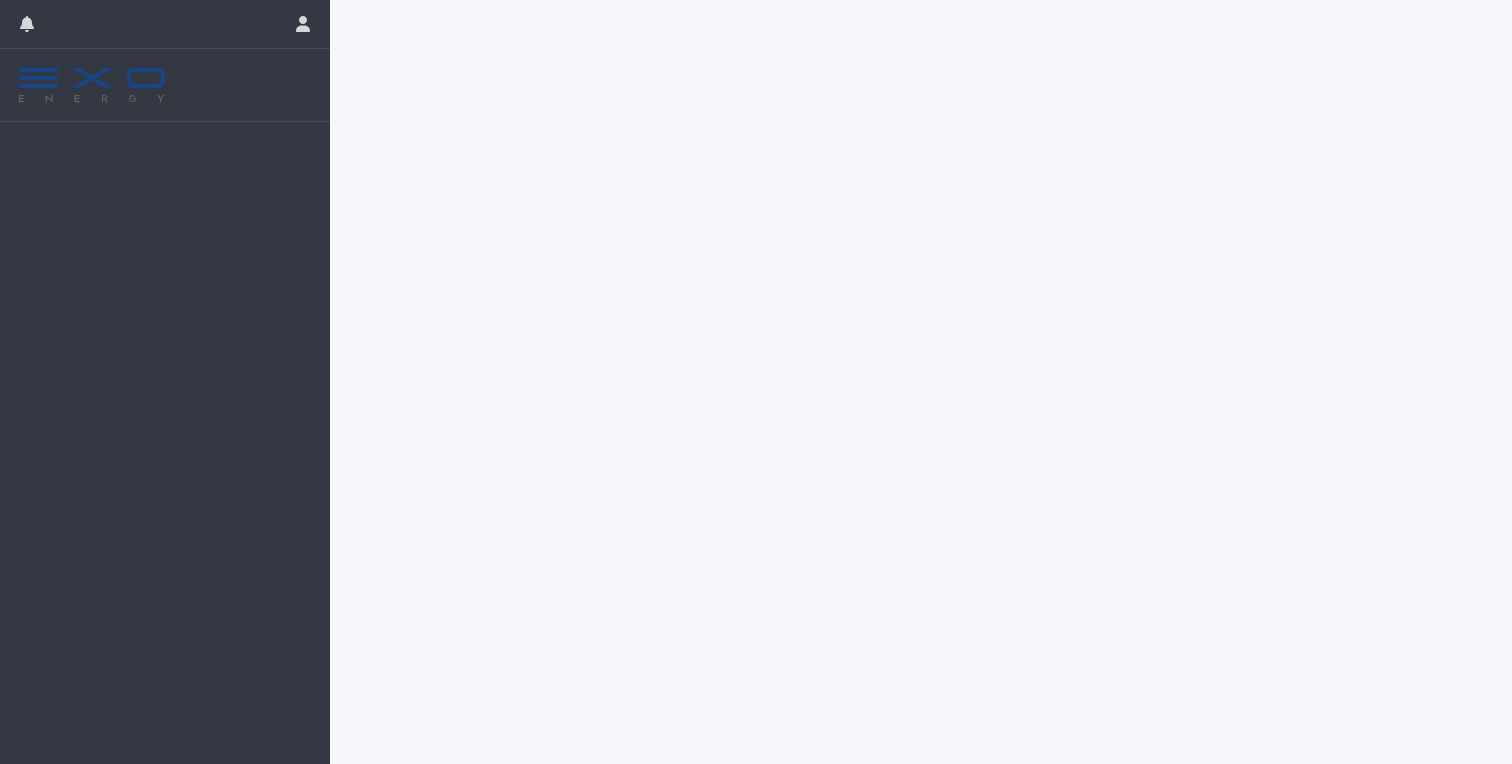 scroll, scrollTop: 0, scrollLeft: 0, axis: both 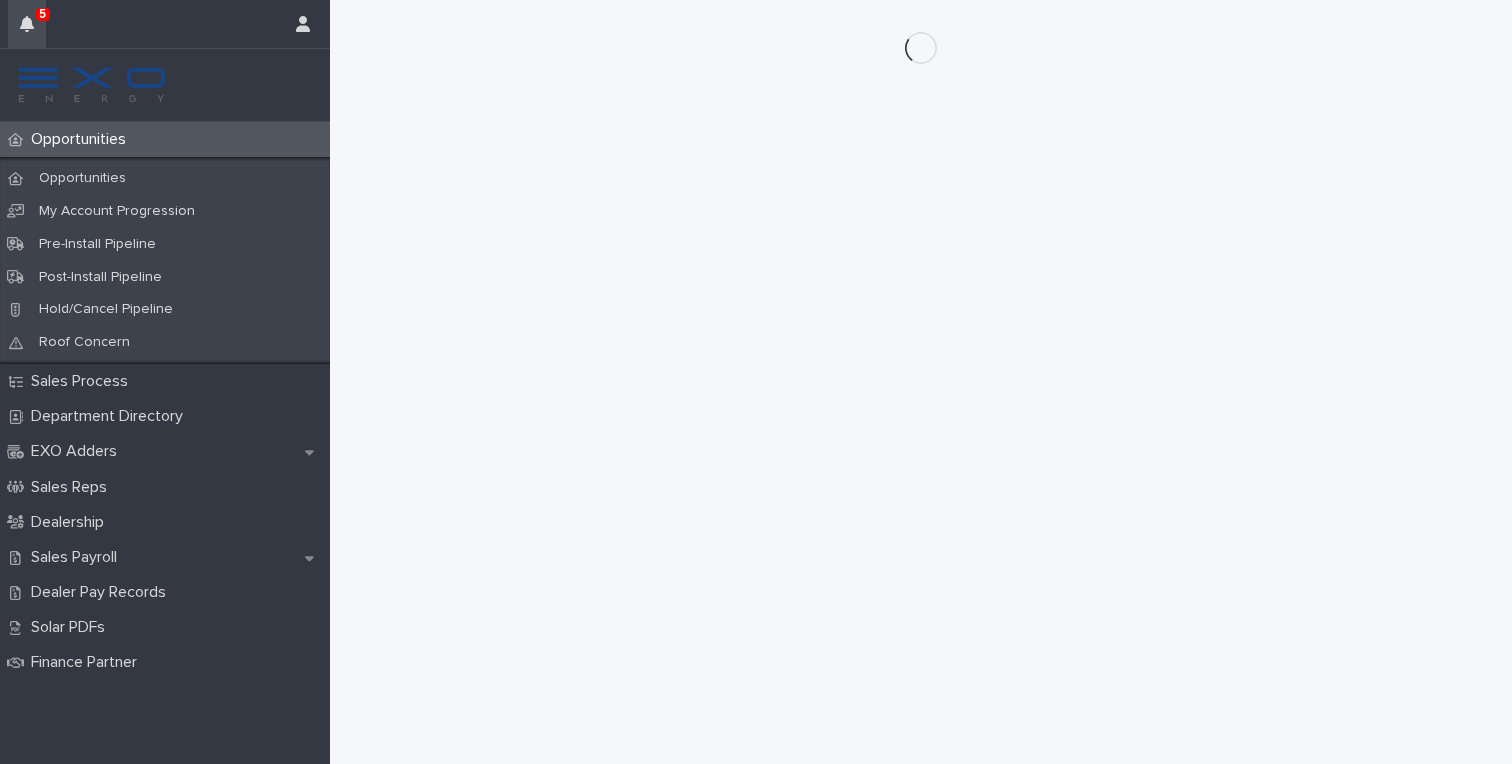 click at bounding box center (27, 24) 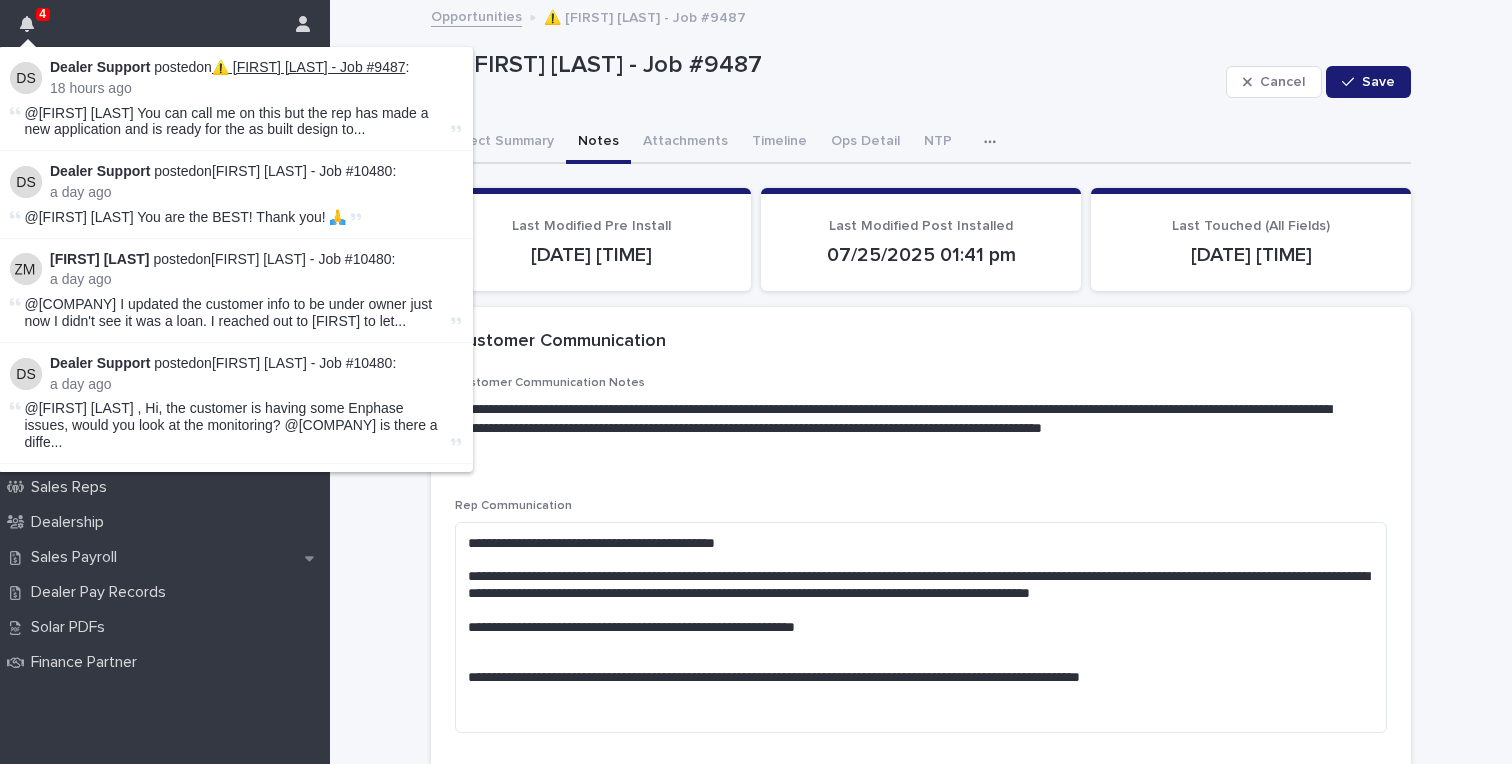 click on "⚠️ [FIRST] [LAST] - Job #[NUMBER]" at bounding box center (309, 67) 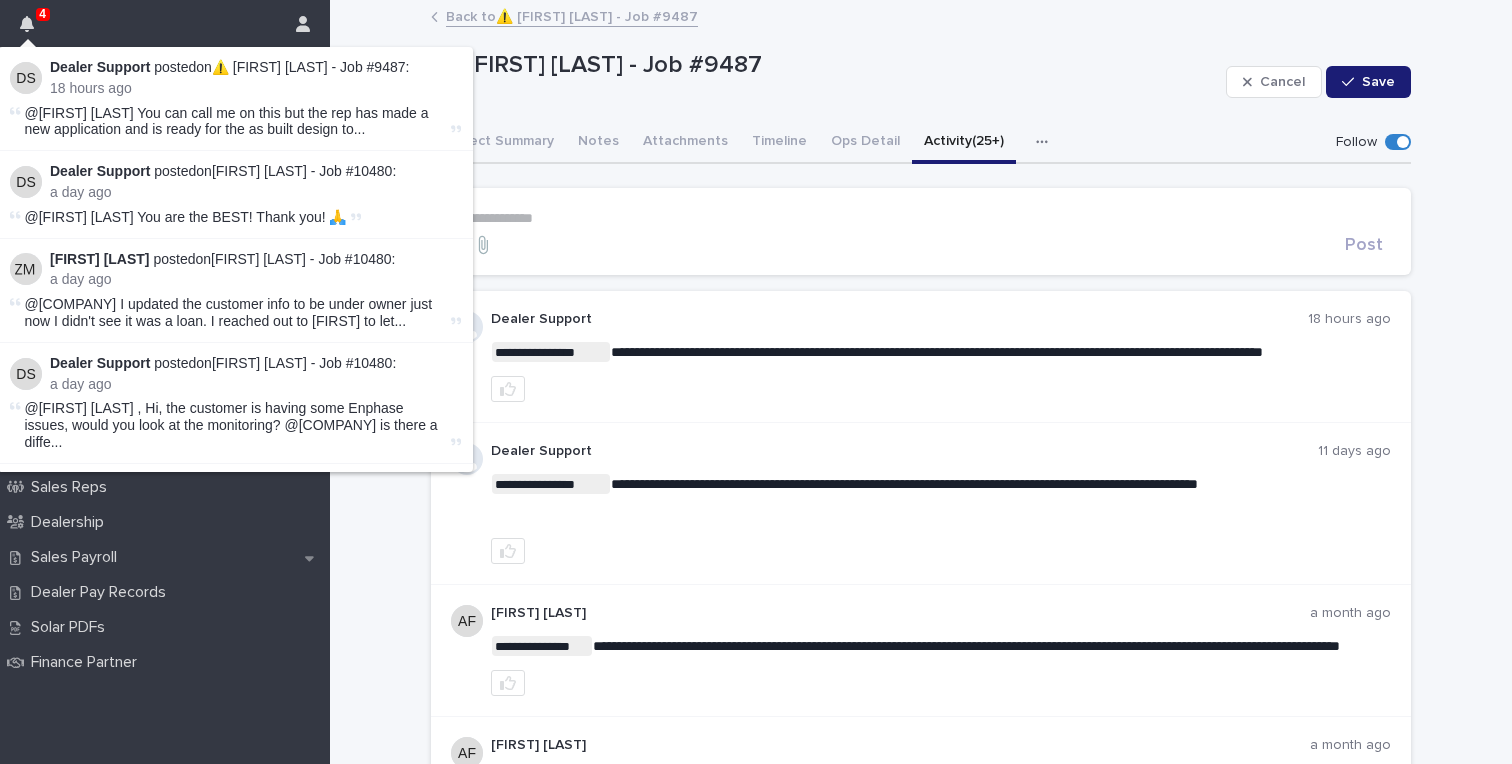 click on "**********" at bounding box center [921, 2365] 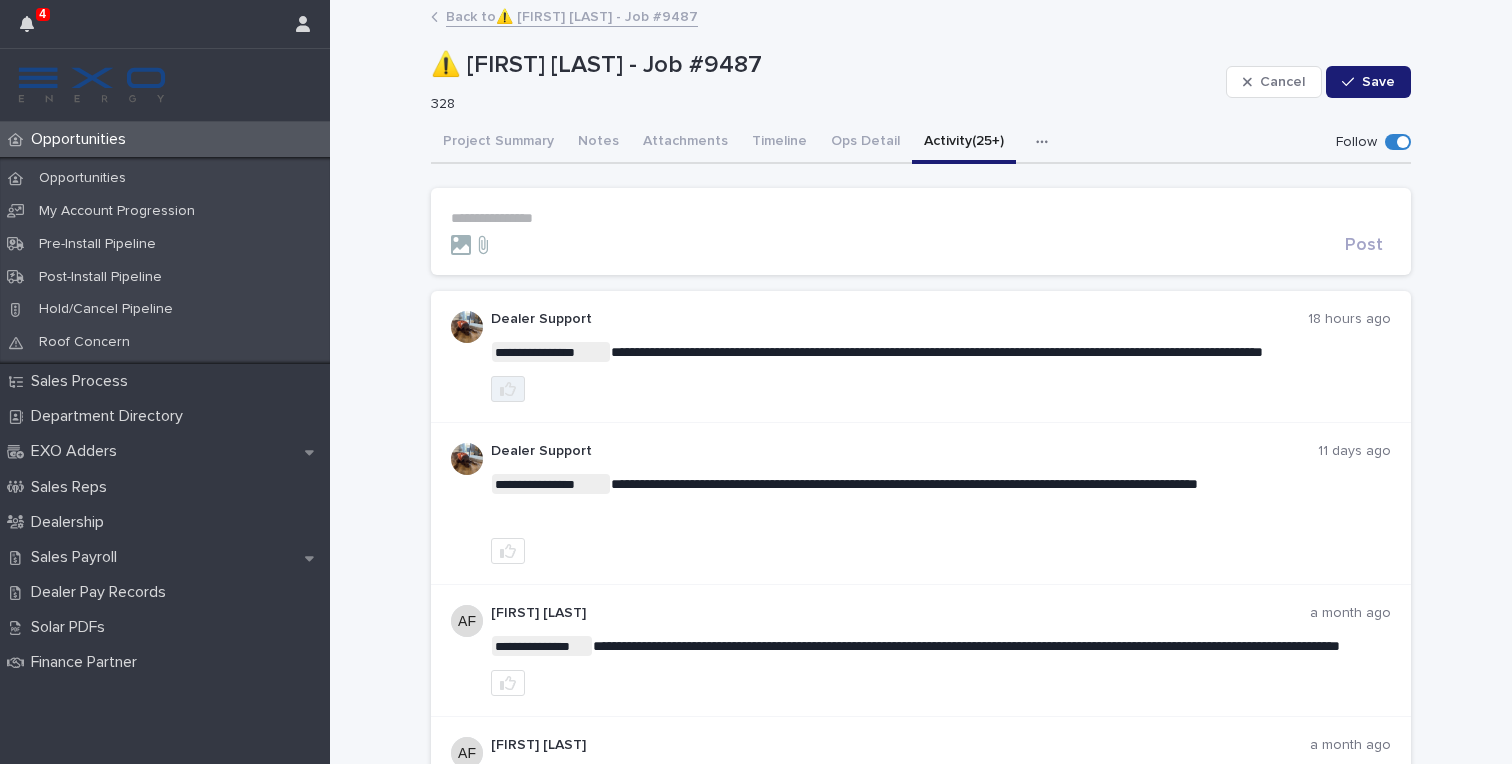 click 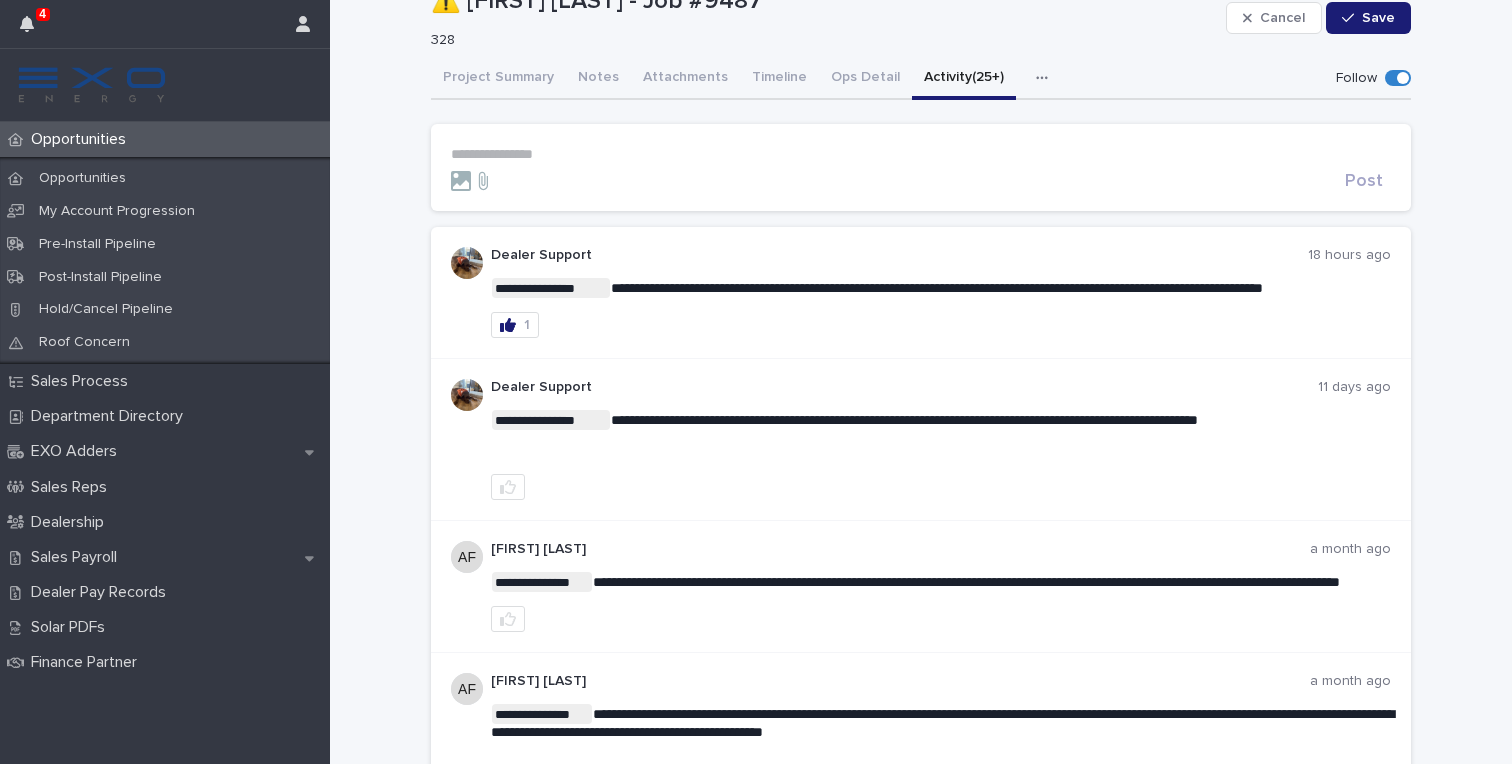 scroll, scrollTop: 84, scrollLeft: 0, axis: vertical 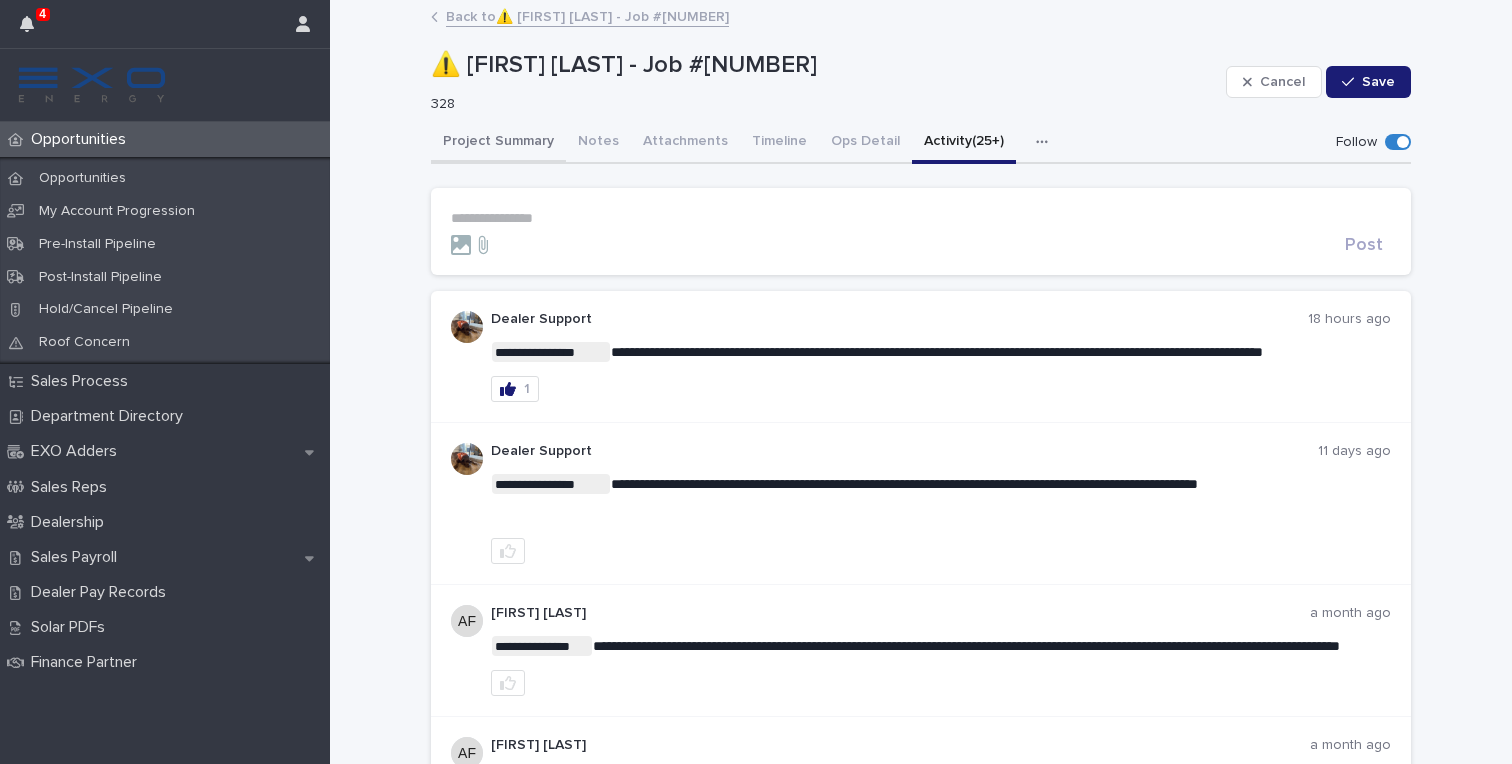 click on "Project Summary" at bounding box center [498, 143] 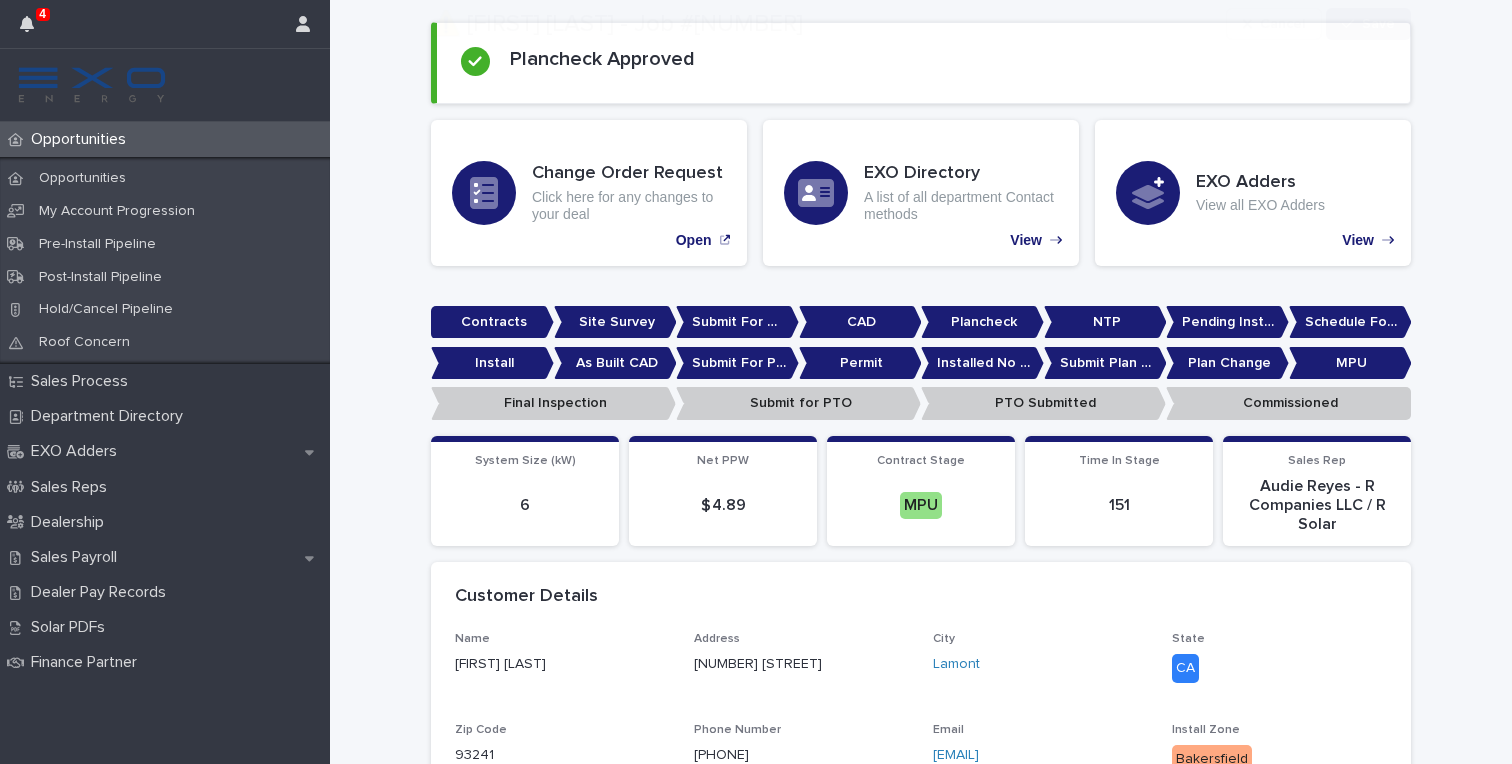 scroll, scrollTop: 204, scrollLeft: 0, axis: vertical 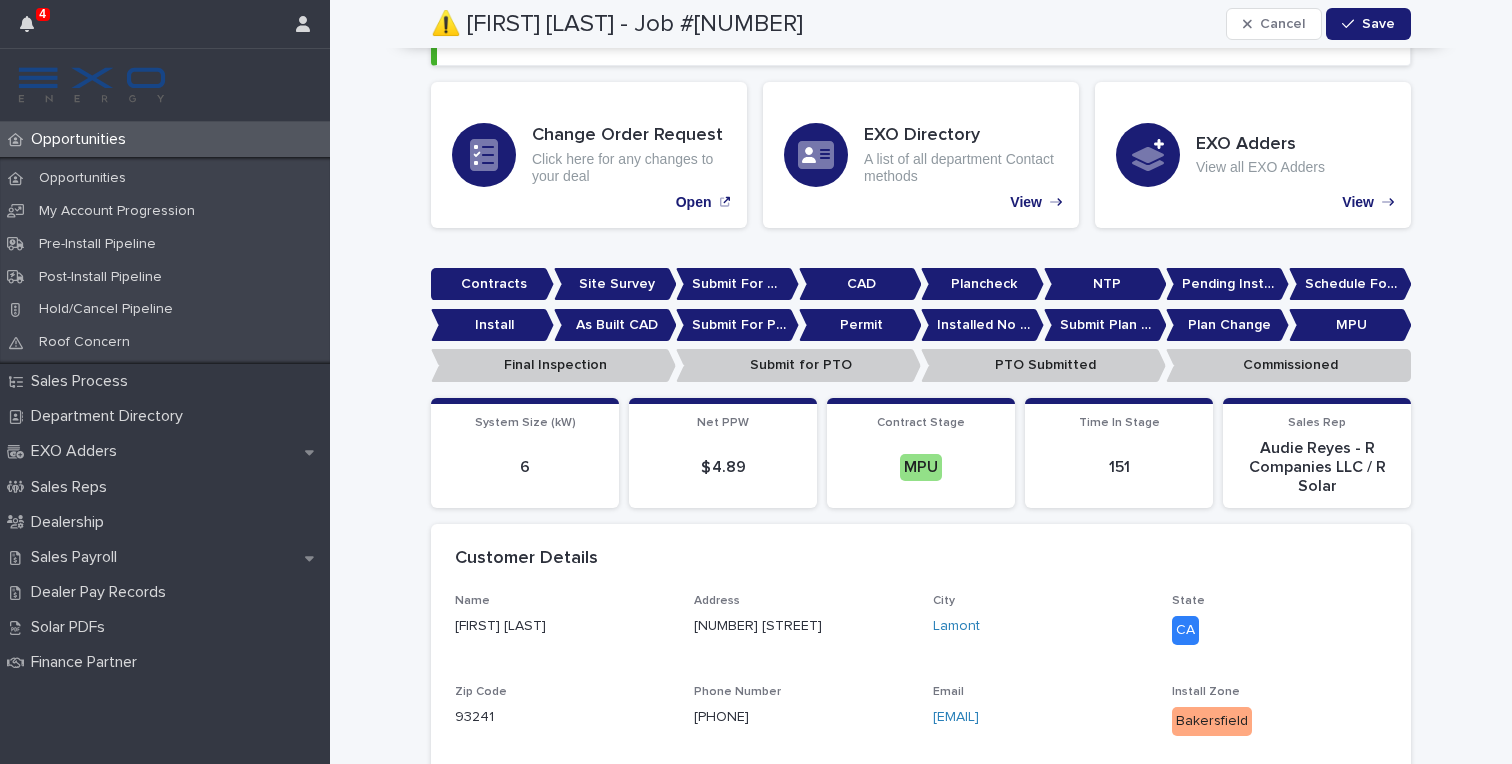 click on "Contracts" at bounding box center [492, 284] 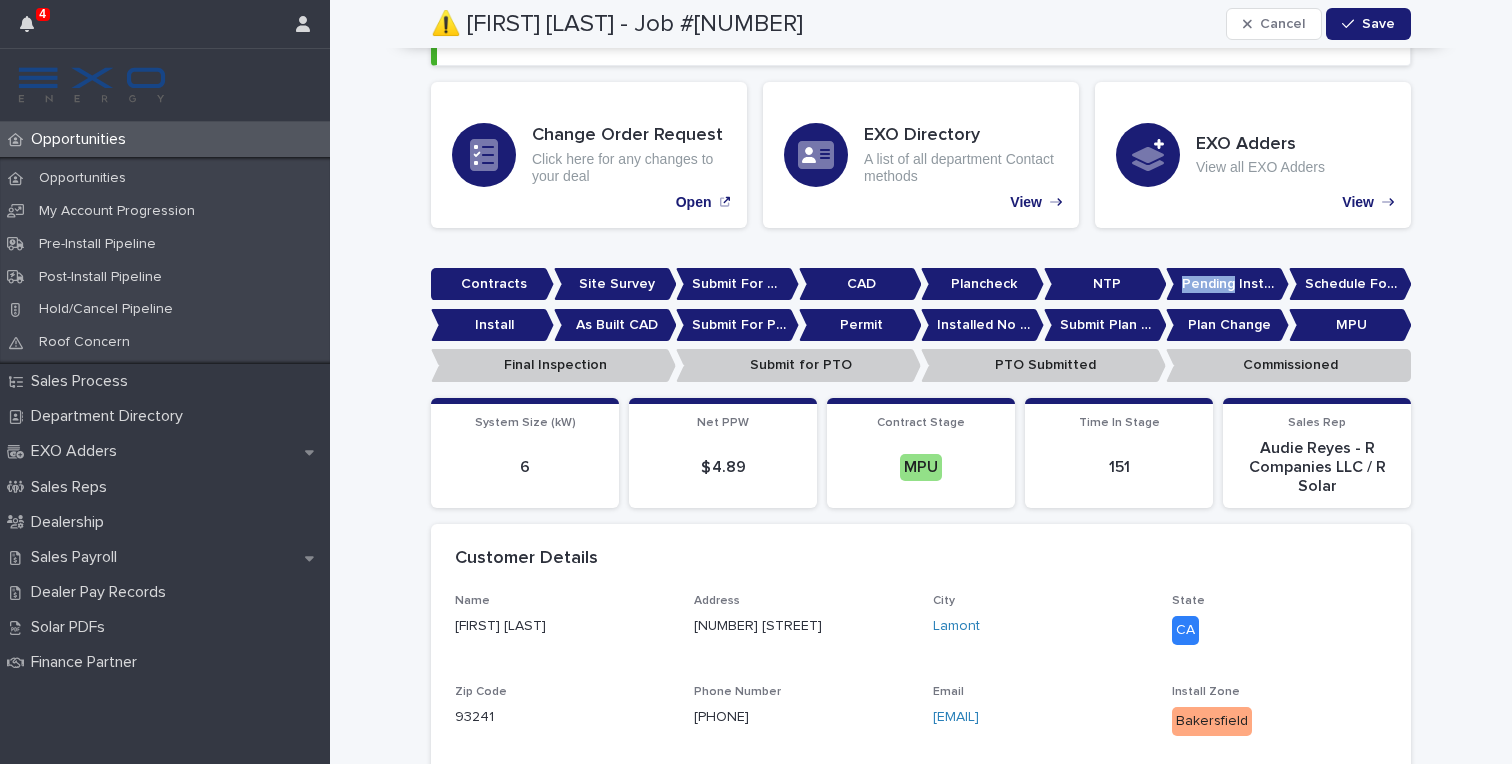 click on "Pending Install Task" at bounding box center [1227, 284] 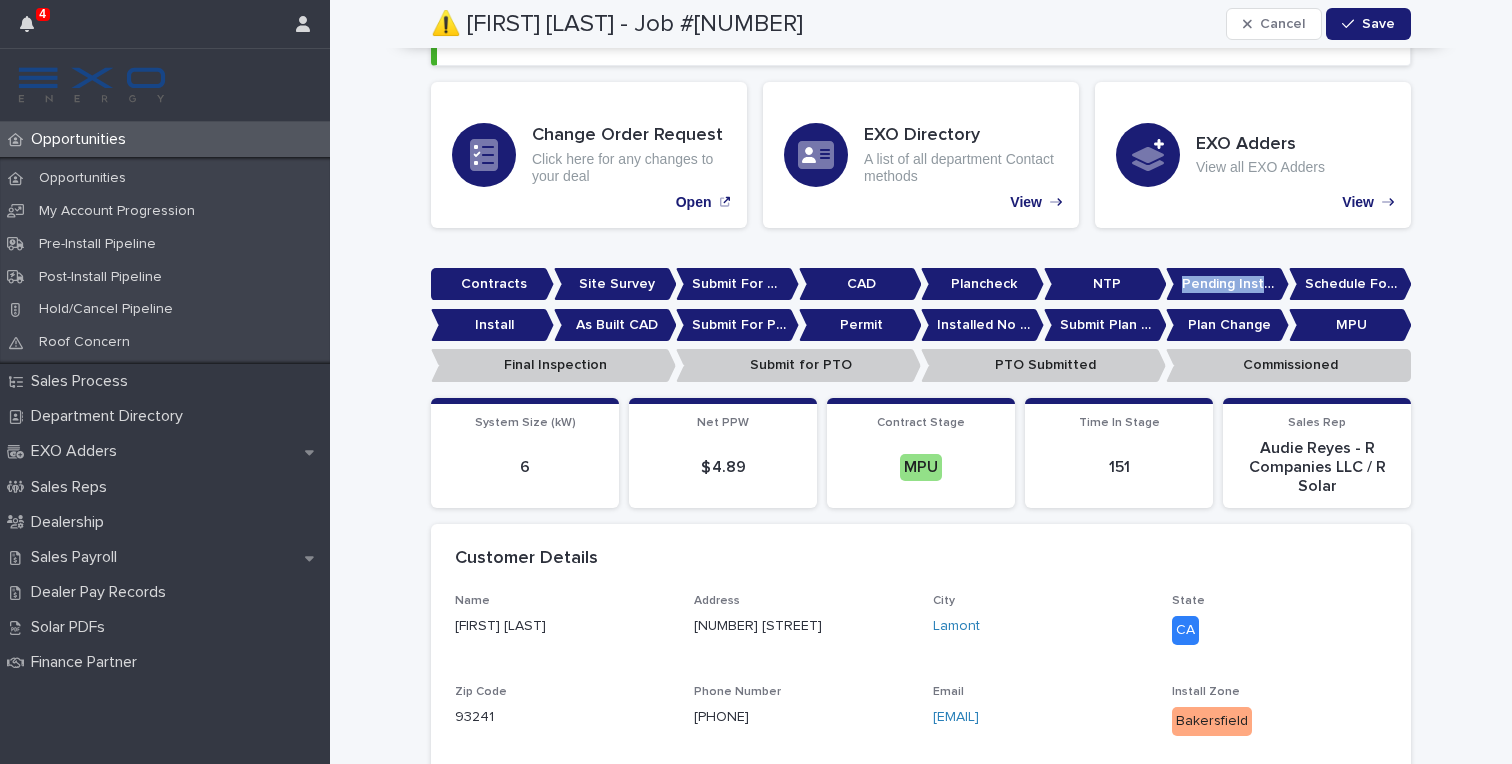 click on "Pending Install Task" at bounding box center [1227, 284] 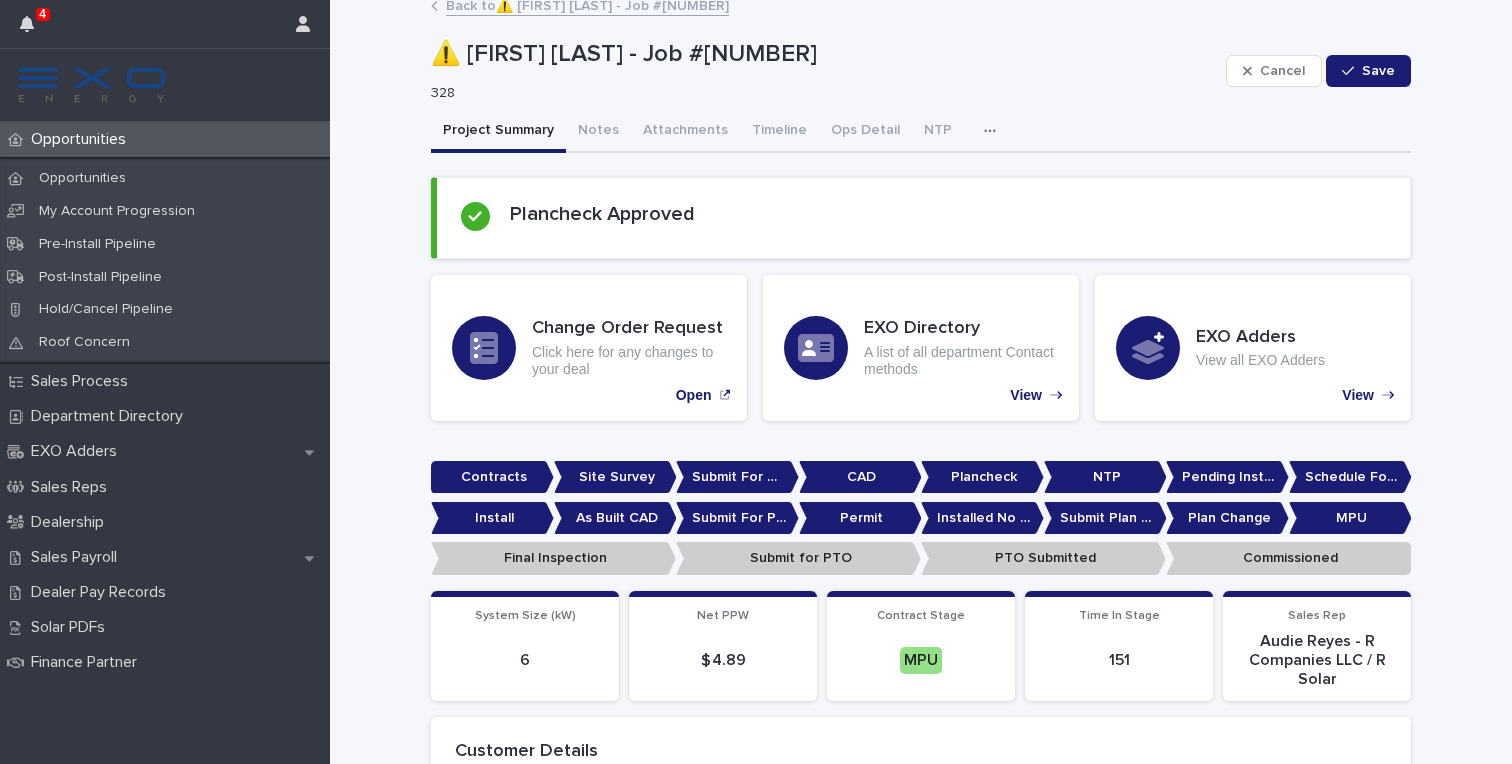 scroll, scrollTop: 0, scrollLeft: 0, axis: both 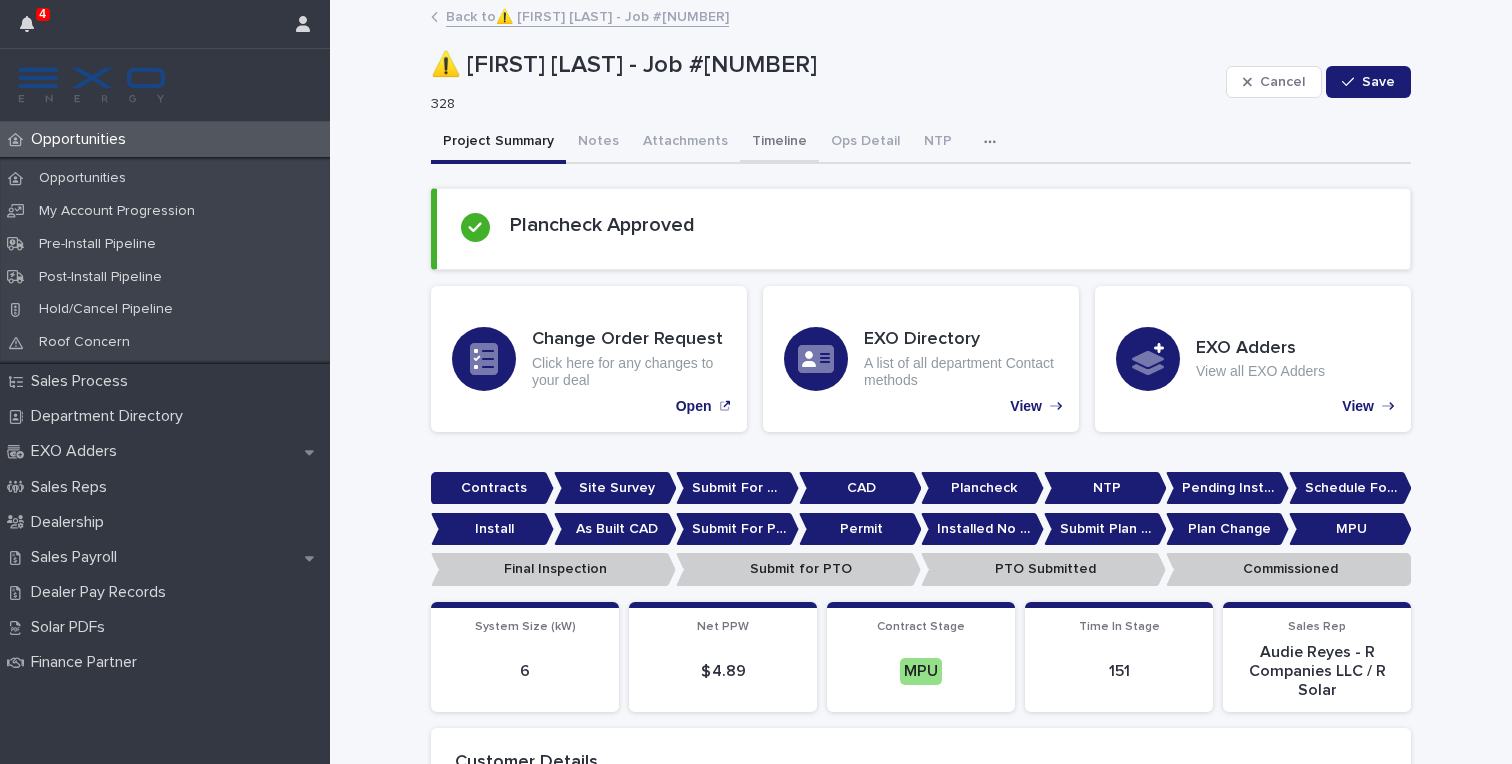click on "Timeline" at bounding box center (779, 143) 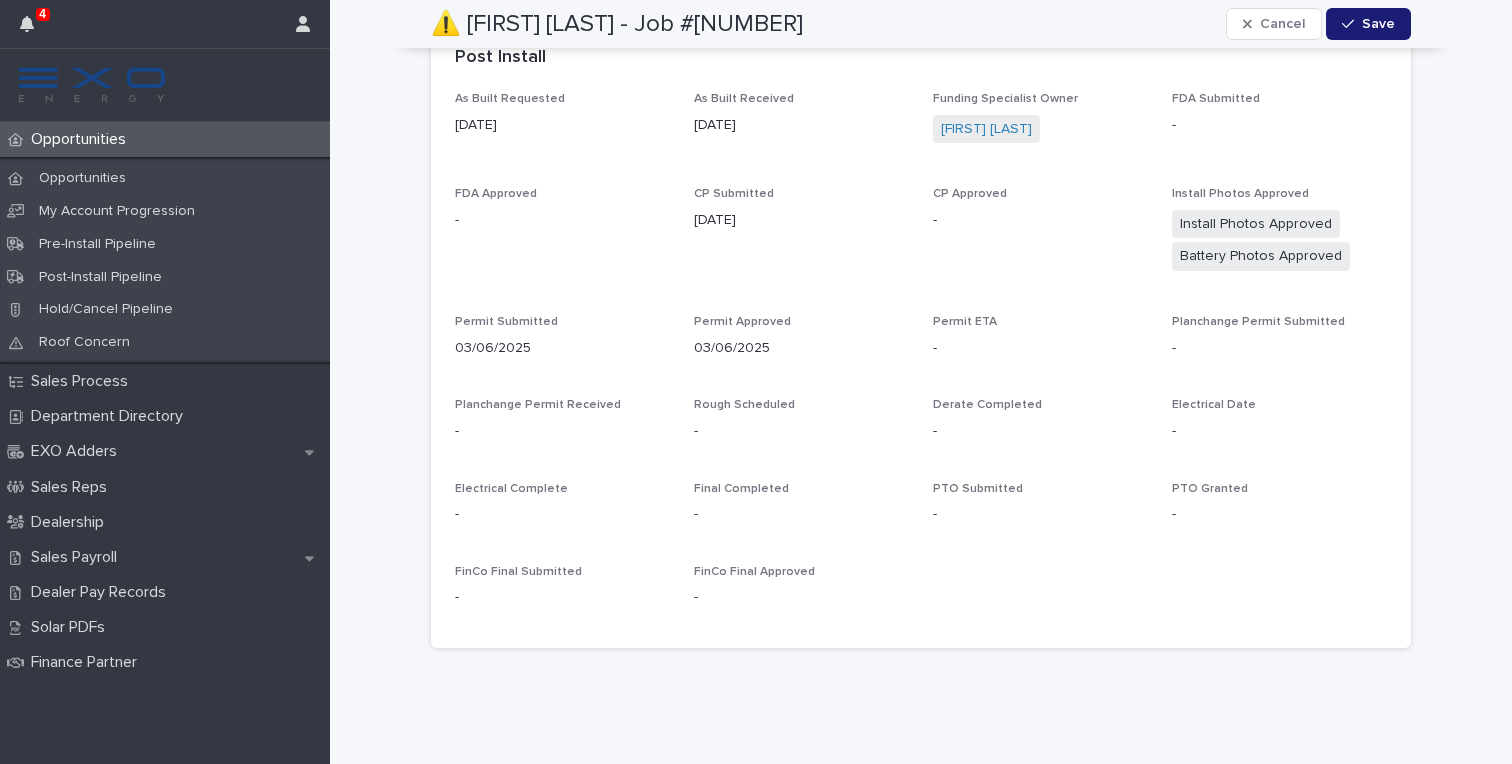 scroll, scrollTop: 0, scrollLeft: 0, axis: both 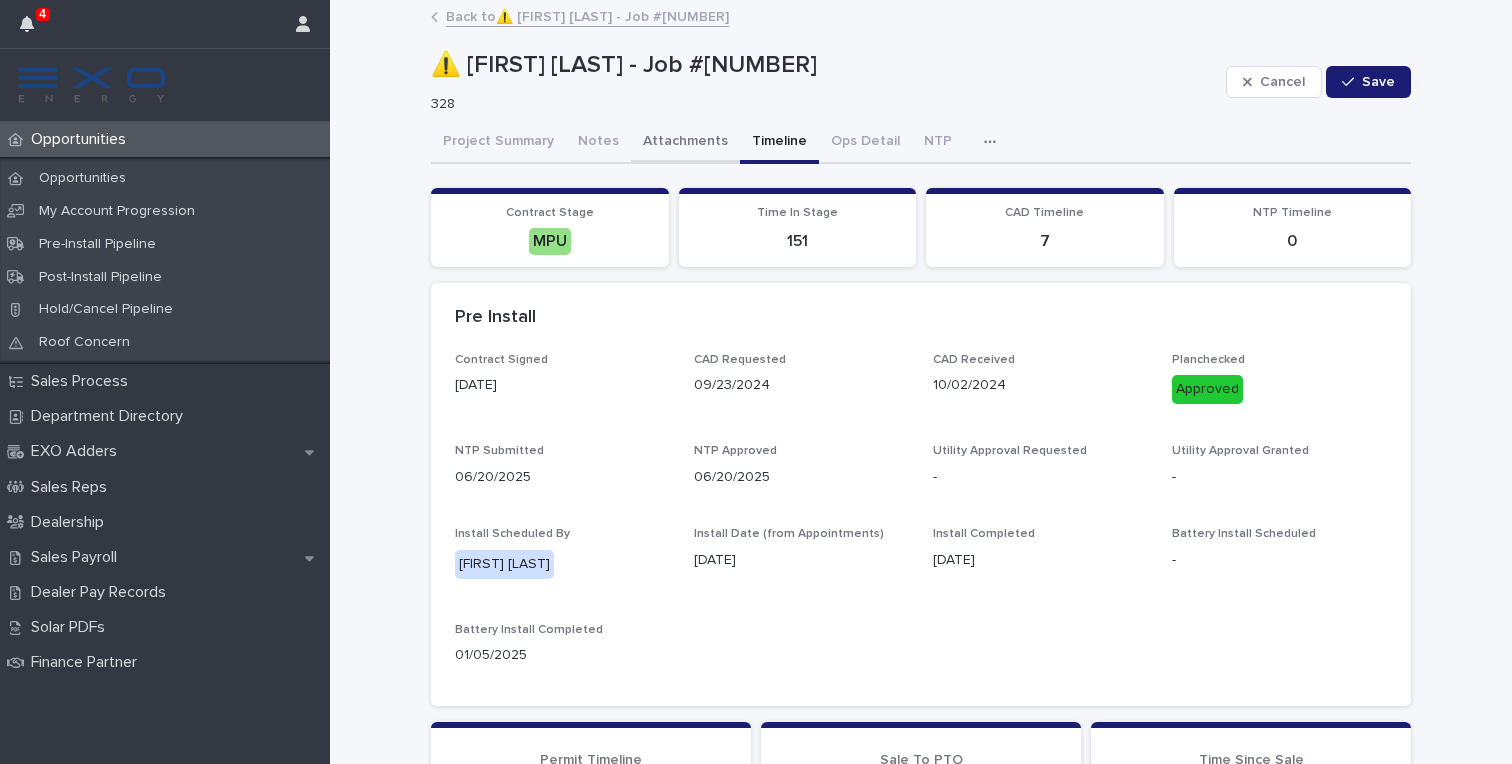 click on "Attachments" at bounding box center [685, 143] 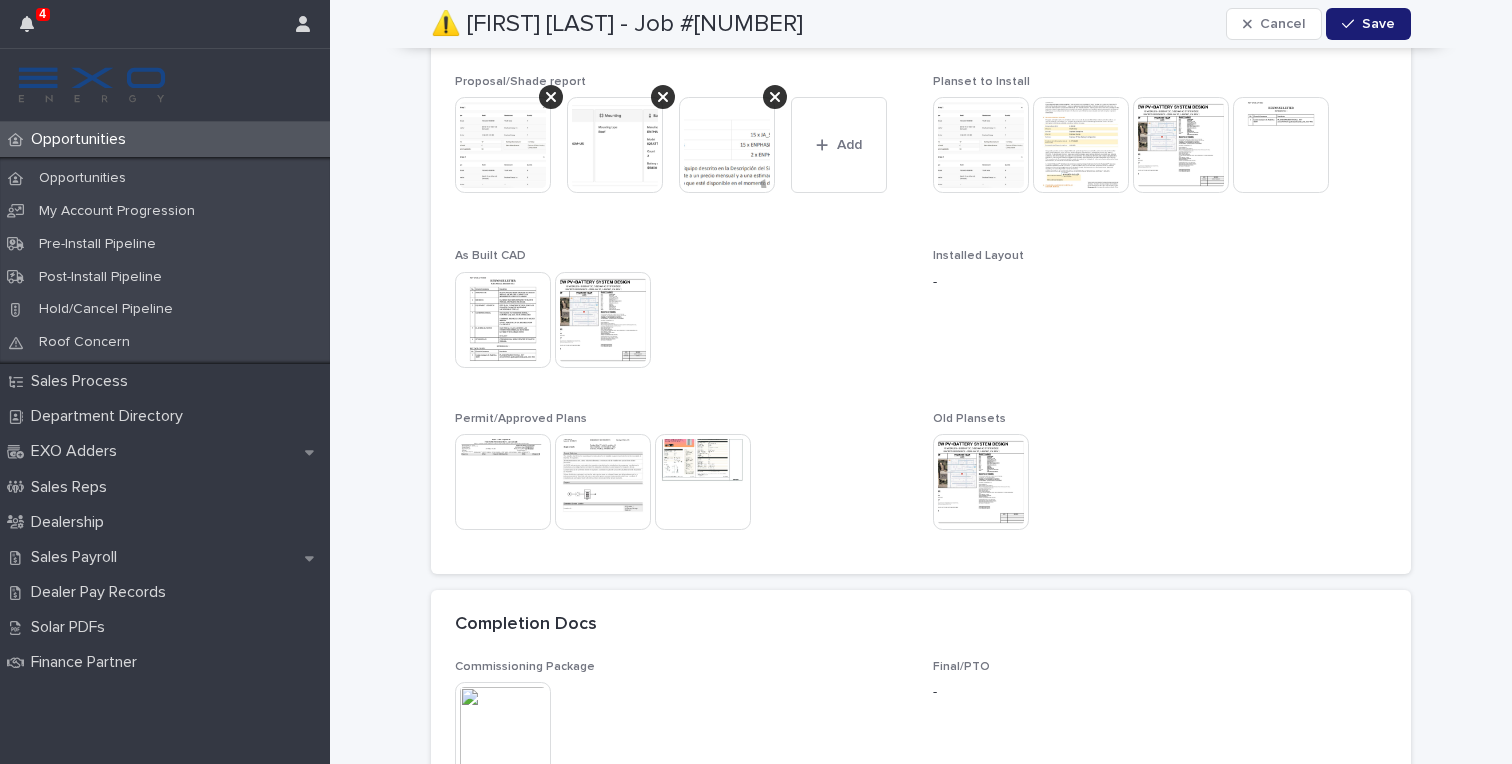 scroll, scrollTop: 0, scrollLeft: 0, axis: both 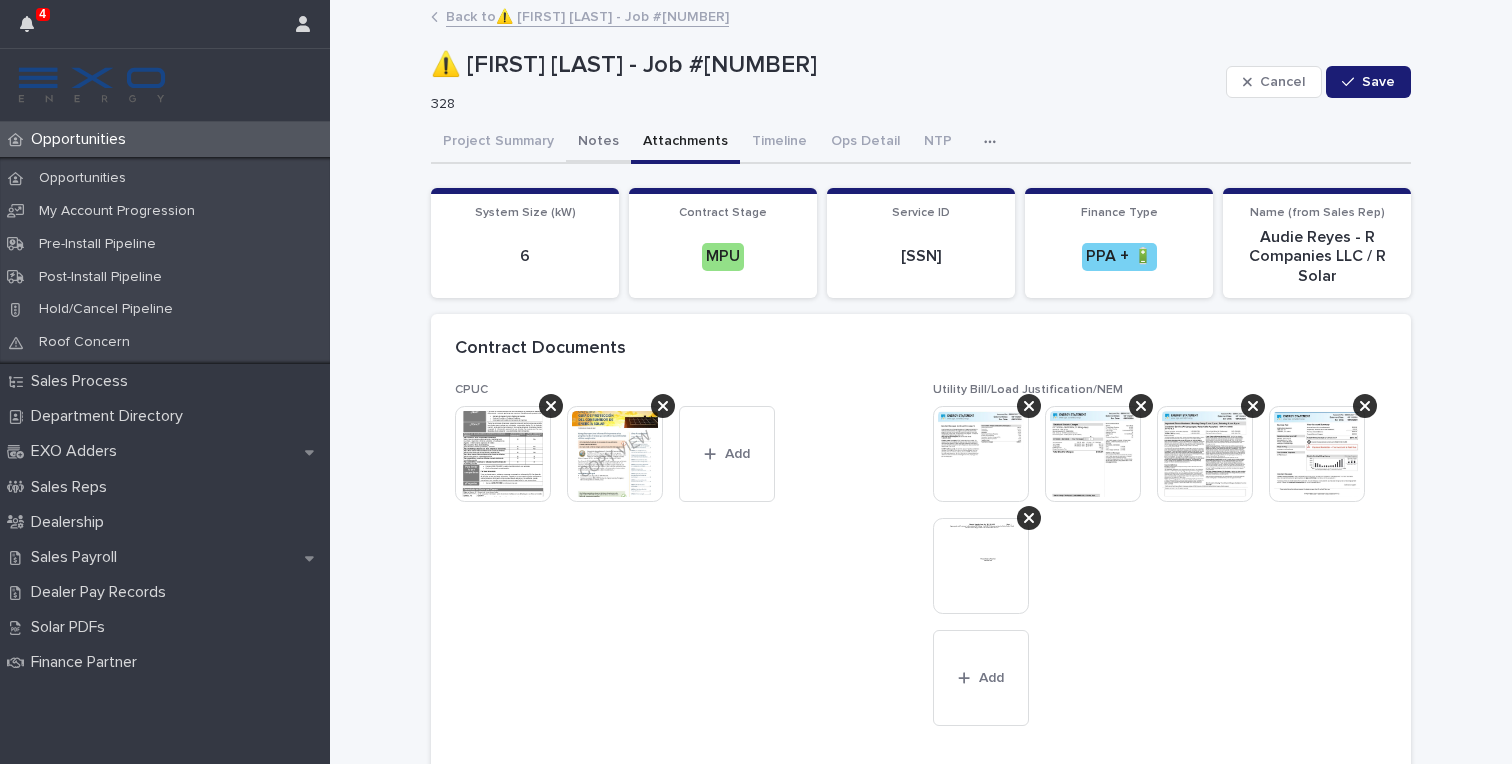 click on "Notes" at bounding box center (598, 143) 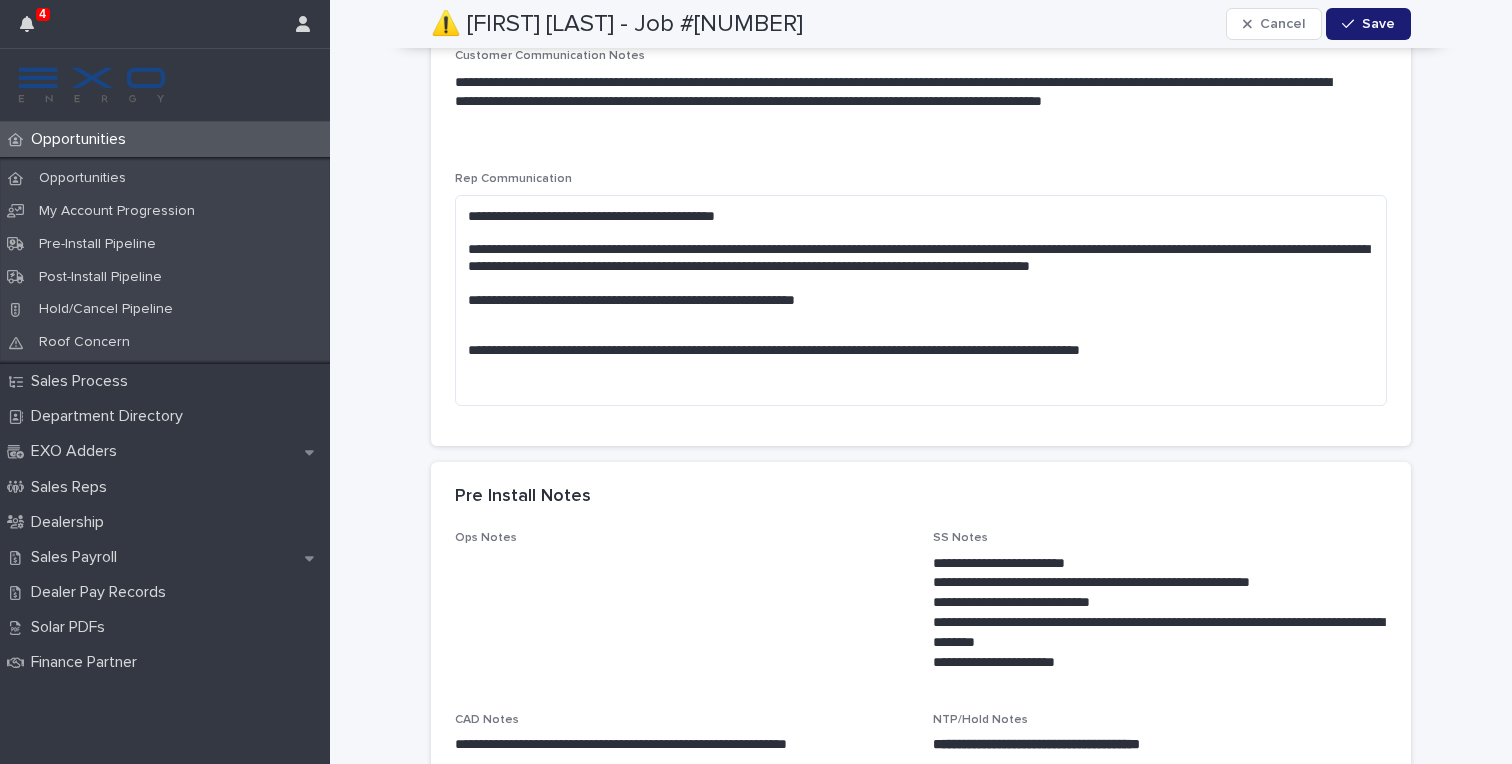 scroll, scrollTop: 0, scrollLeft: 0, axis: both 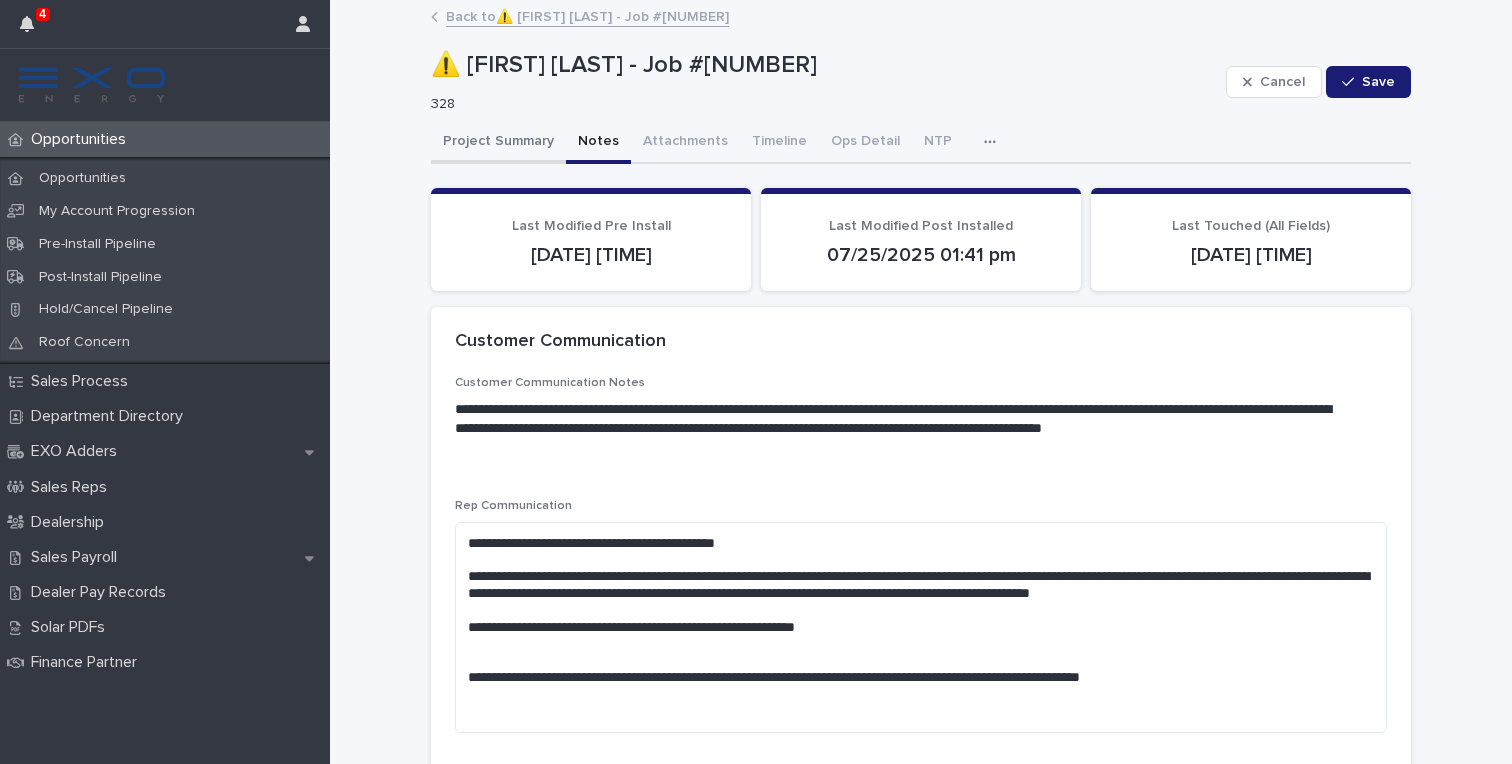 click on "Project Summary" at bounding box center [498, 143] 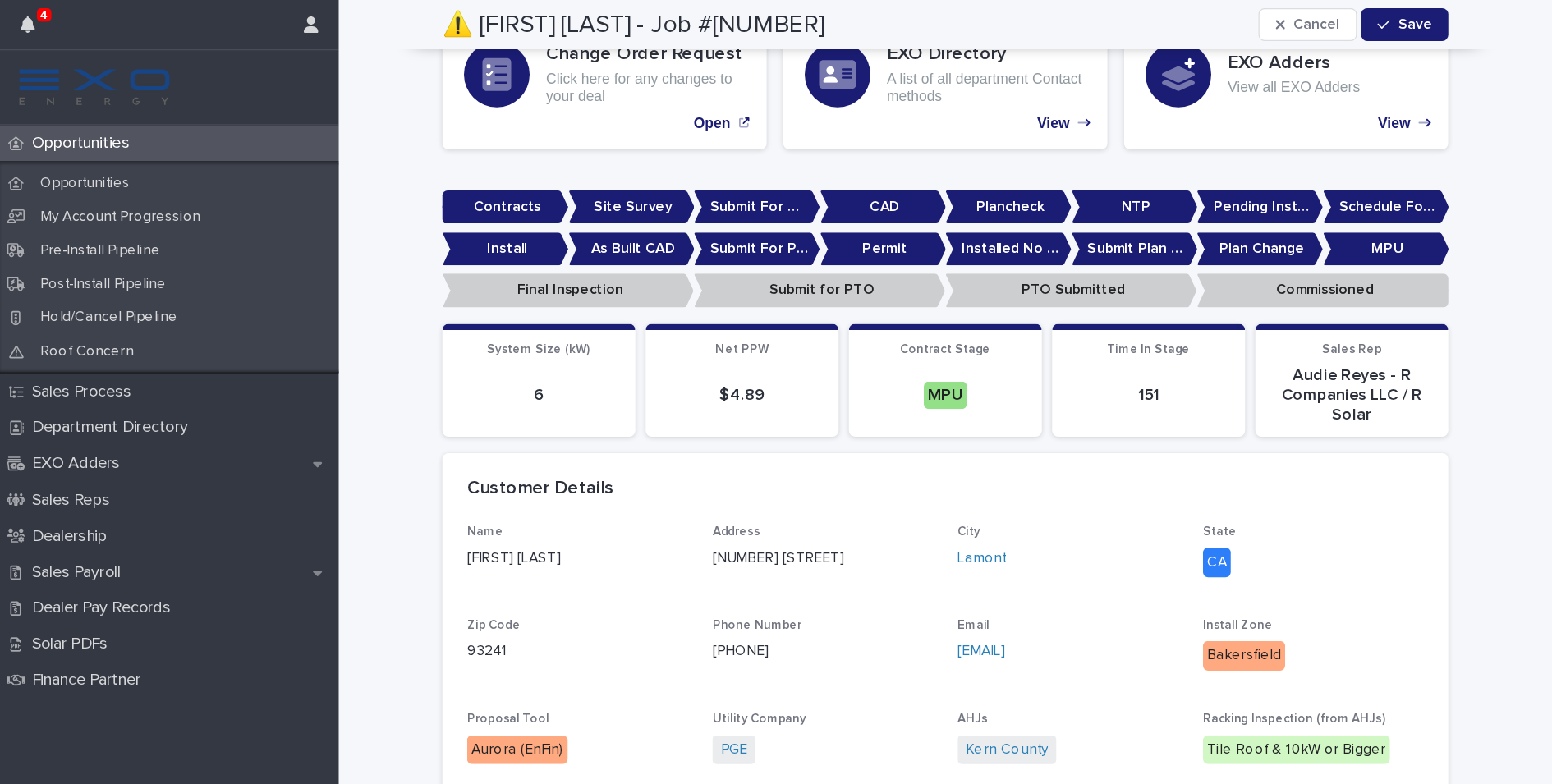 scroll, scrollTop: 247, scrollLeft: 0, axis: vertical 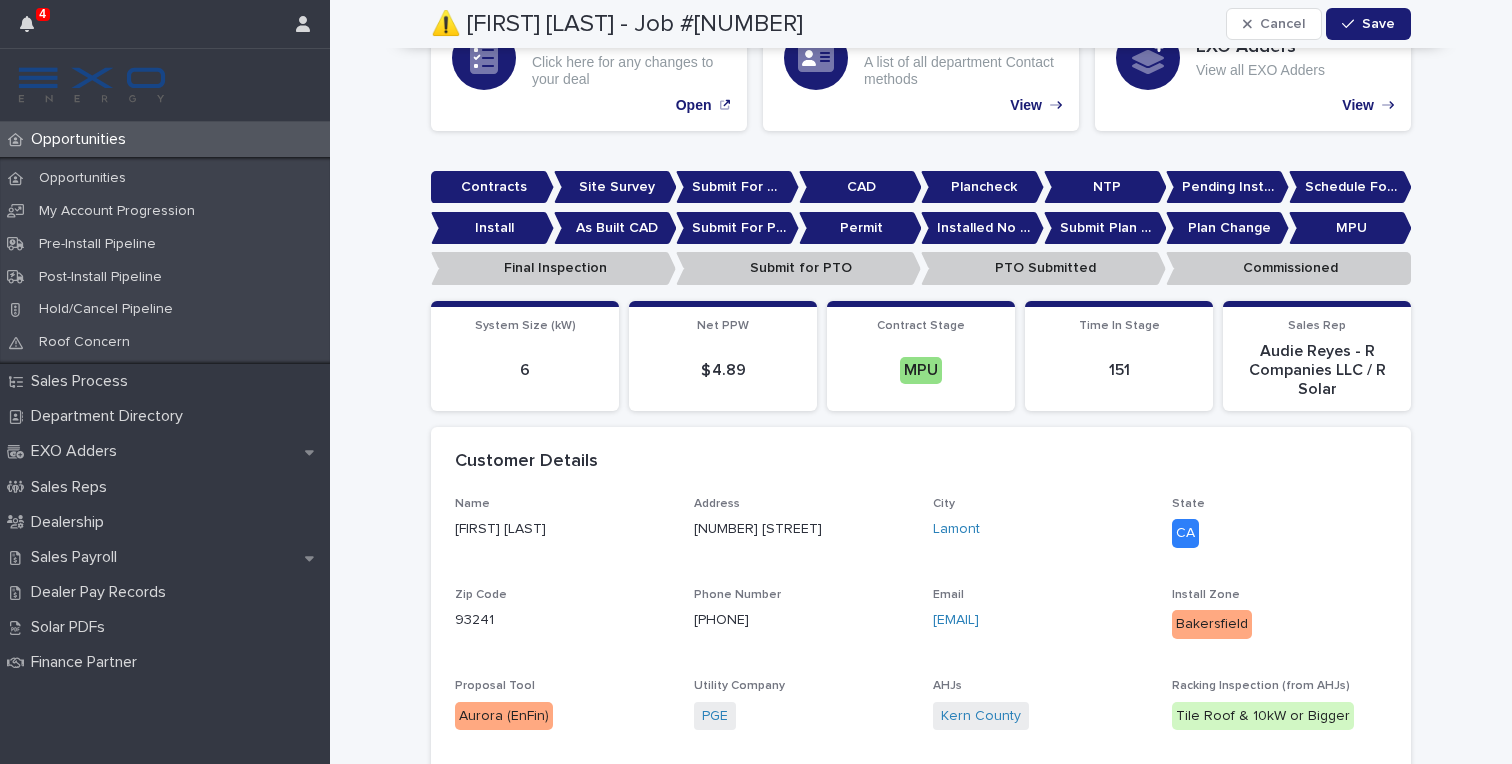 type 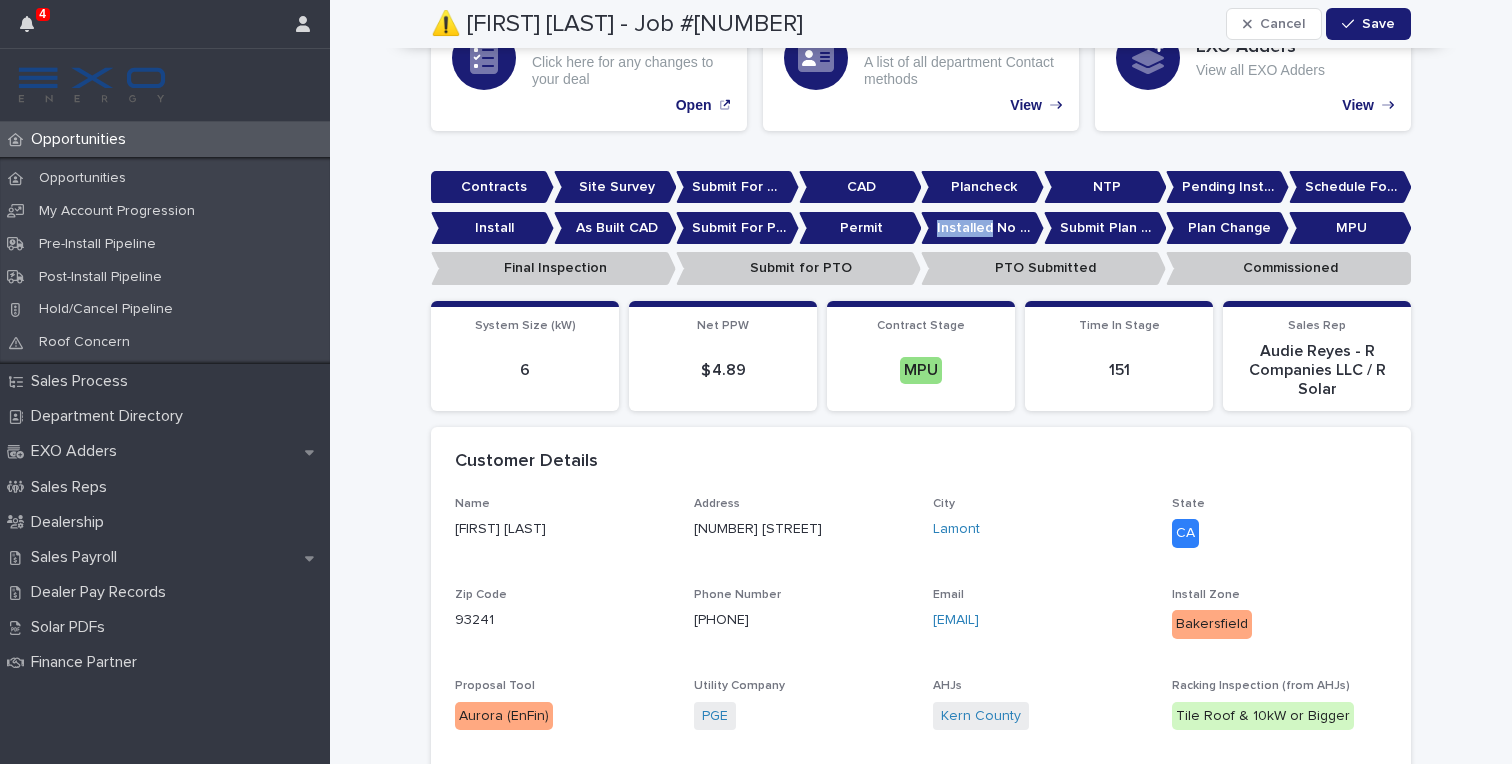 click on "Installed No Permit" at bounding box center (982, 228) 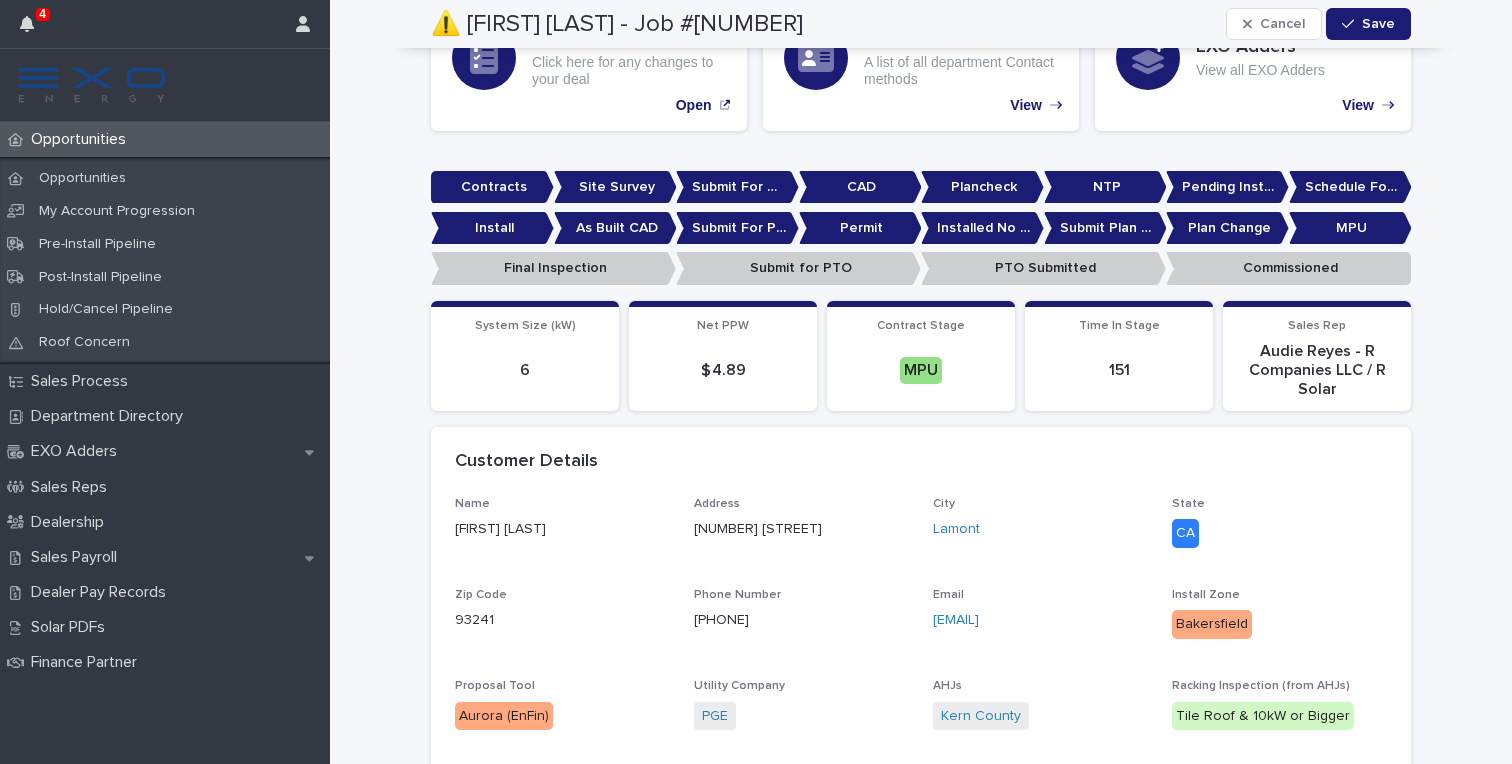 click on "Installed No Permit" at bounding box center [982, 228] 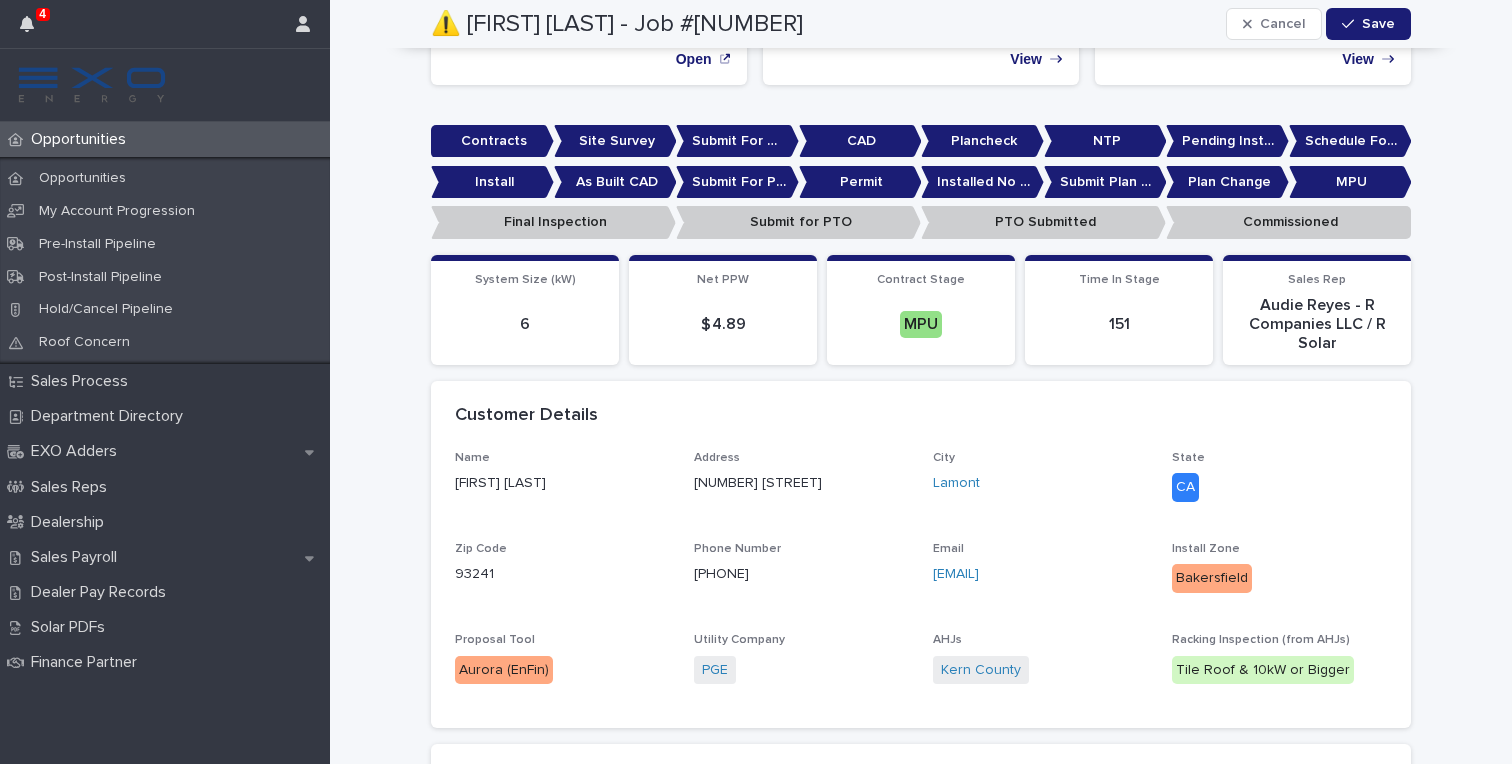 scroll, scrollTop: 339, scrollLeft: 0, axis: vertical 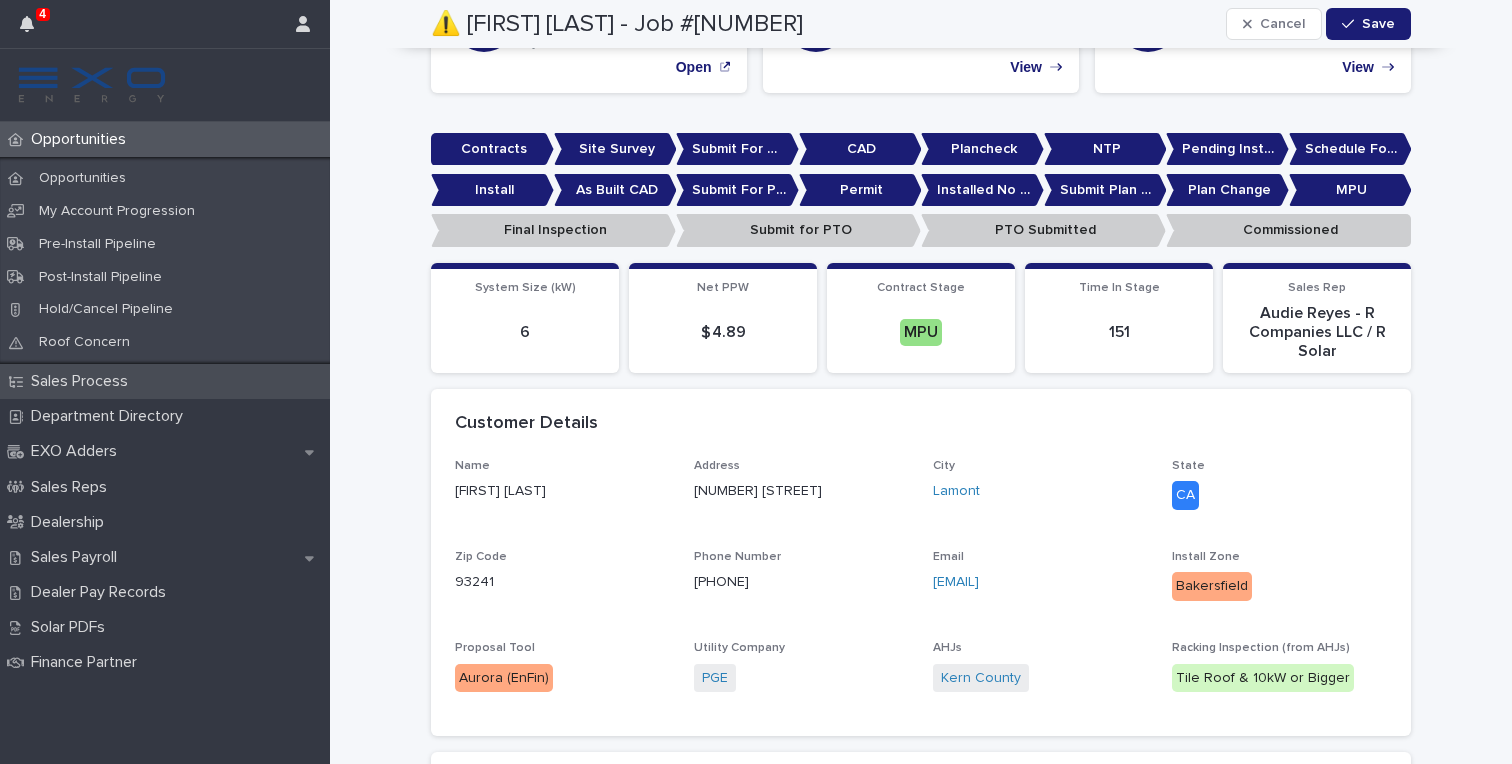 click on "Sales Process" at bounding box center (83, 381) 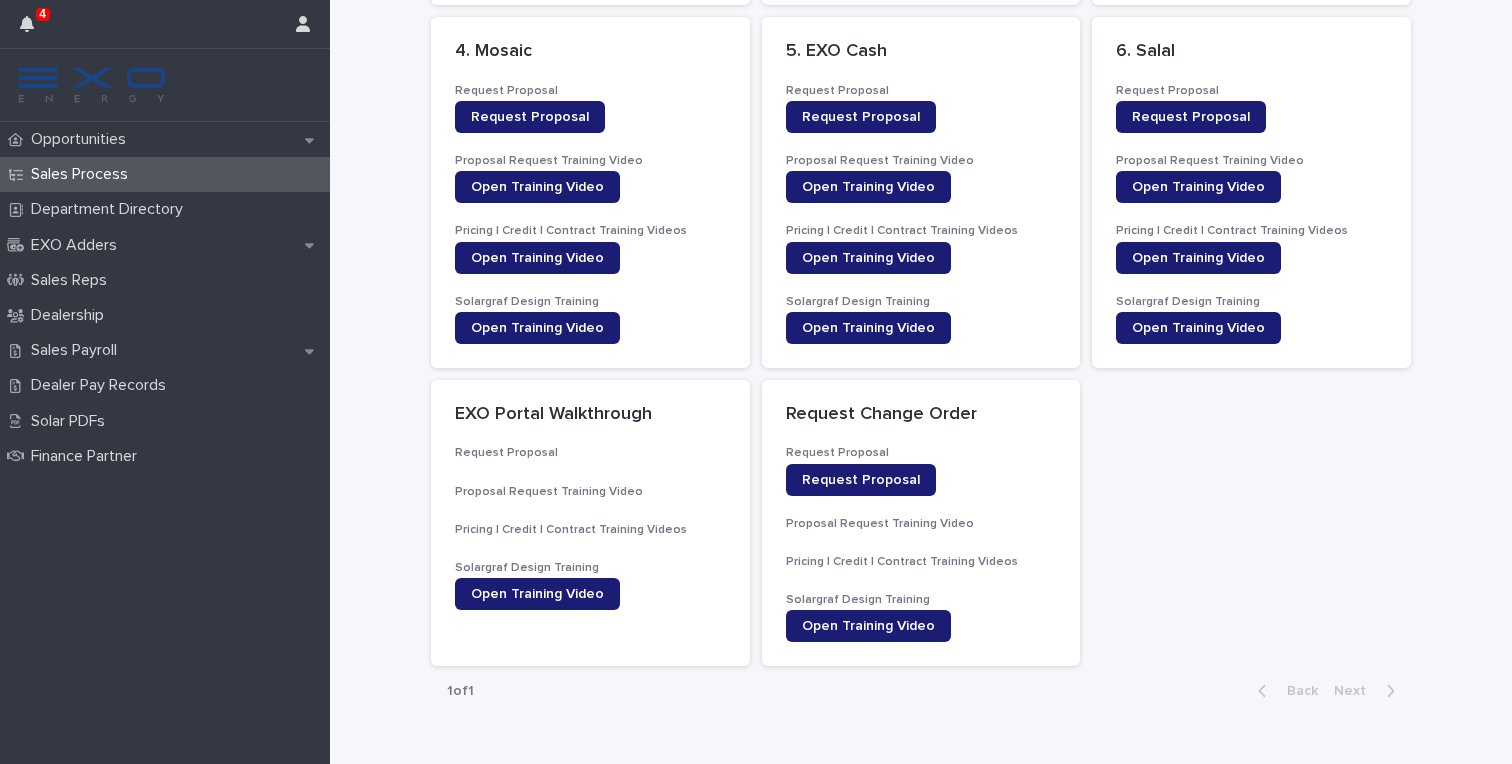 scroll, scrollTop: 493, scrollLeft: 0, axis: vertical 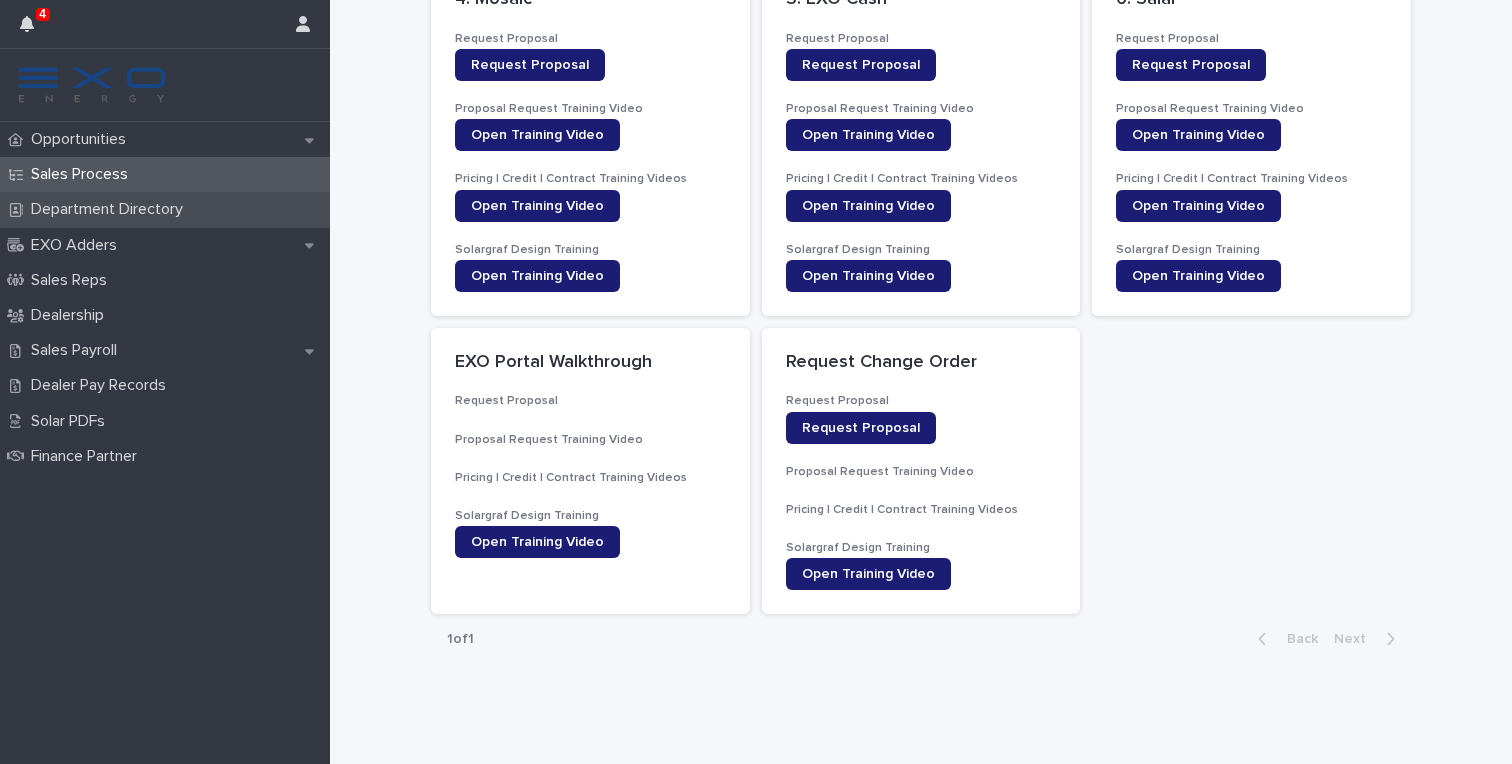 click on "Department Directory" at bounding box center [111, 209] 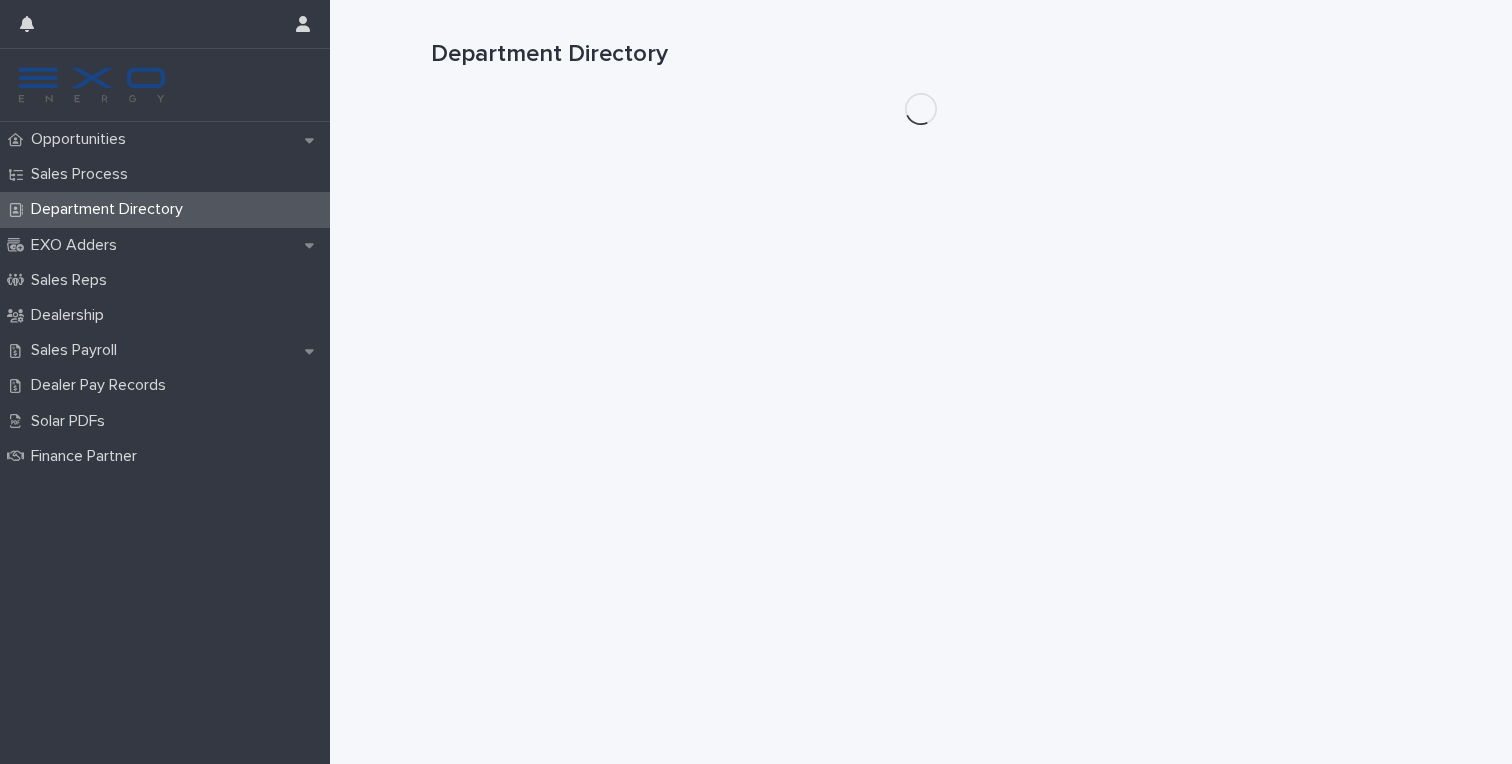 scroll, scrollTop: 0, scrollLeft: 0, axis: both 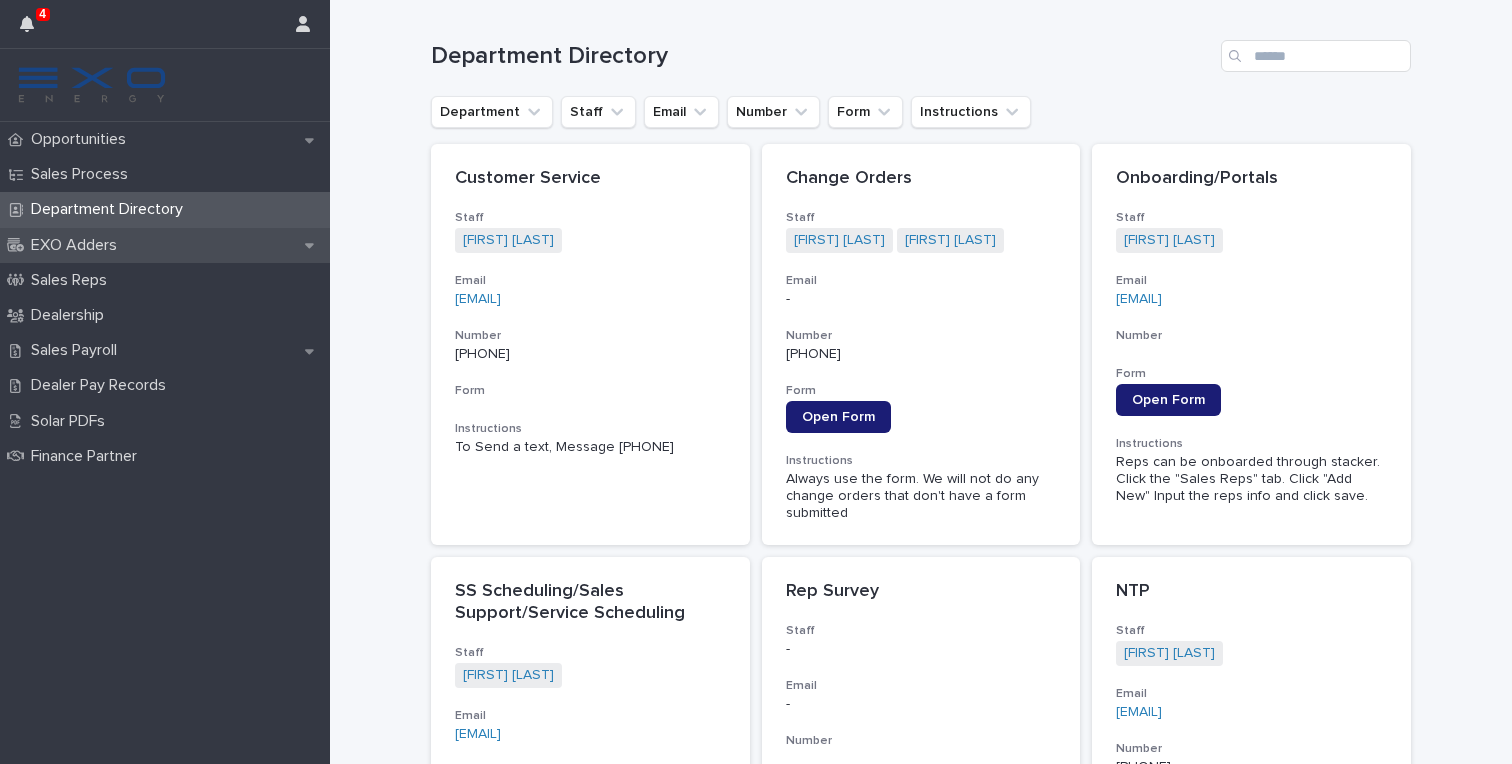 click 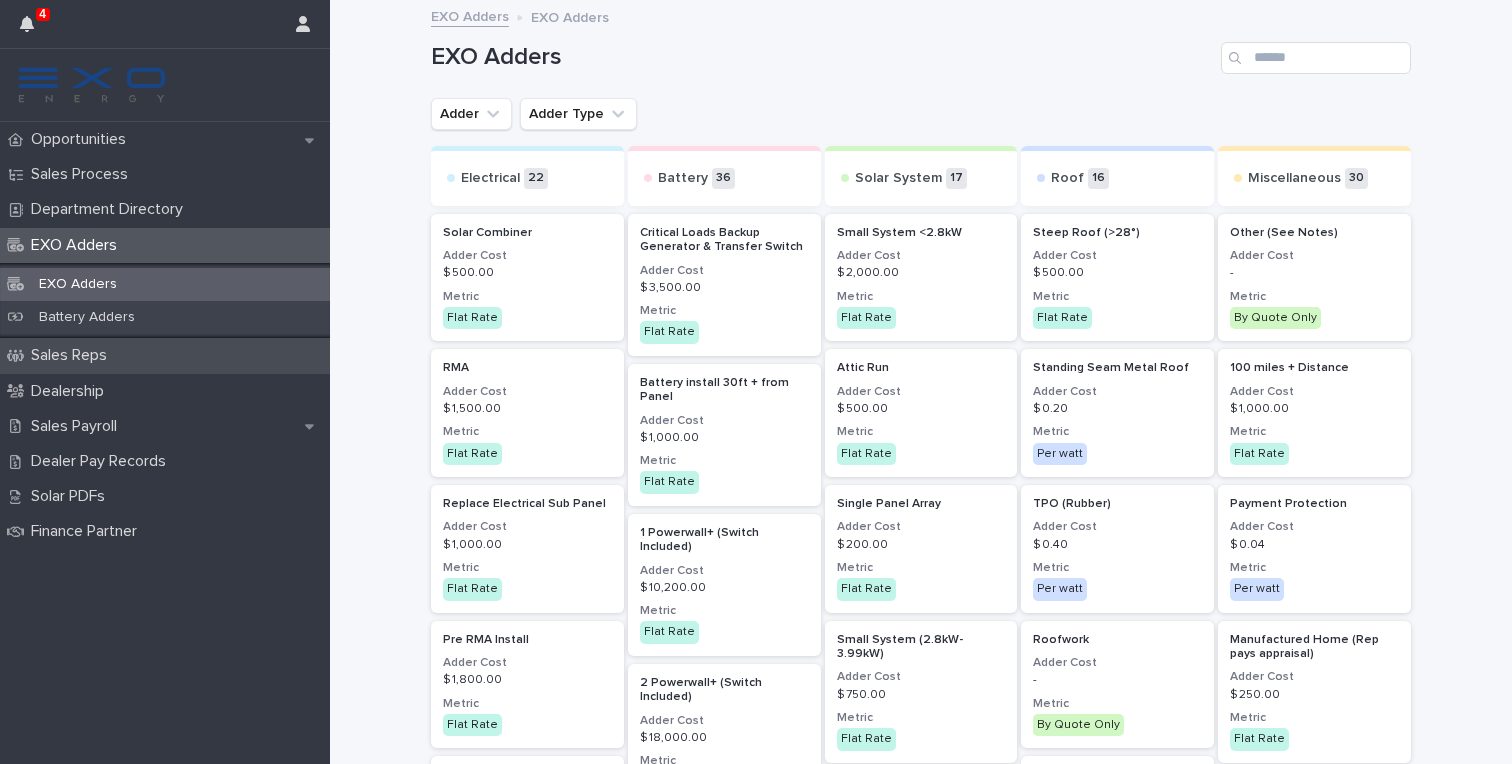 click on "Sales Reps" at bounding box center [165, 355] 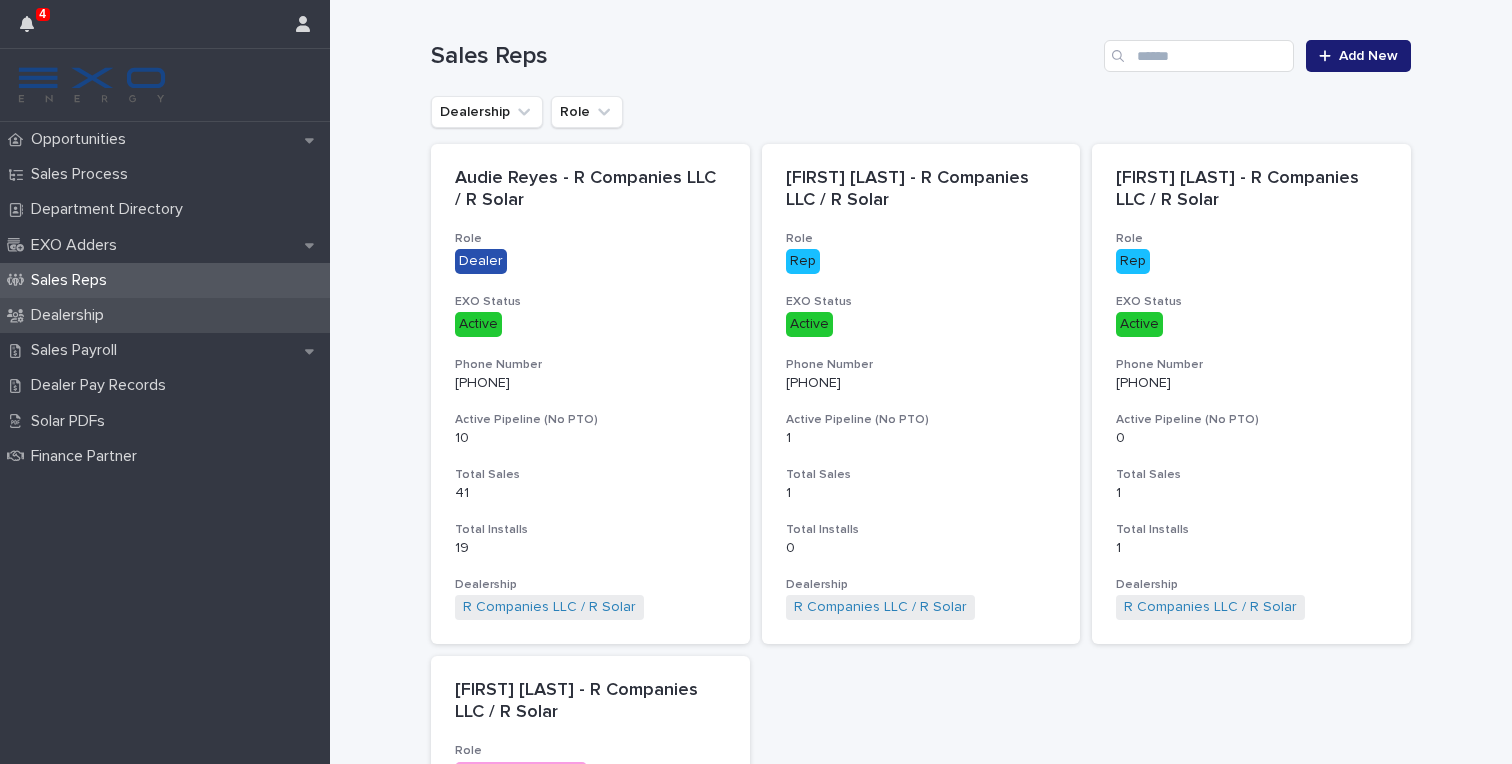 click on "Dealership" at bounding box center (165, 315) 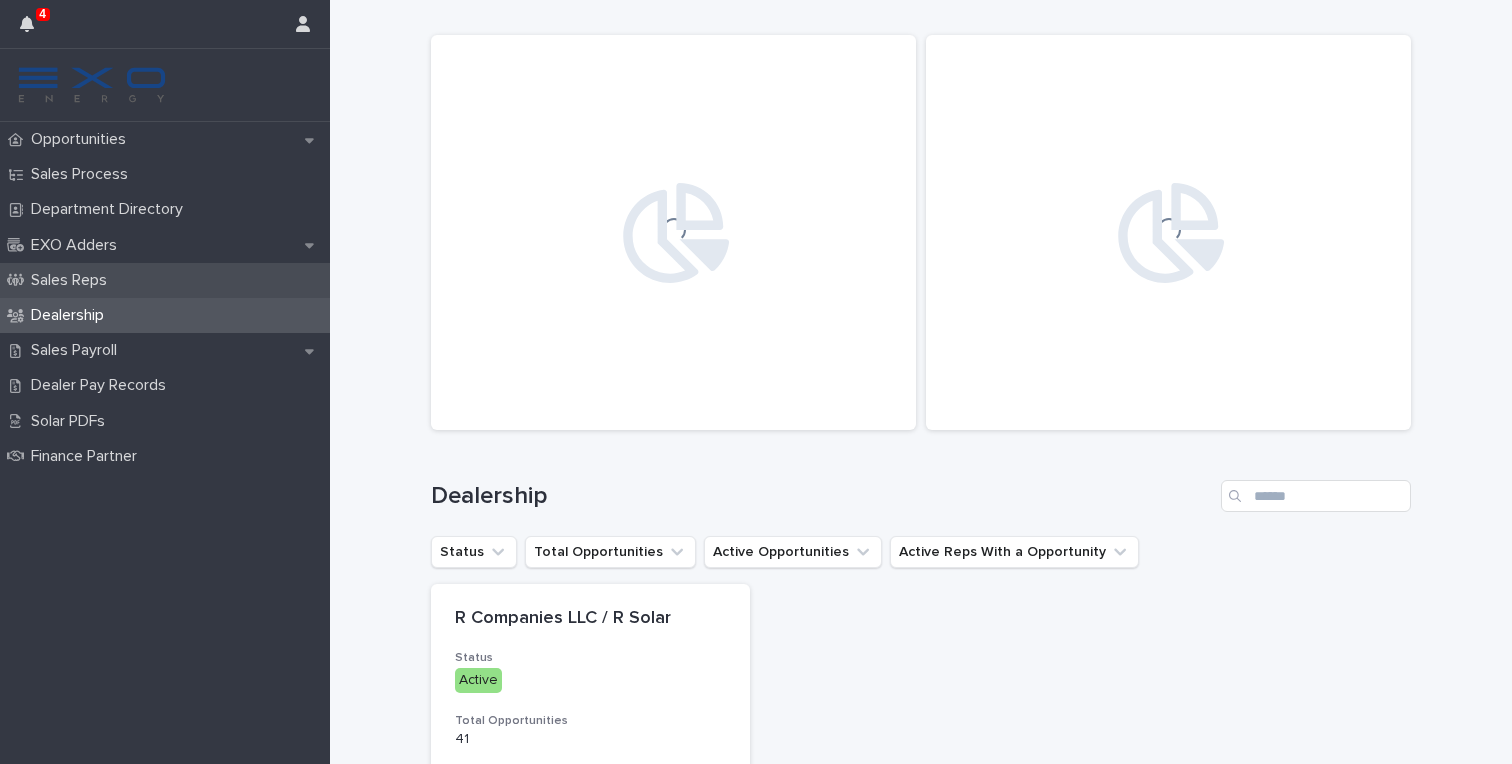 click on "Sales Reps" at bounding box center [165, 280] 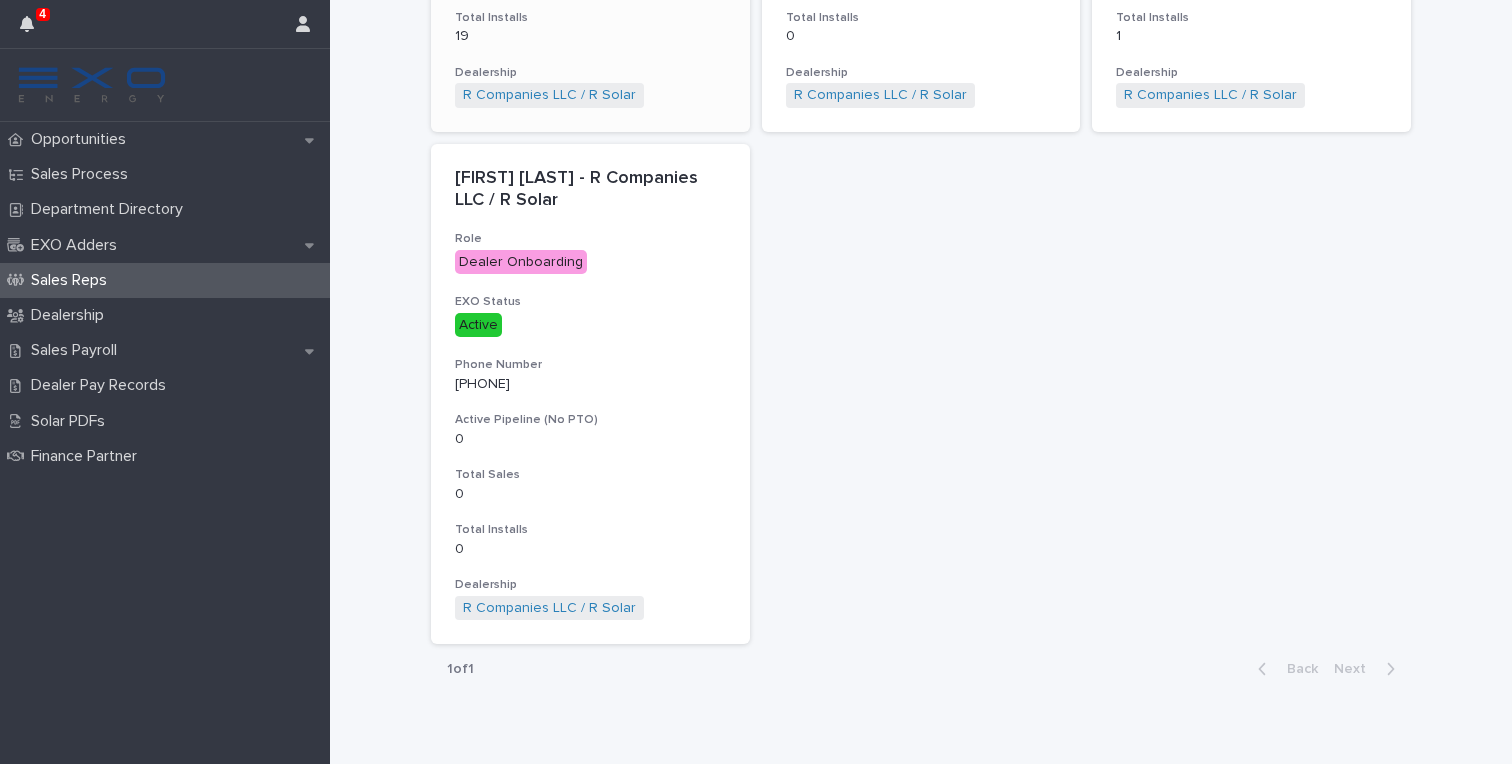scroll, scrollTop: 543, scrollLeft: 0, axis: vertical 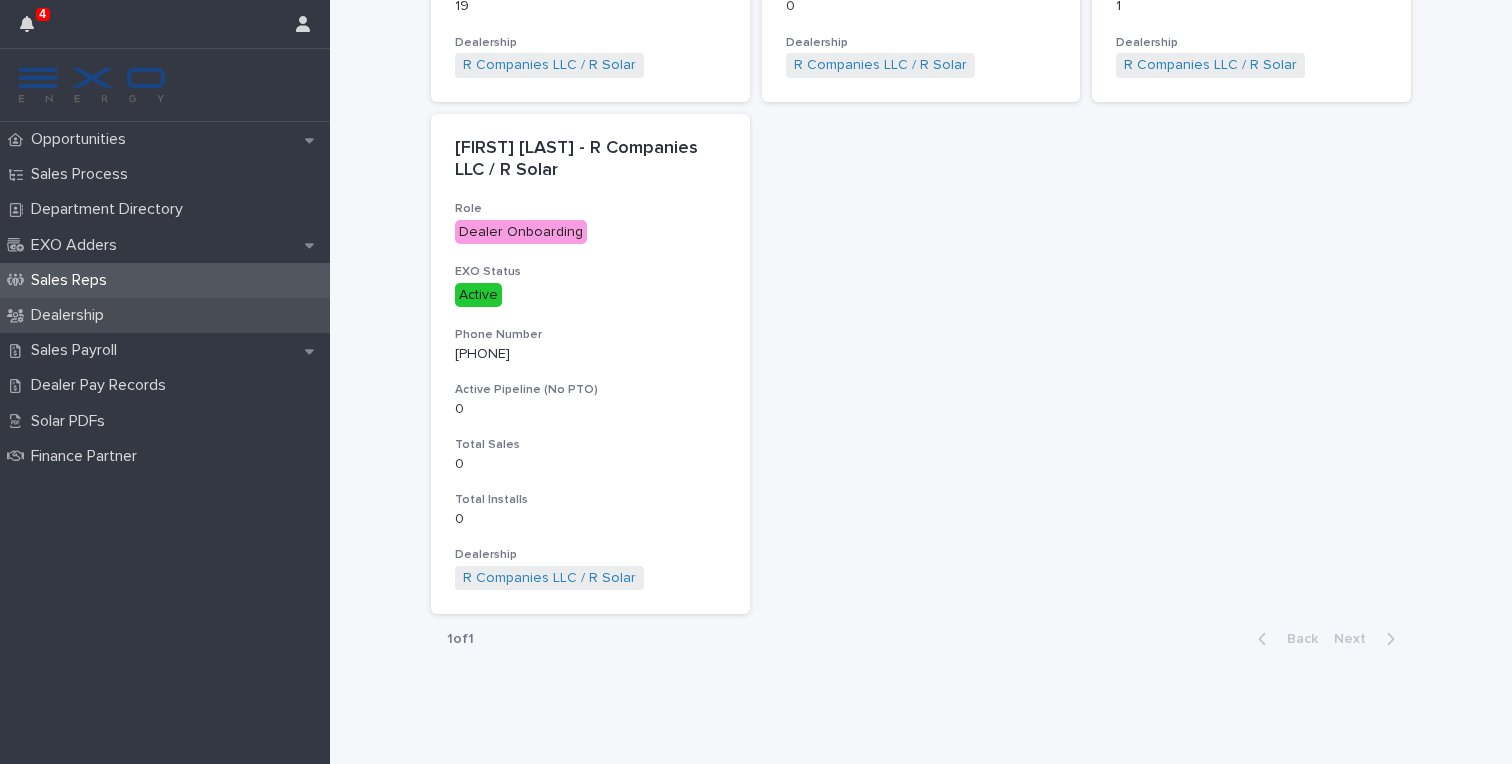 click on "Dealership" at bounding box center (165, 315) 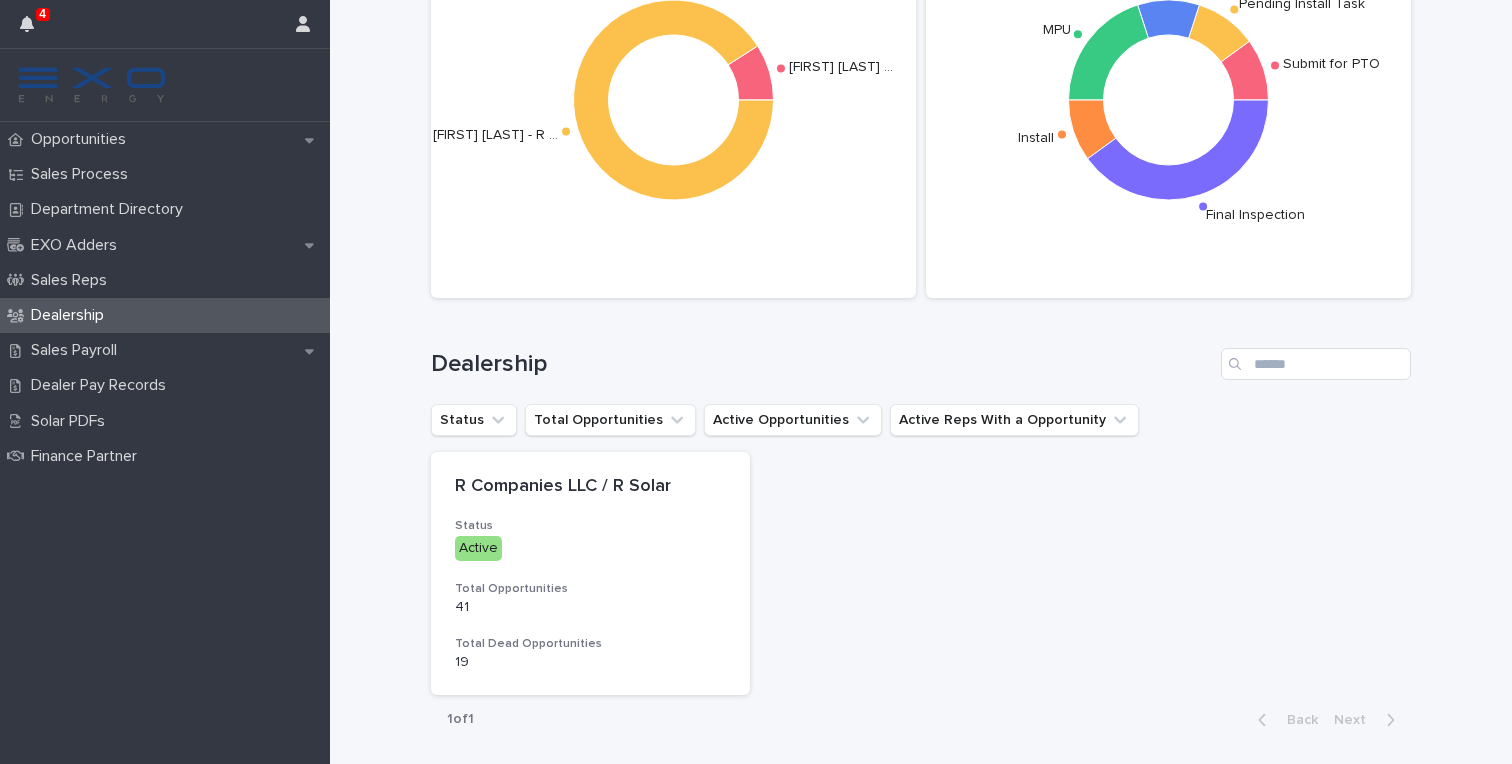 scroll, scrollTop: 213, scrollLeft: 0, axis: vertical 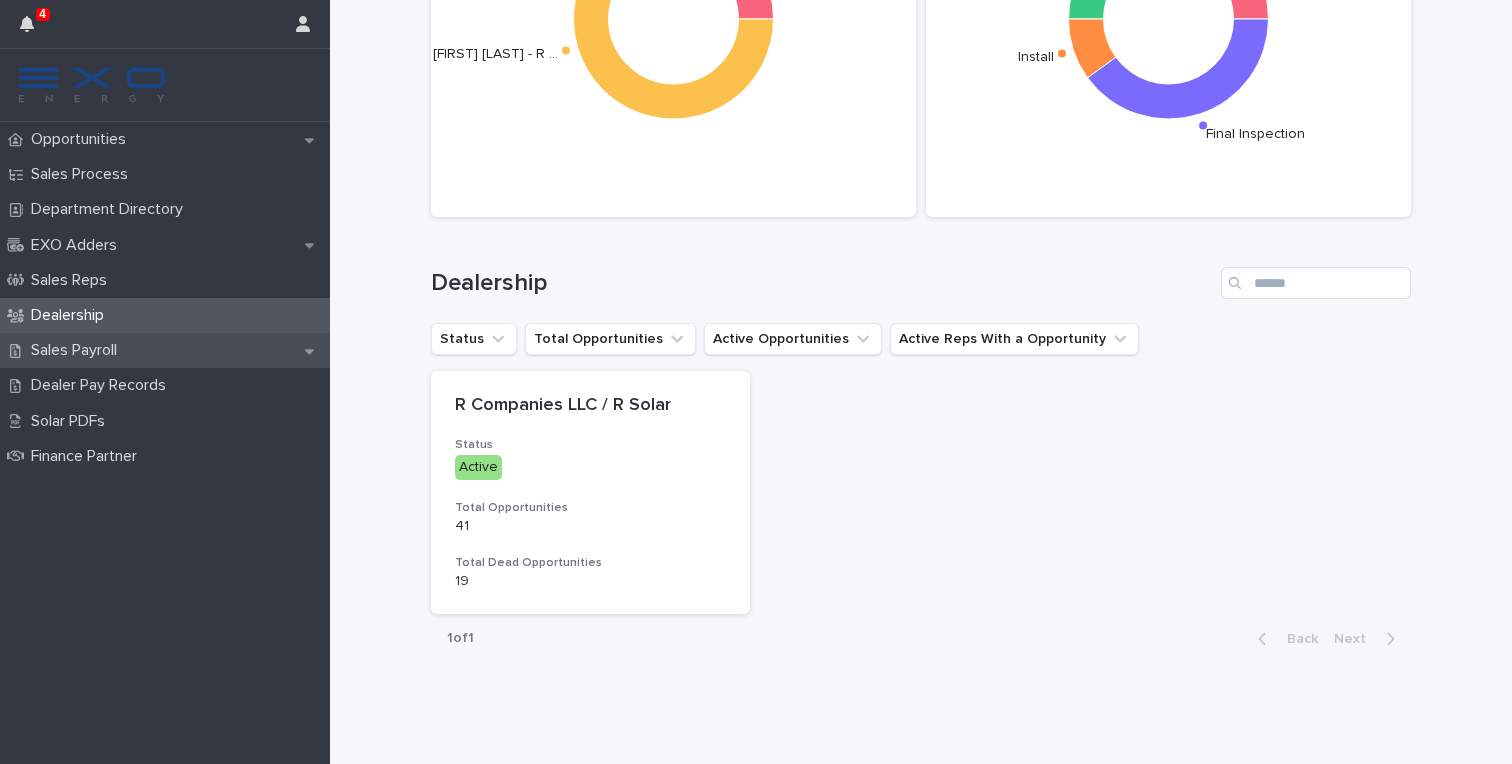 click on "Sales Payroll" at bounding box center (165, 350) 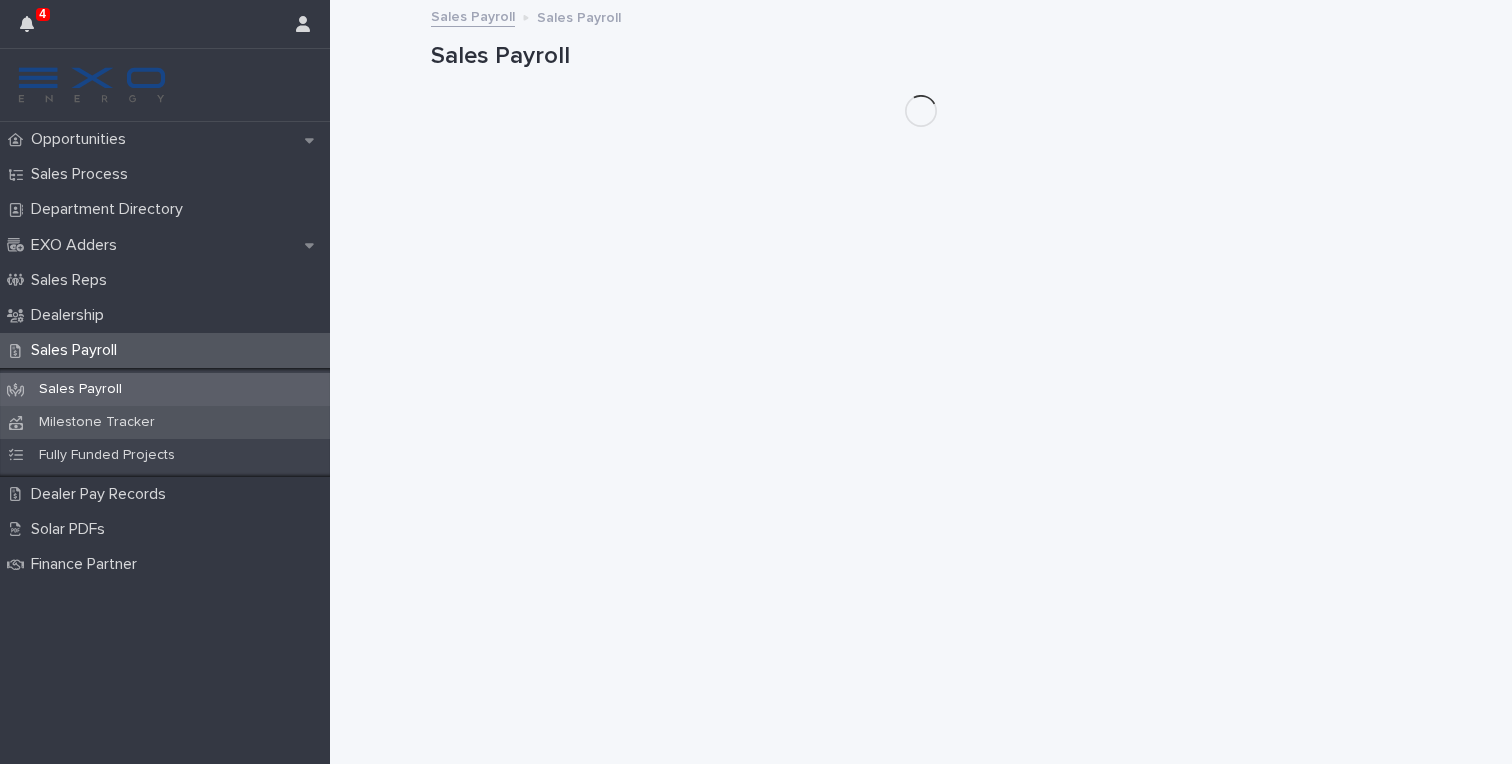 click on "Milestone Tracker" at bounding box center (165, 422) 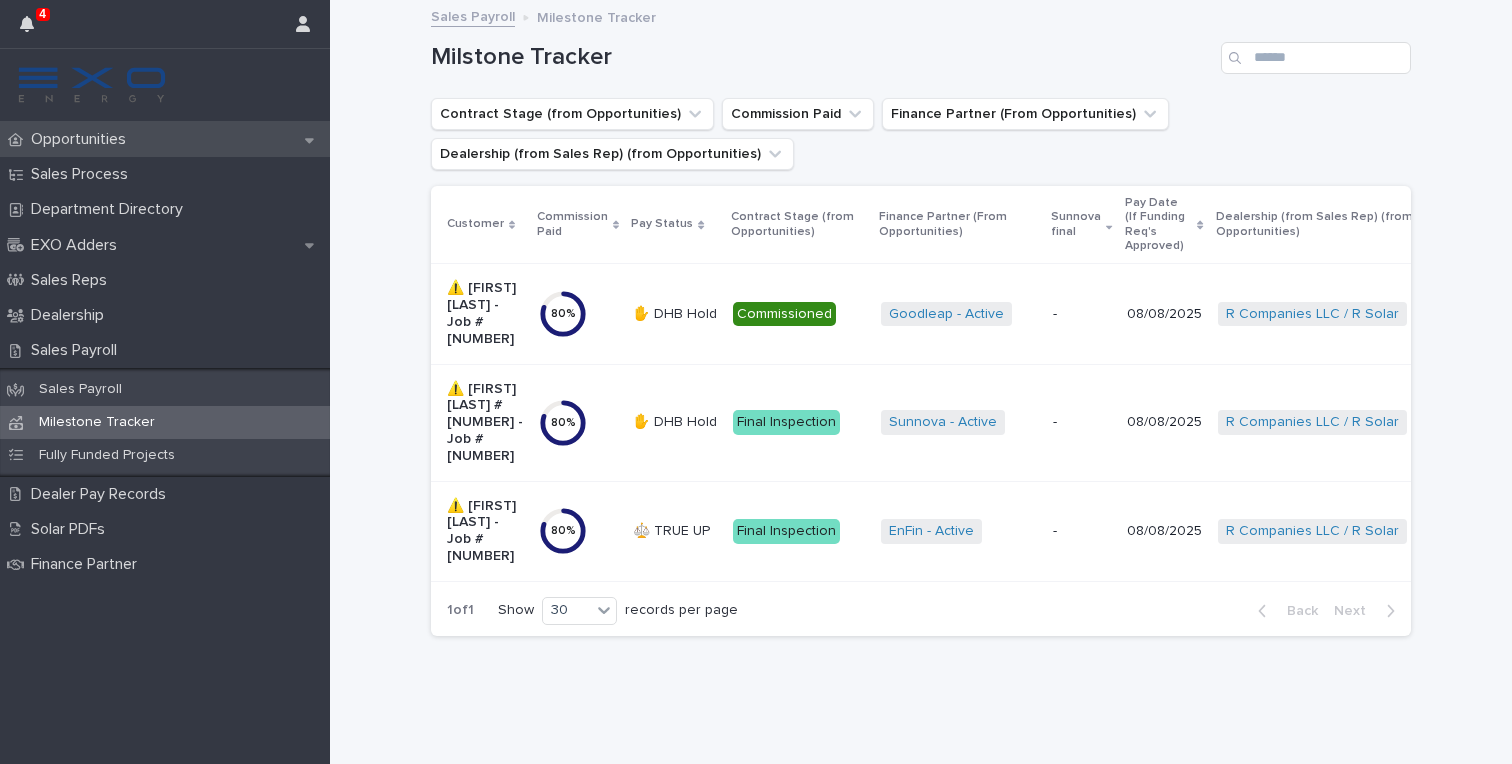 click on "Opportunities" at bounding box center (165, 139) 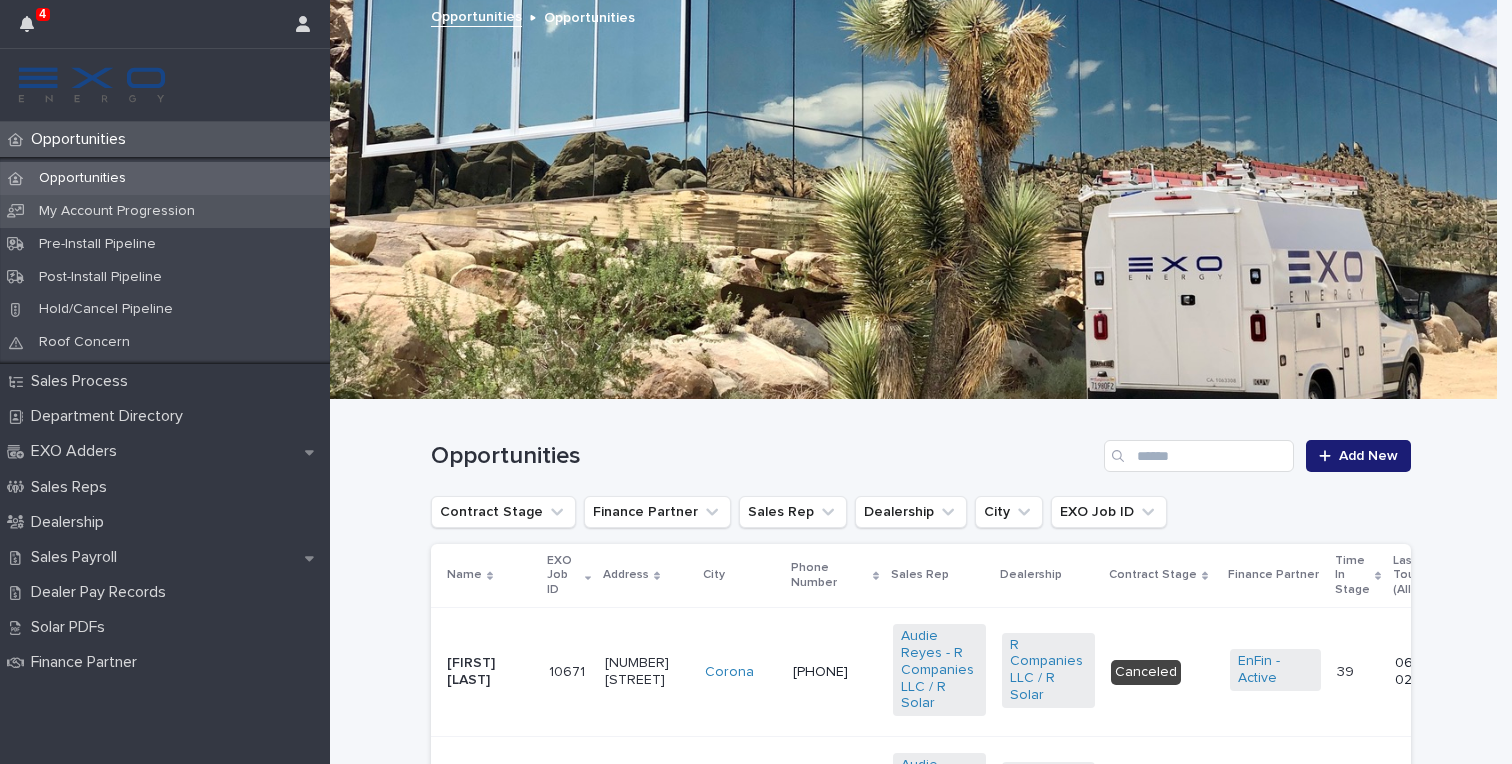 click on "My Account Progression" at bounding box center [117, 211] 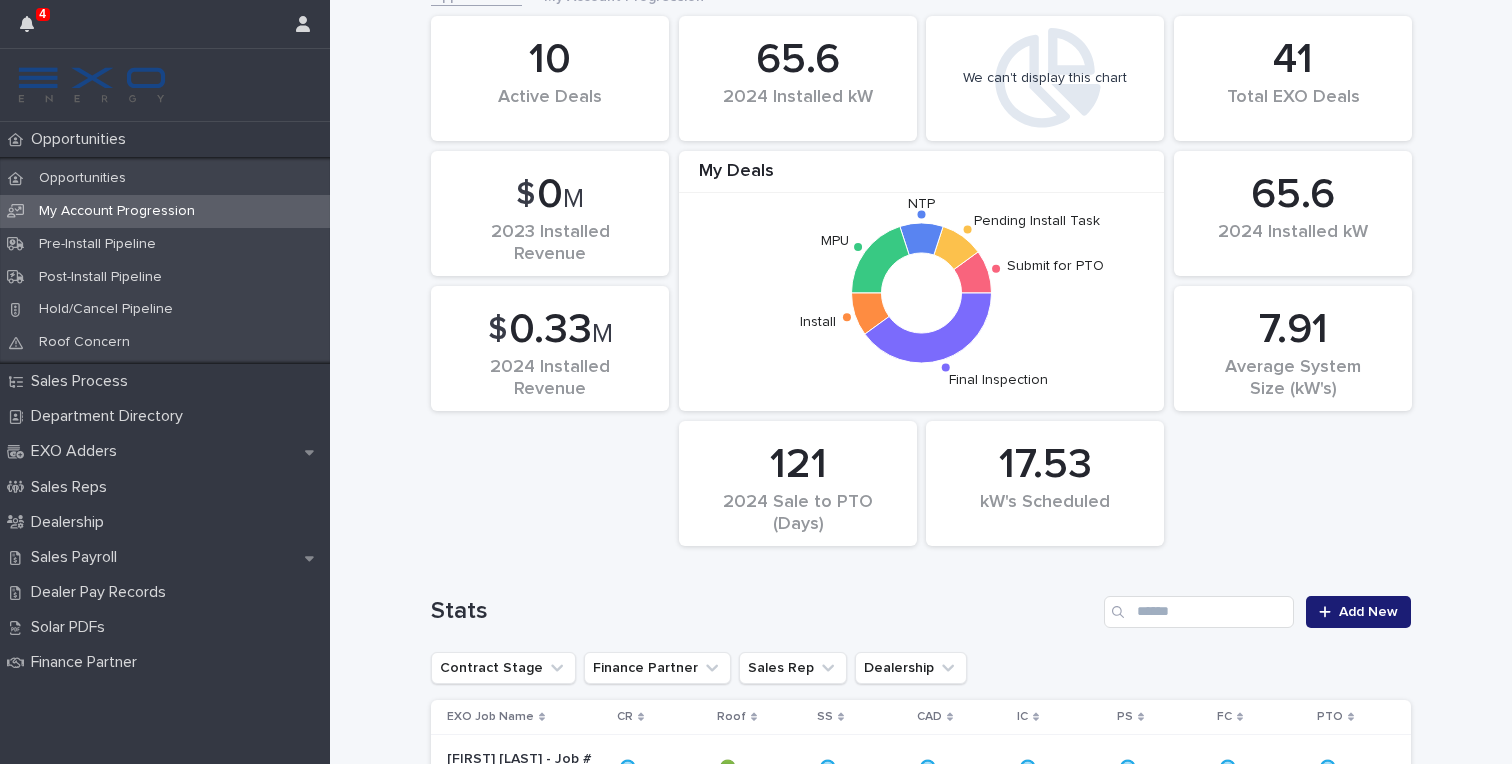 scroll, scrollTop: 0, scrollLeft: 0, axis: both 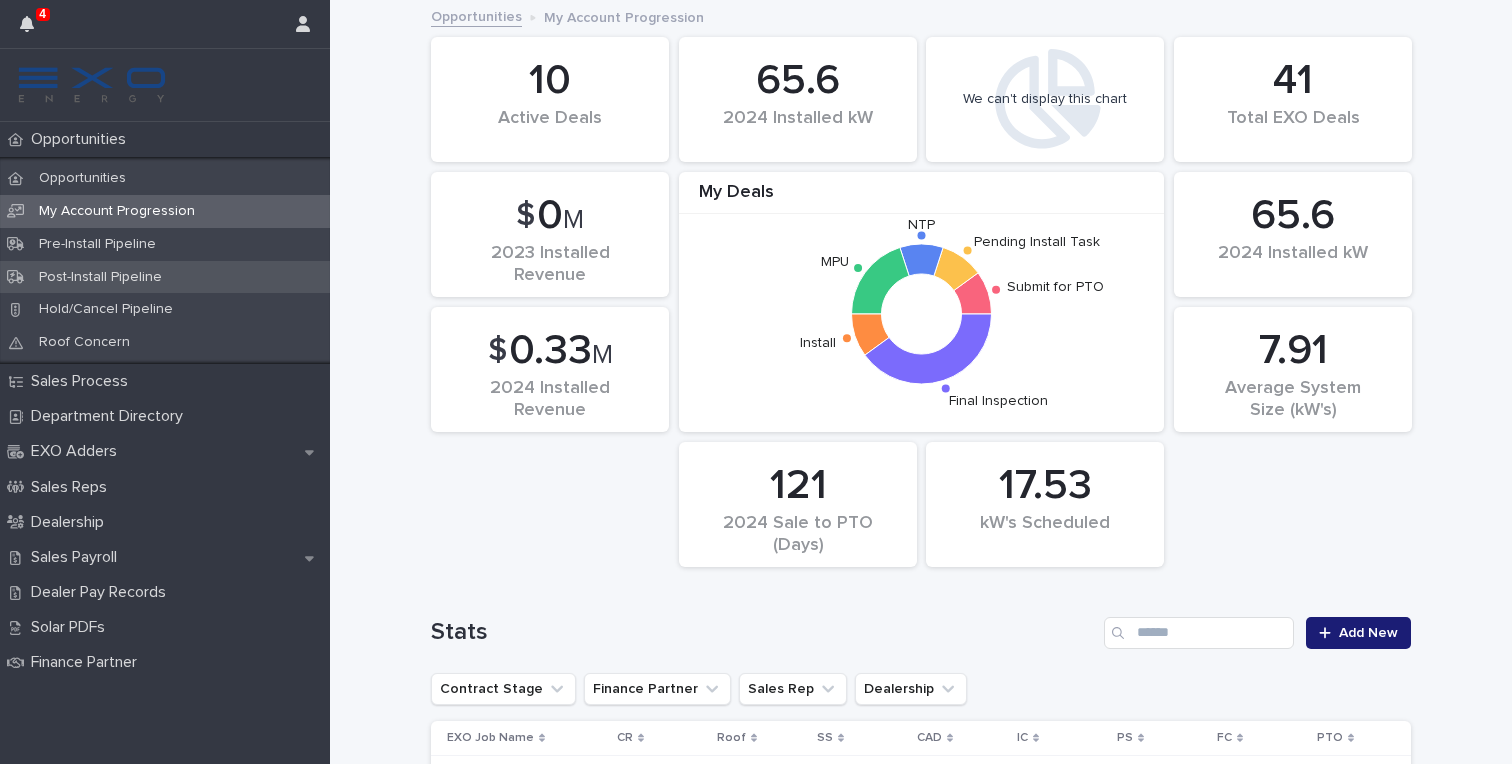 click on "Post-Install Pipeline" at bounding box center [100, 277] 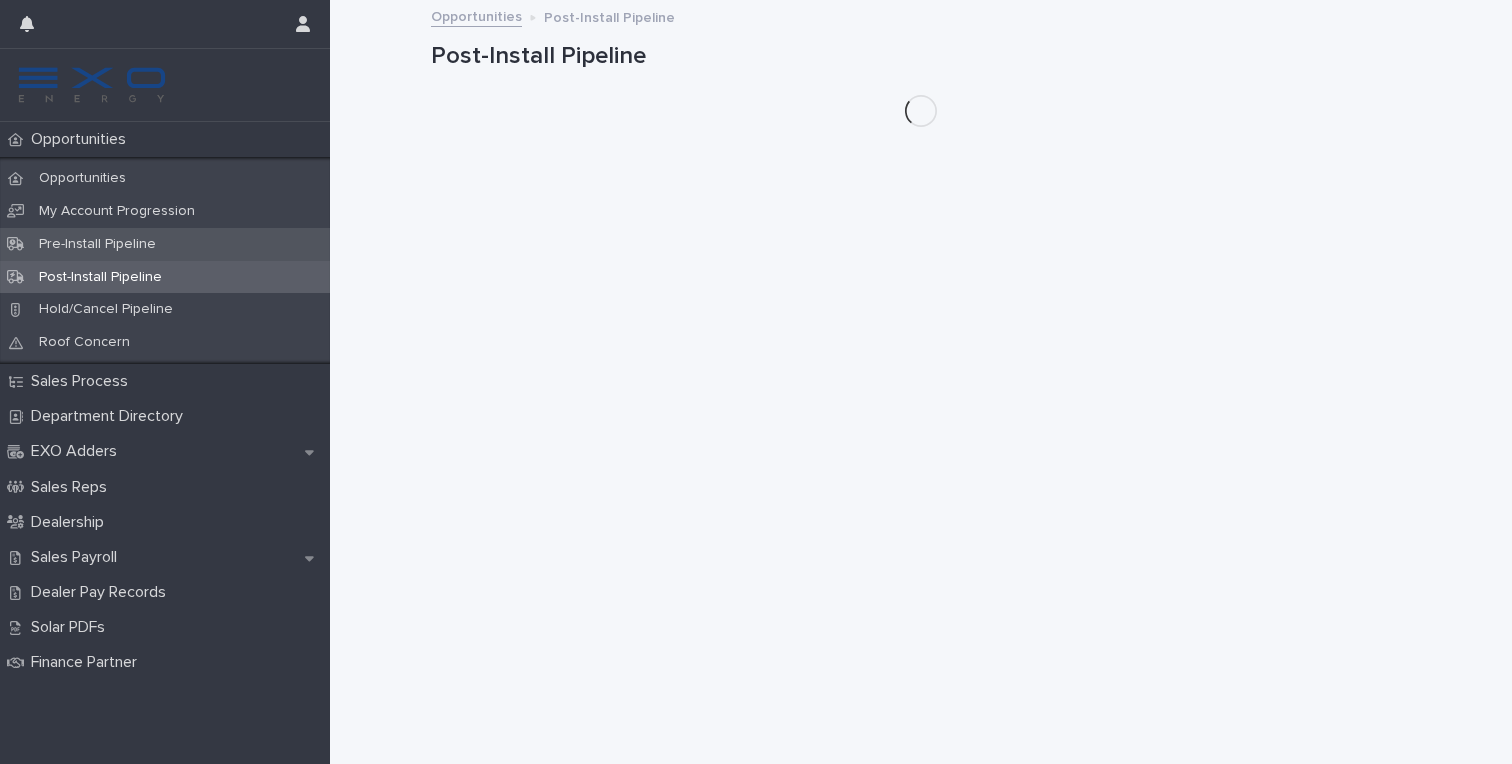 click on "Pre-Install Pipeline" at bounding box center [97, 244] 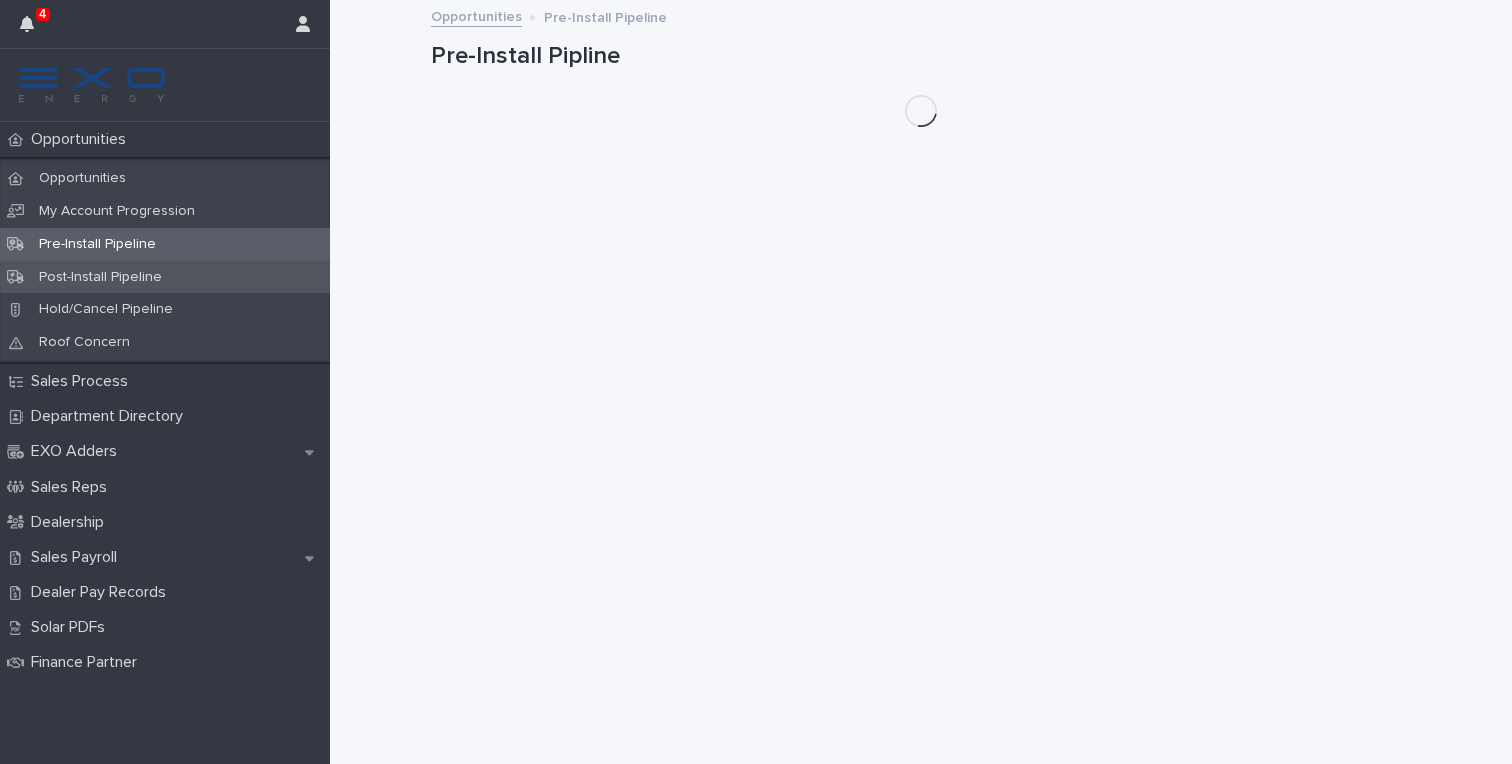 click on "Post-Install Pipeline" at bounding box center (165, 277) 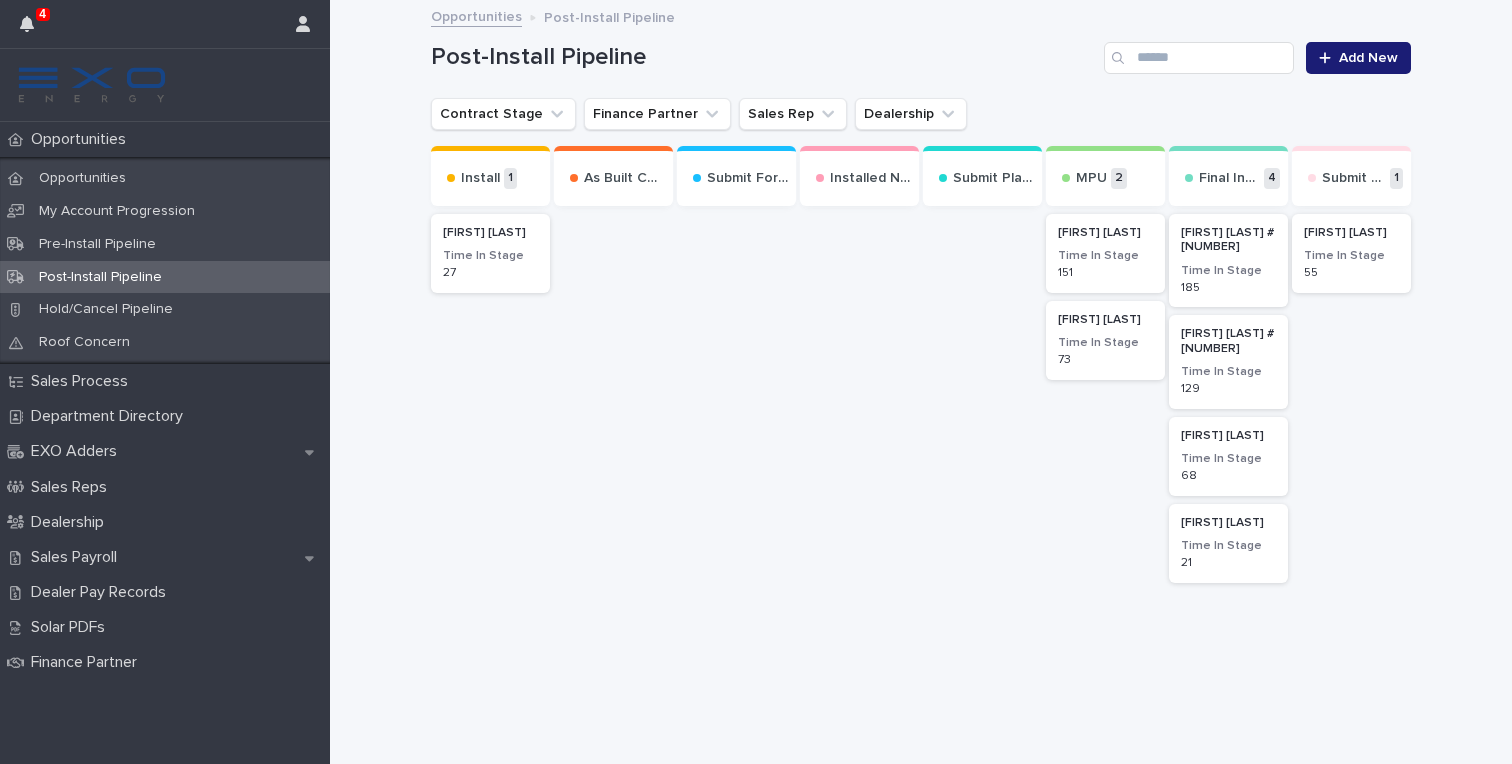 click on "Submit for PTO" at bounding box center [1354, 178] 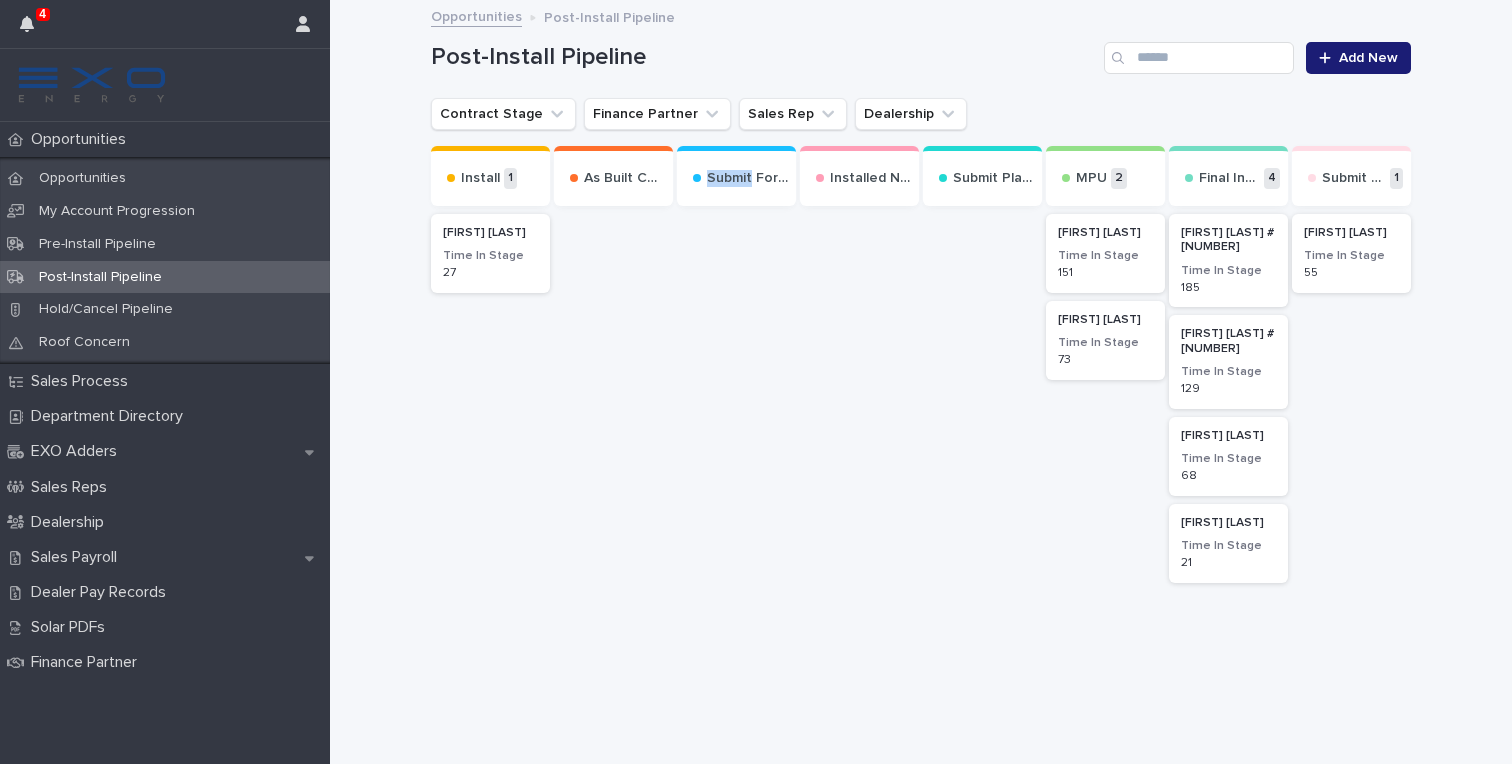 click on "Submit For Permit" at bounding box center [736, 176] 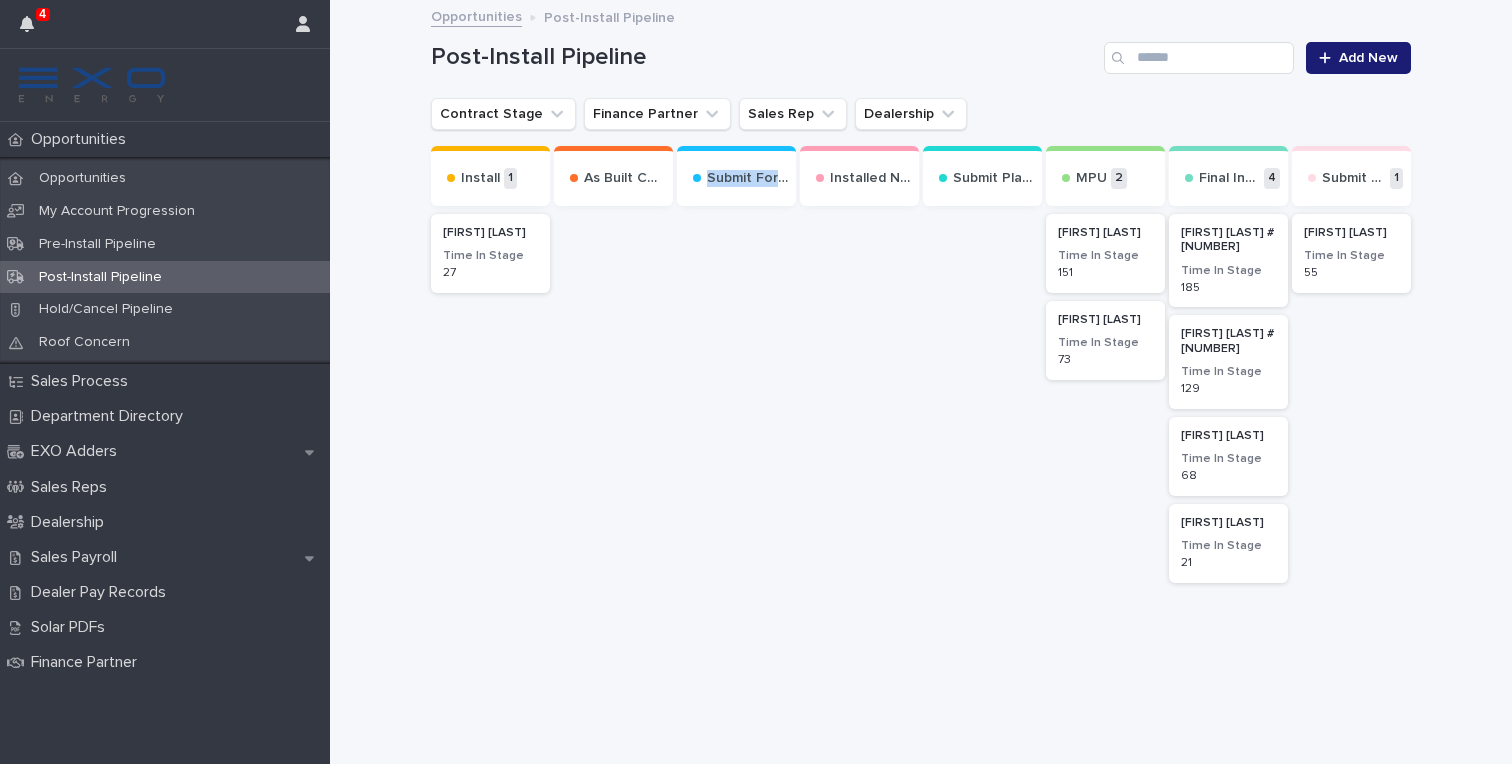click on "Submit For Permit" at bounding box center (736, 176) 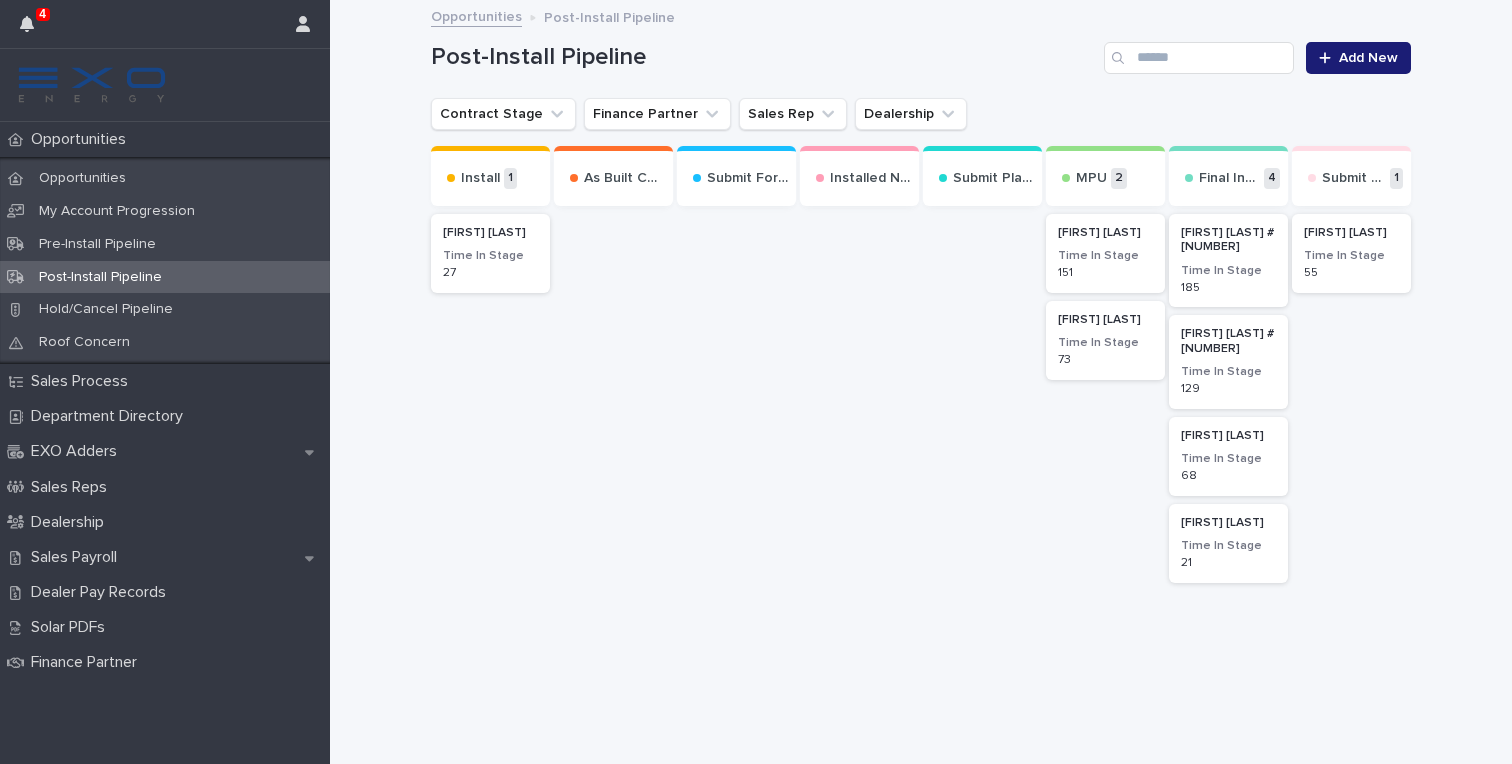 click on "Submit For Permit" at bounding box center [736, 176] 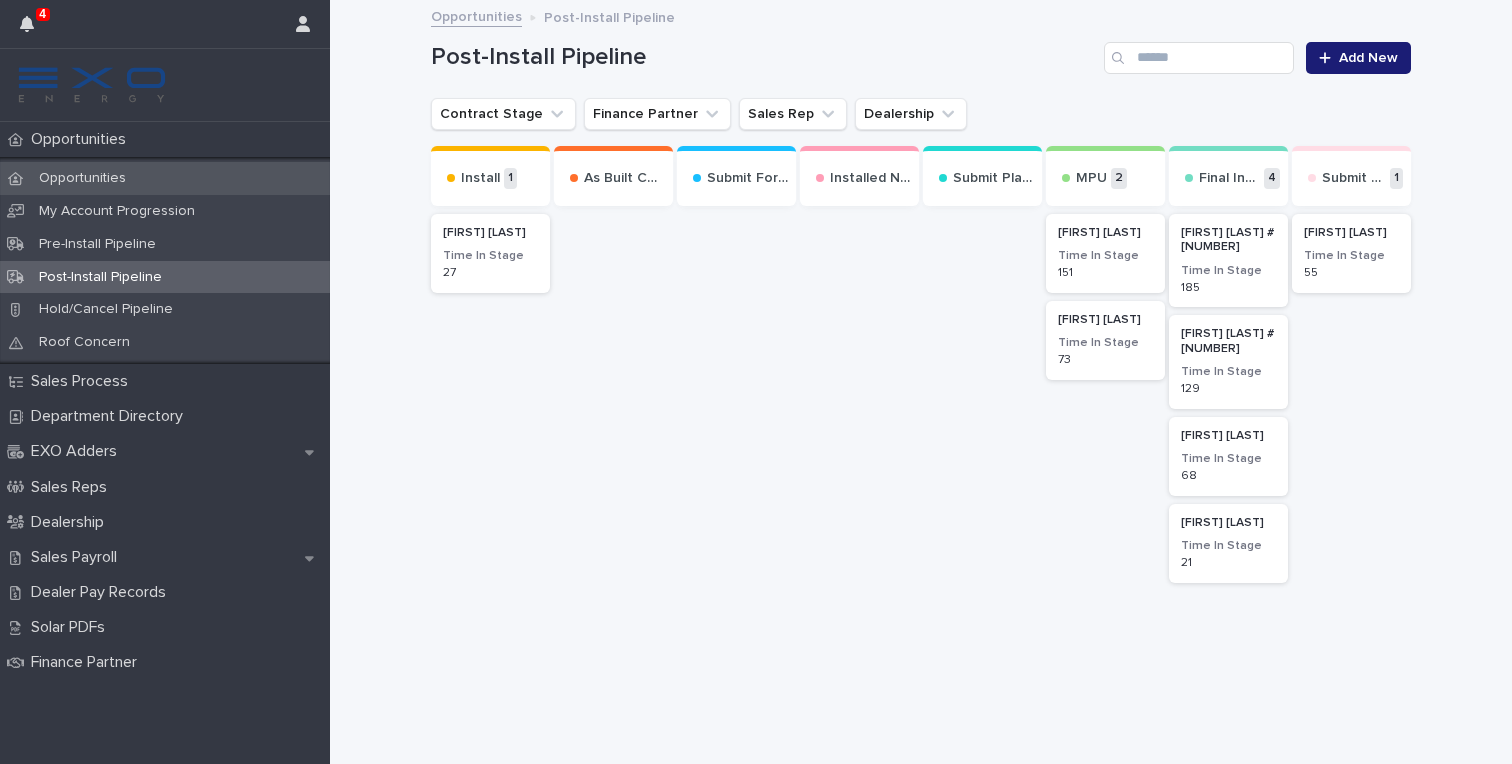 click on "Opportunities" at bounding box center (82, 178) 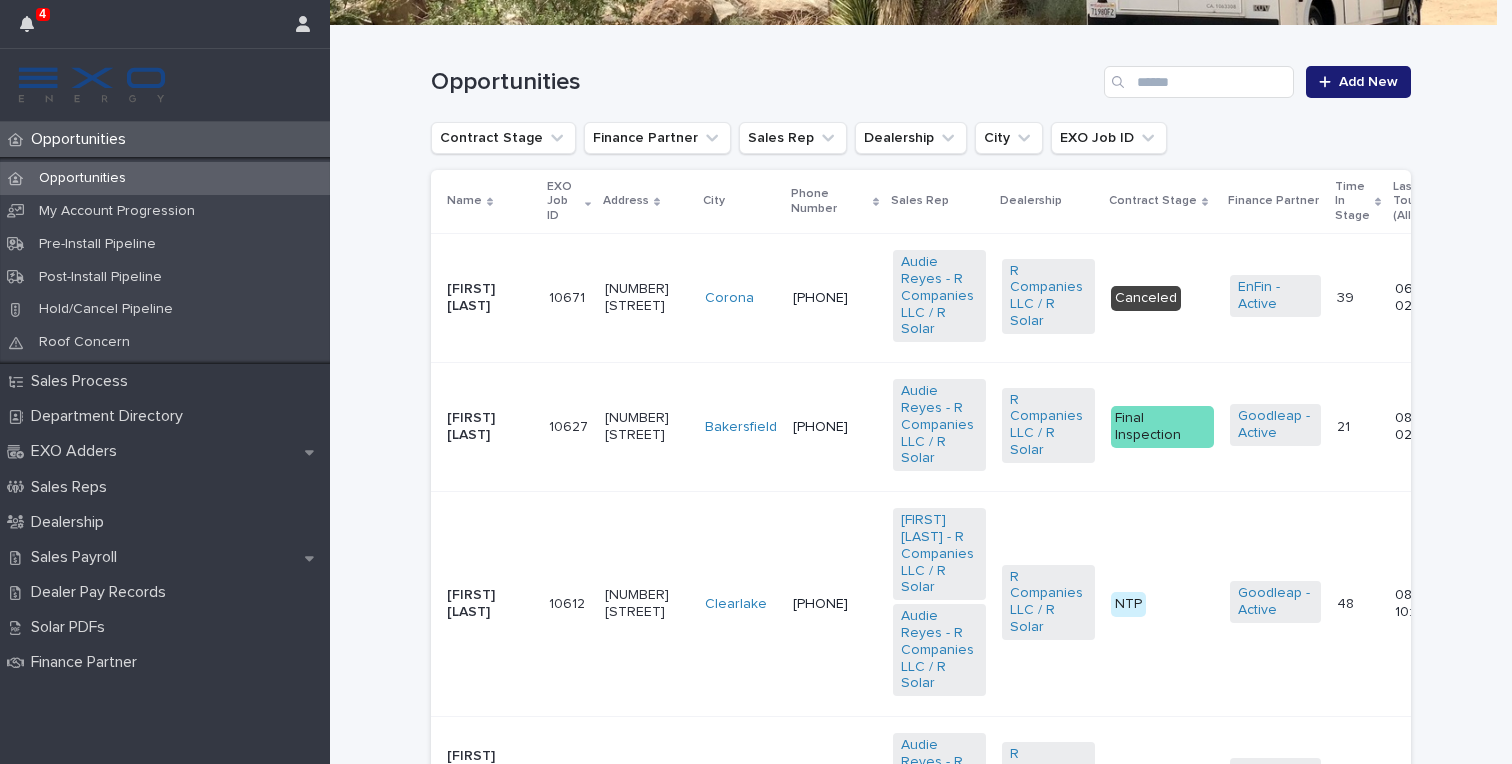 scroll, scrollTop: 384, scrollLeft: 0, axis: vertical 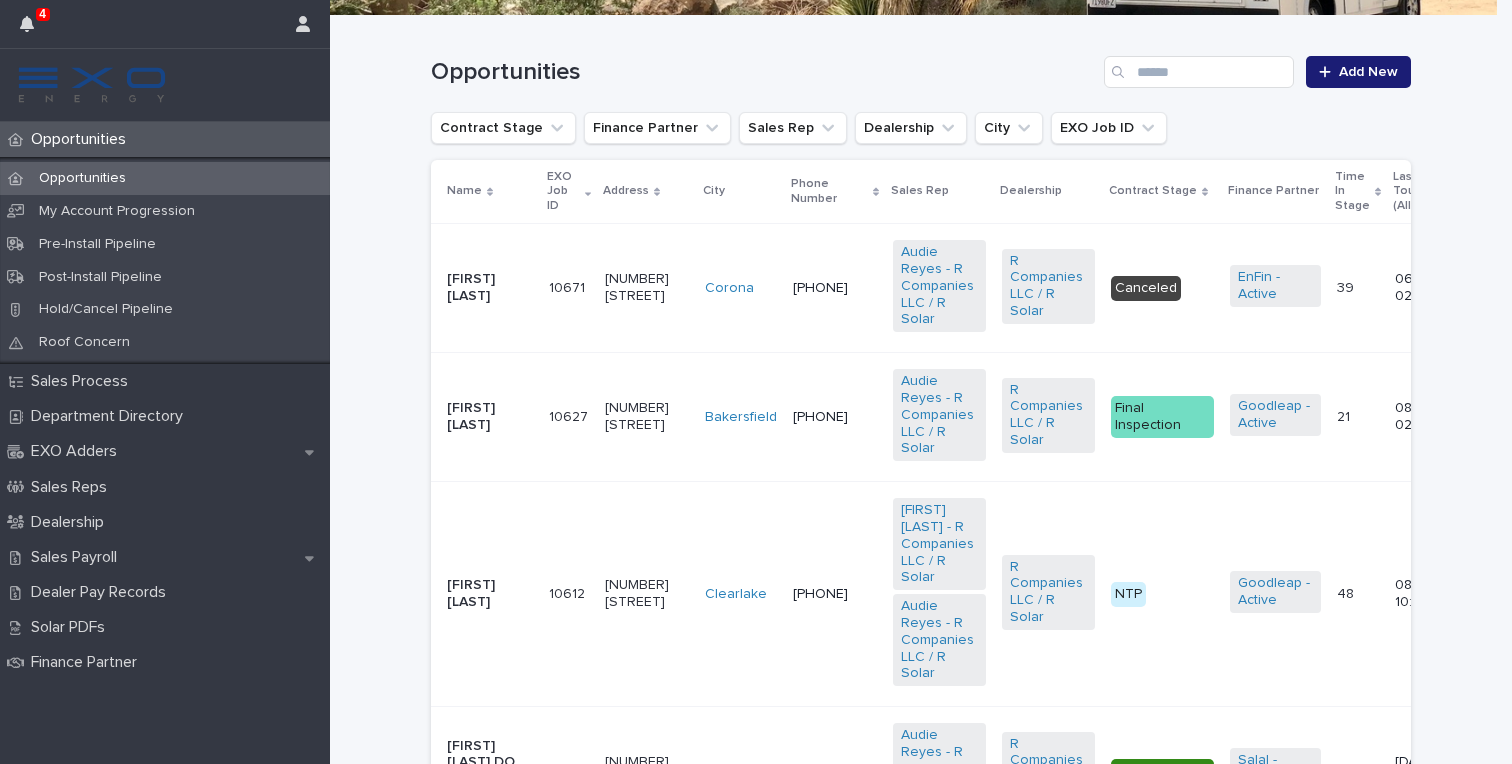 click on "[FIRST] [LAST]" at bounding box center (486, 288) 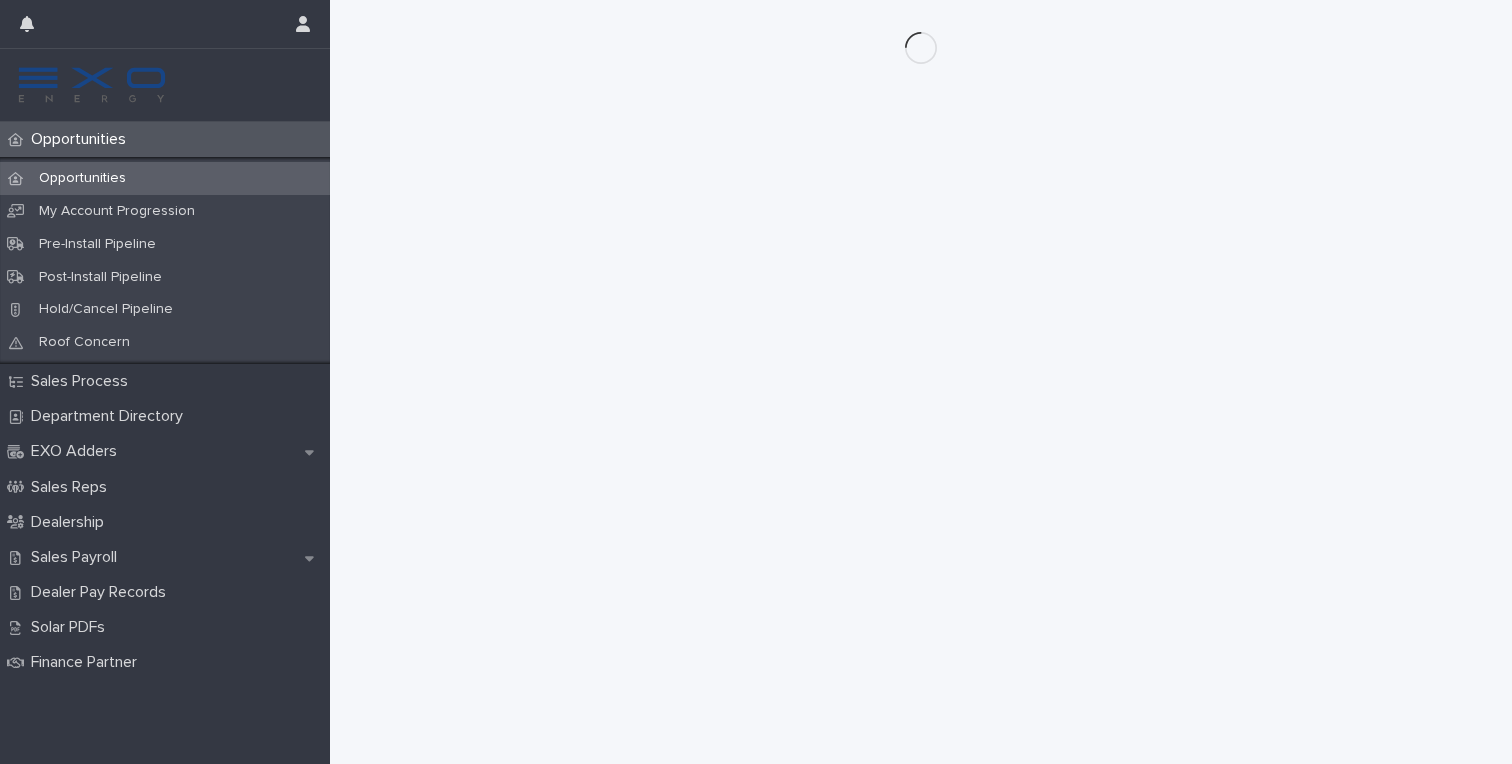 scroll, scrollTop: 0, scrollLeft: 0, axis: both 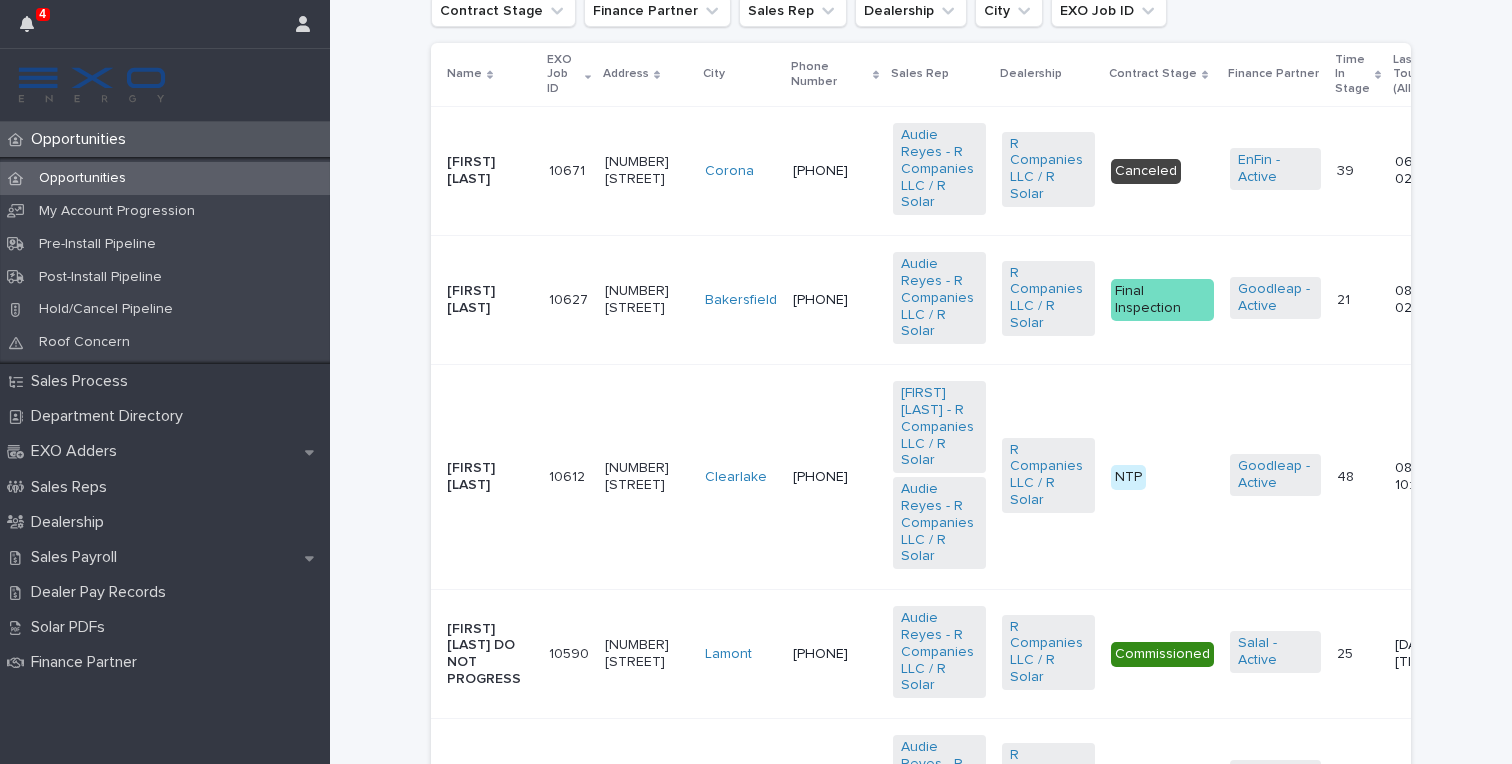 click on "[FIRST] [LAST]" at bounding box center [486, 477] 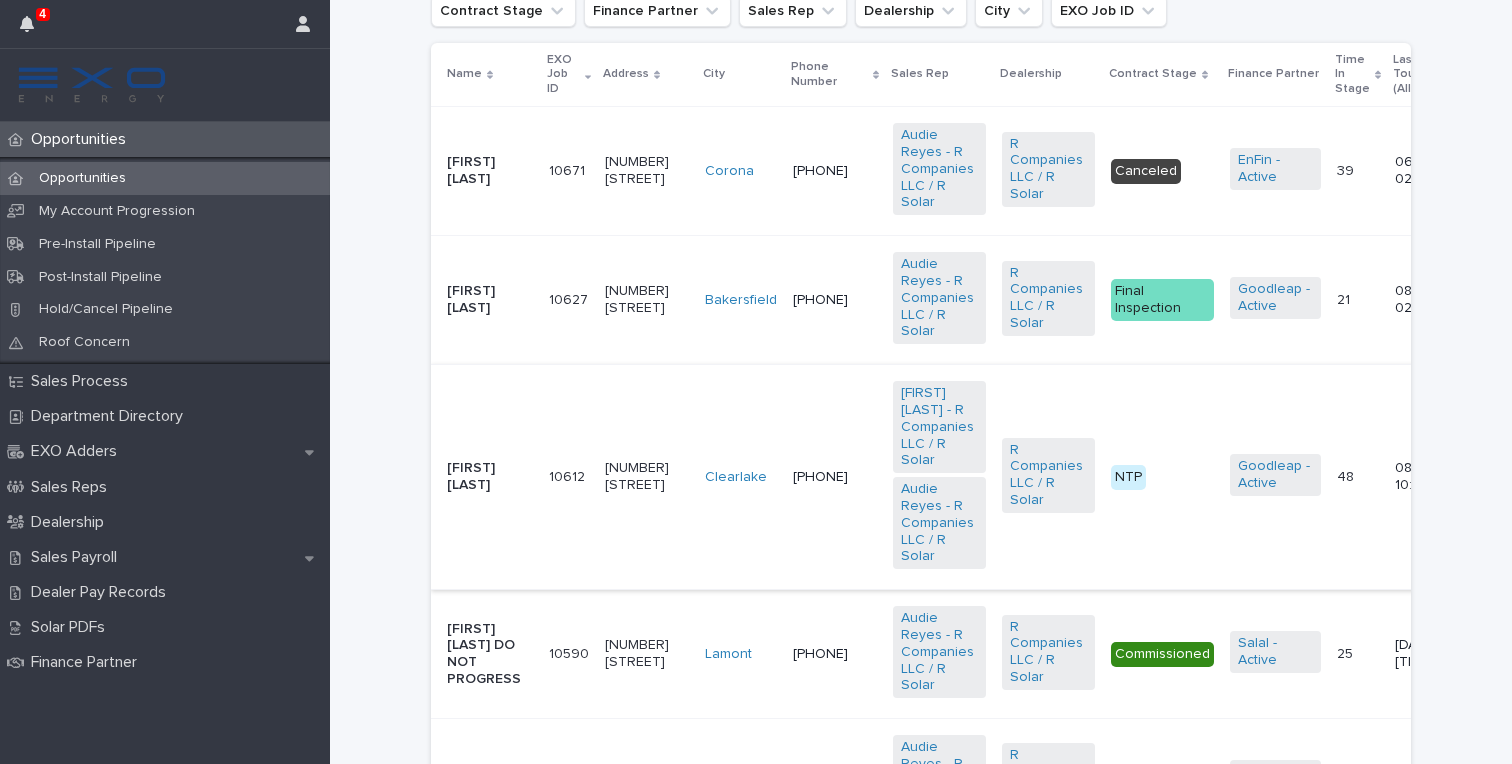 scroll, scrollTop: 0, scrollLeft: 0, axis: both 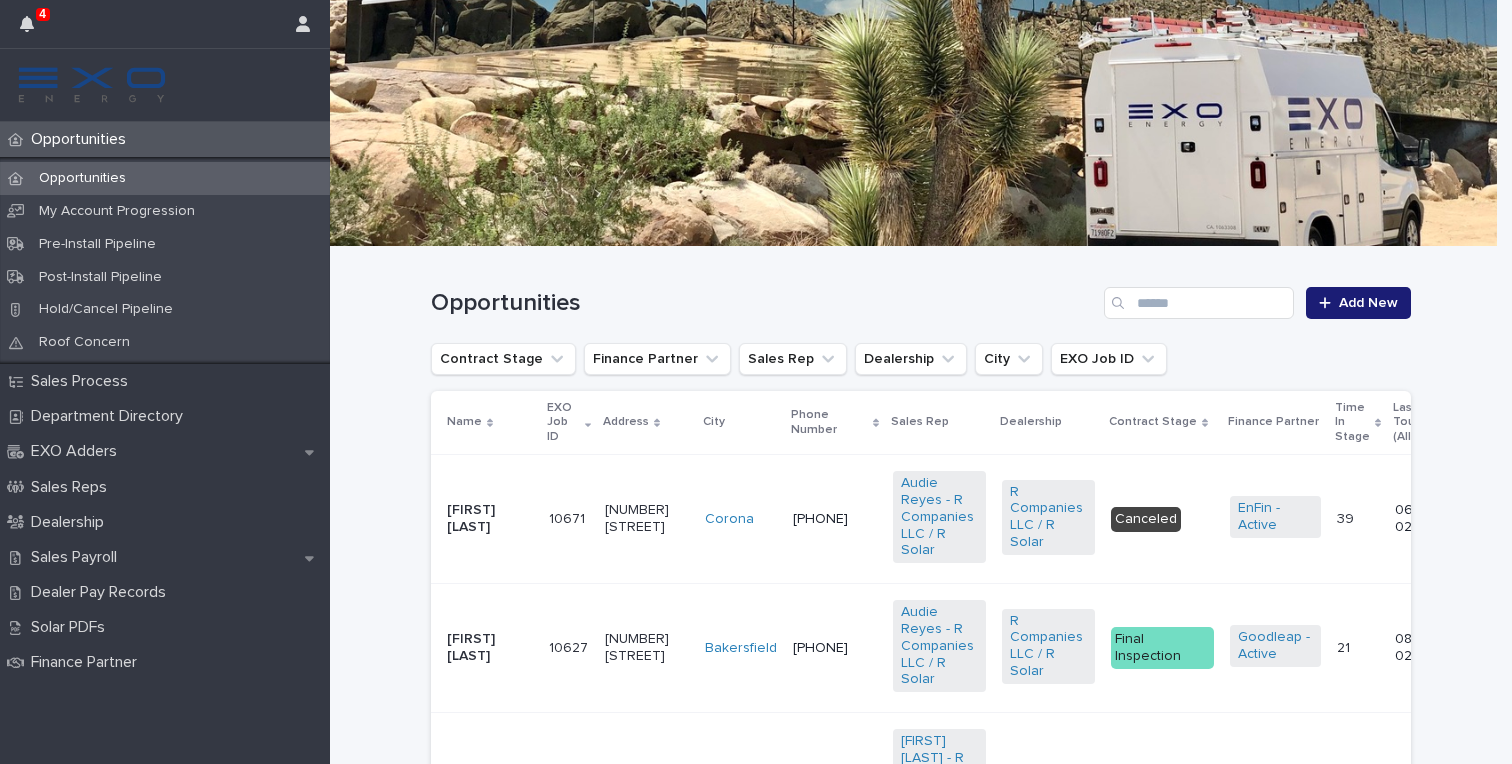 click on "[FIRST] [LAST]" at bounding box center (490, 648) 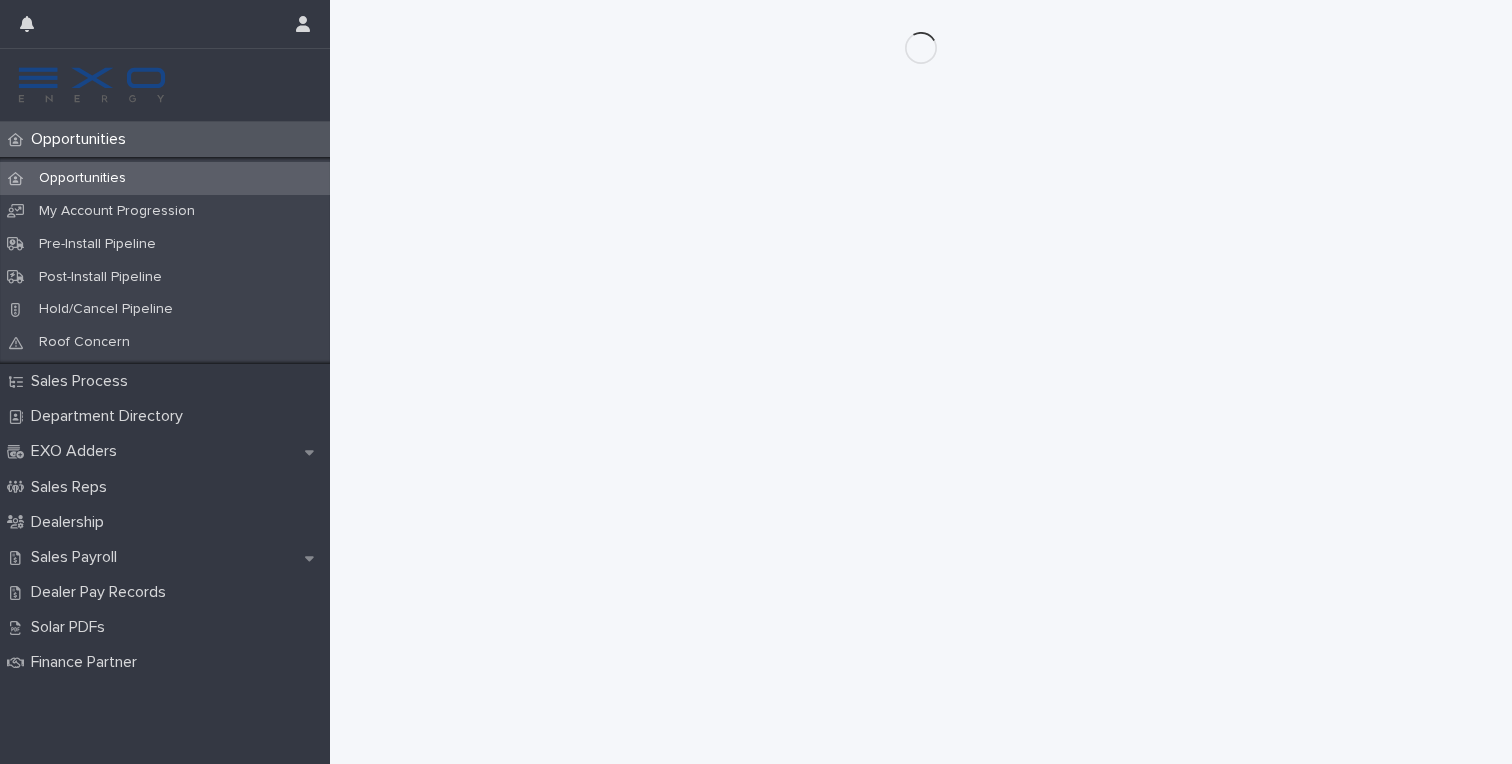 scroll, scrollTop: 0, scrollLeft: 0, axis: both 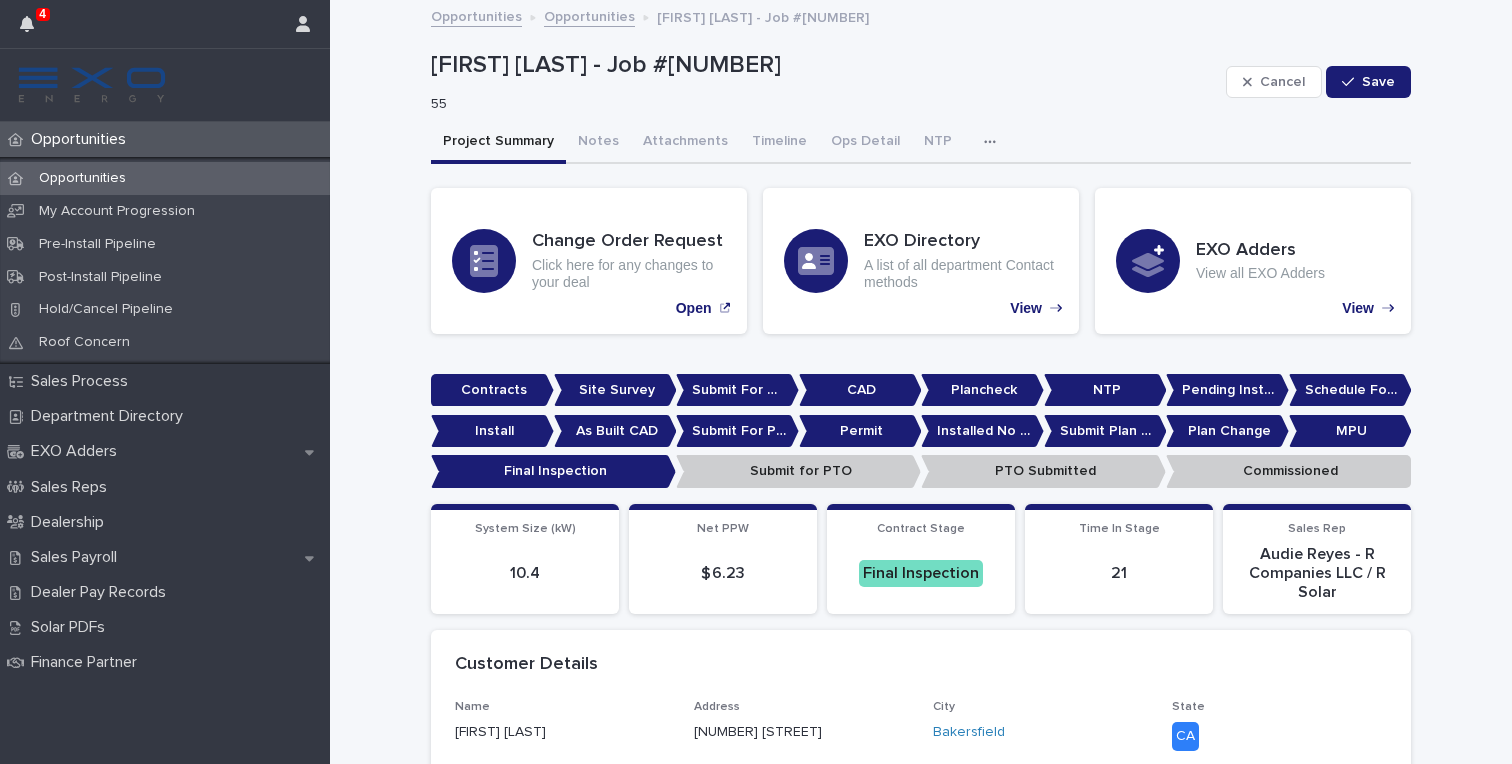 click 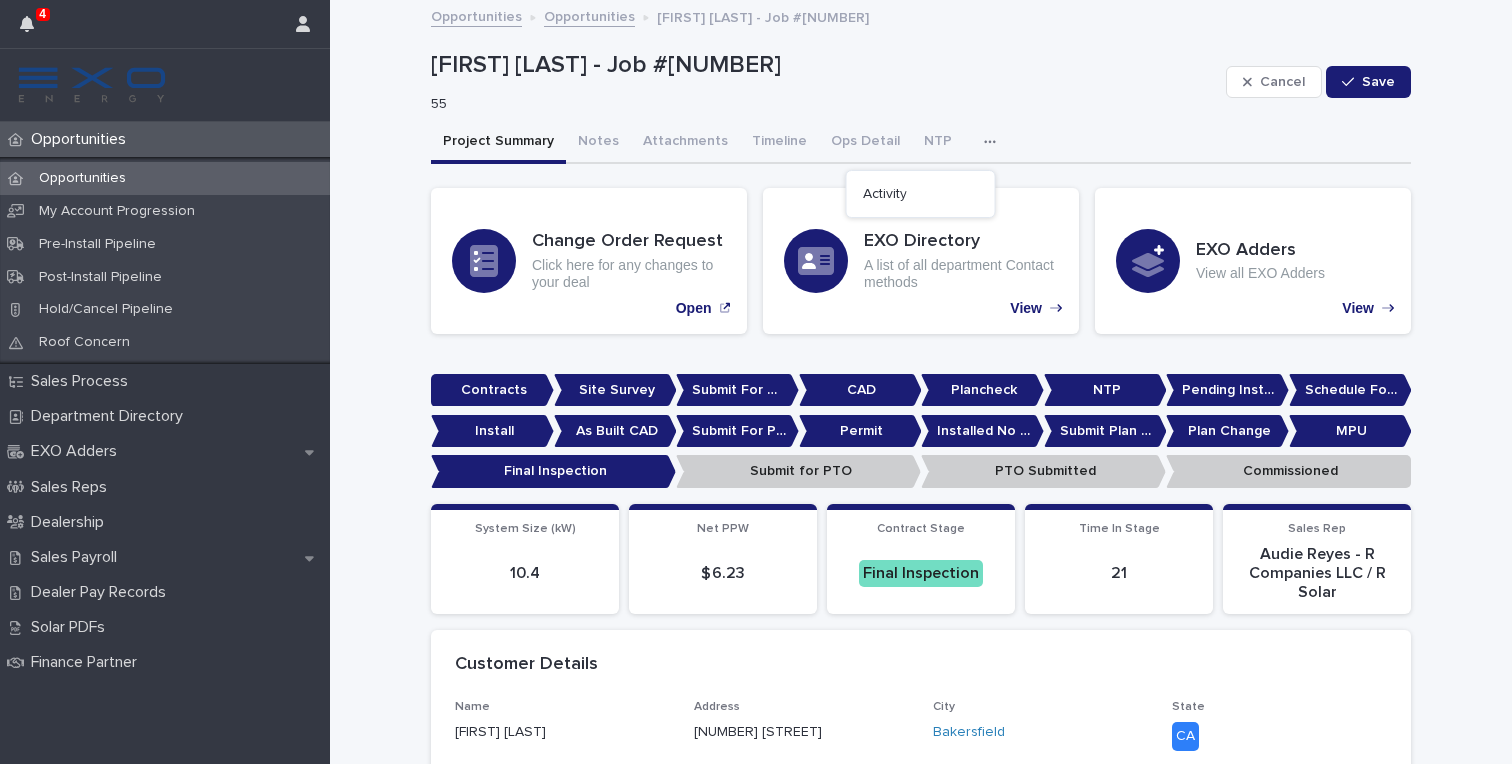 click 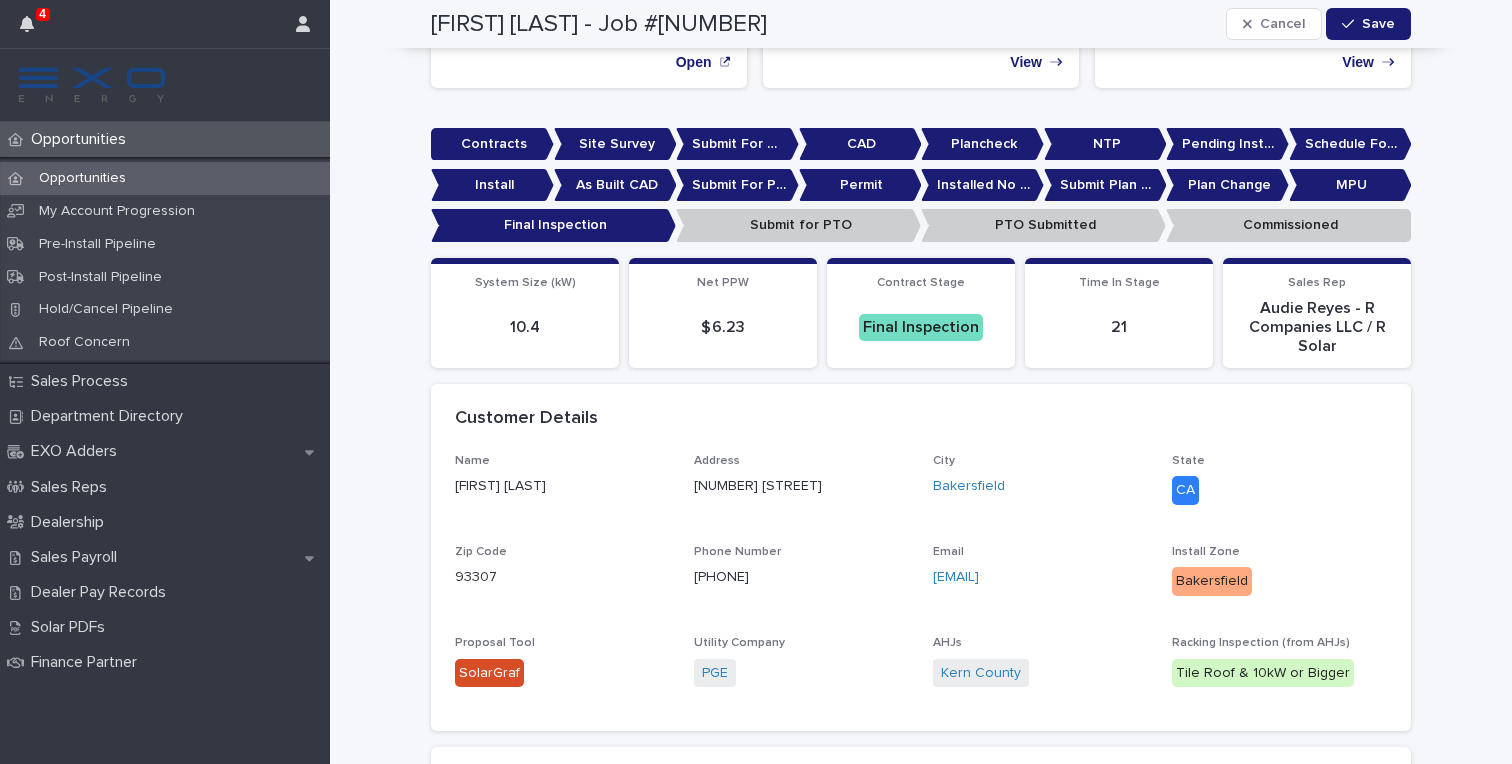 scroll, scrollTop: 250, scrollLeft: 0, axis: vertical 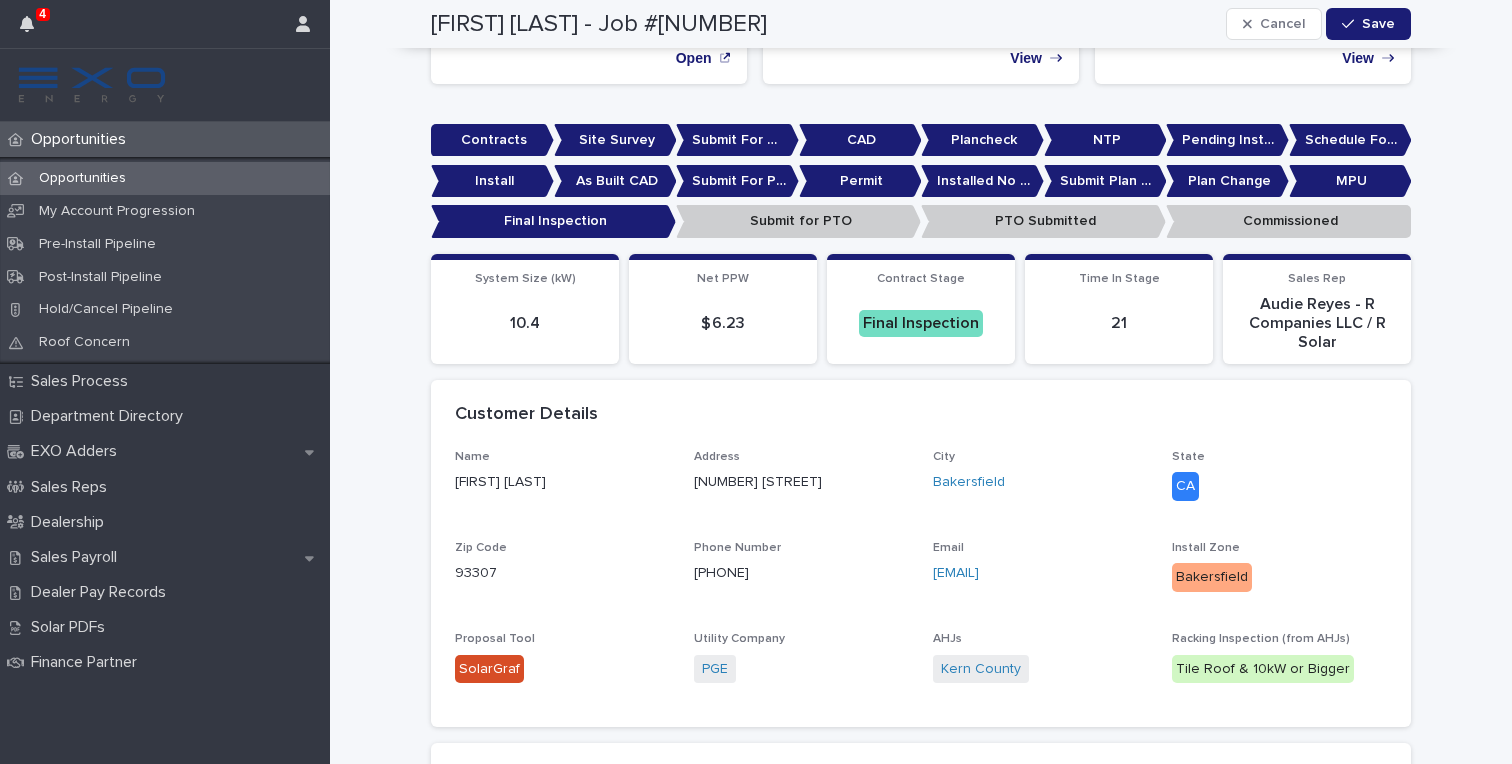 type 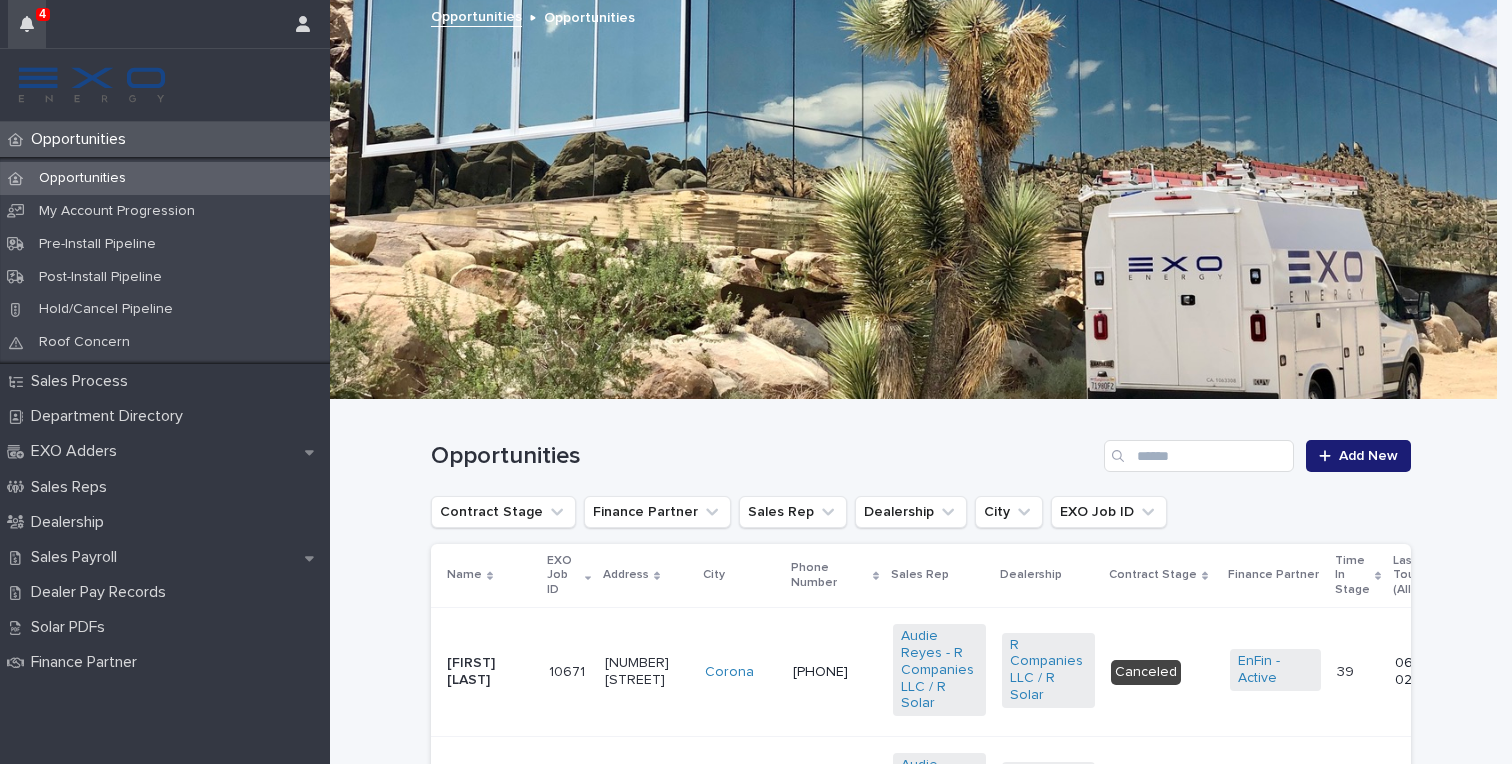 click 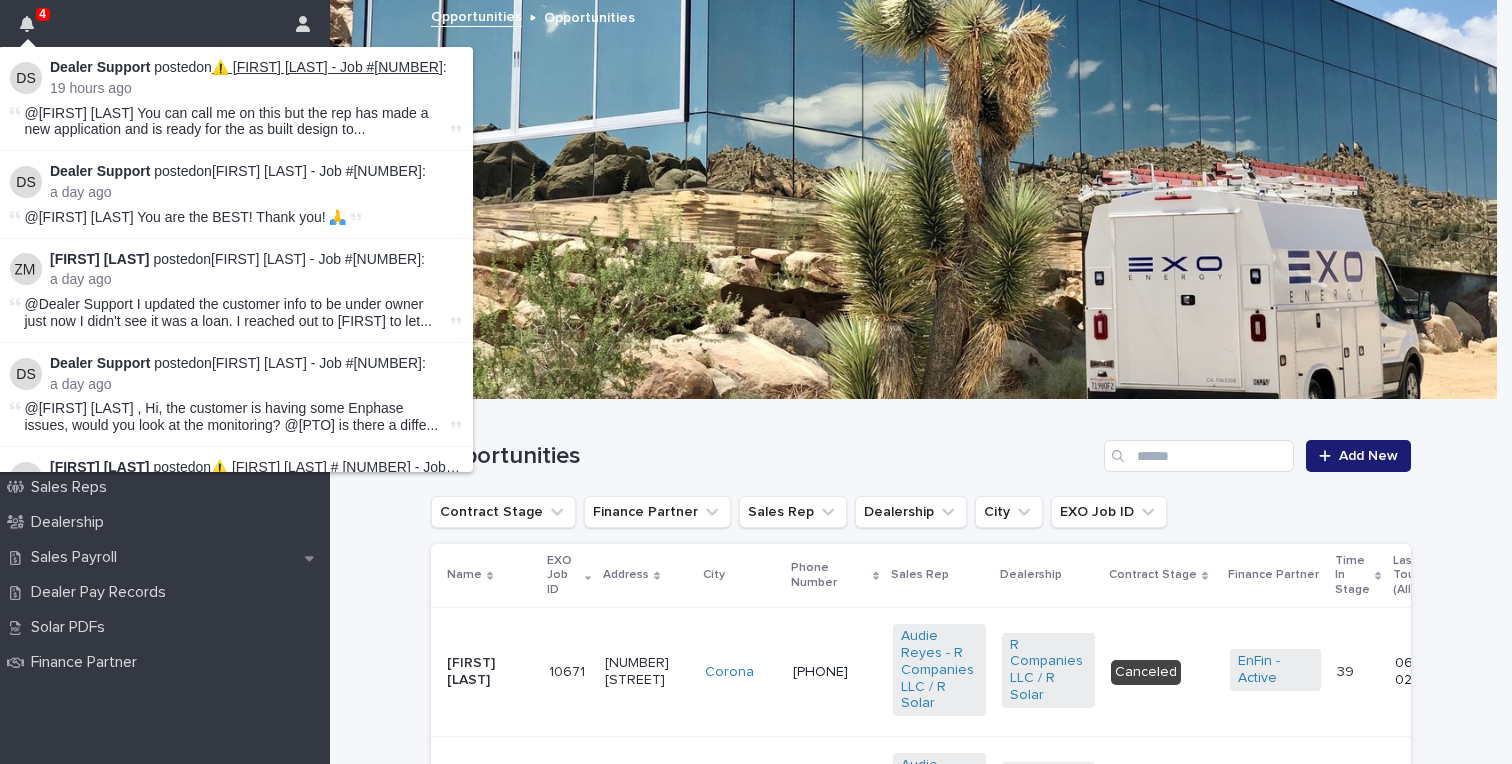 click on "⚠️ [FIRST] [LAST] - Job #[NUMBER]" at bounding box center [327, 67] 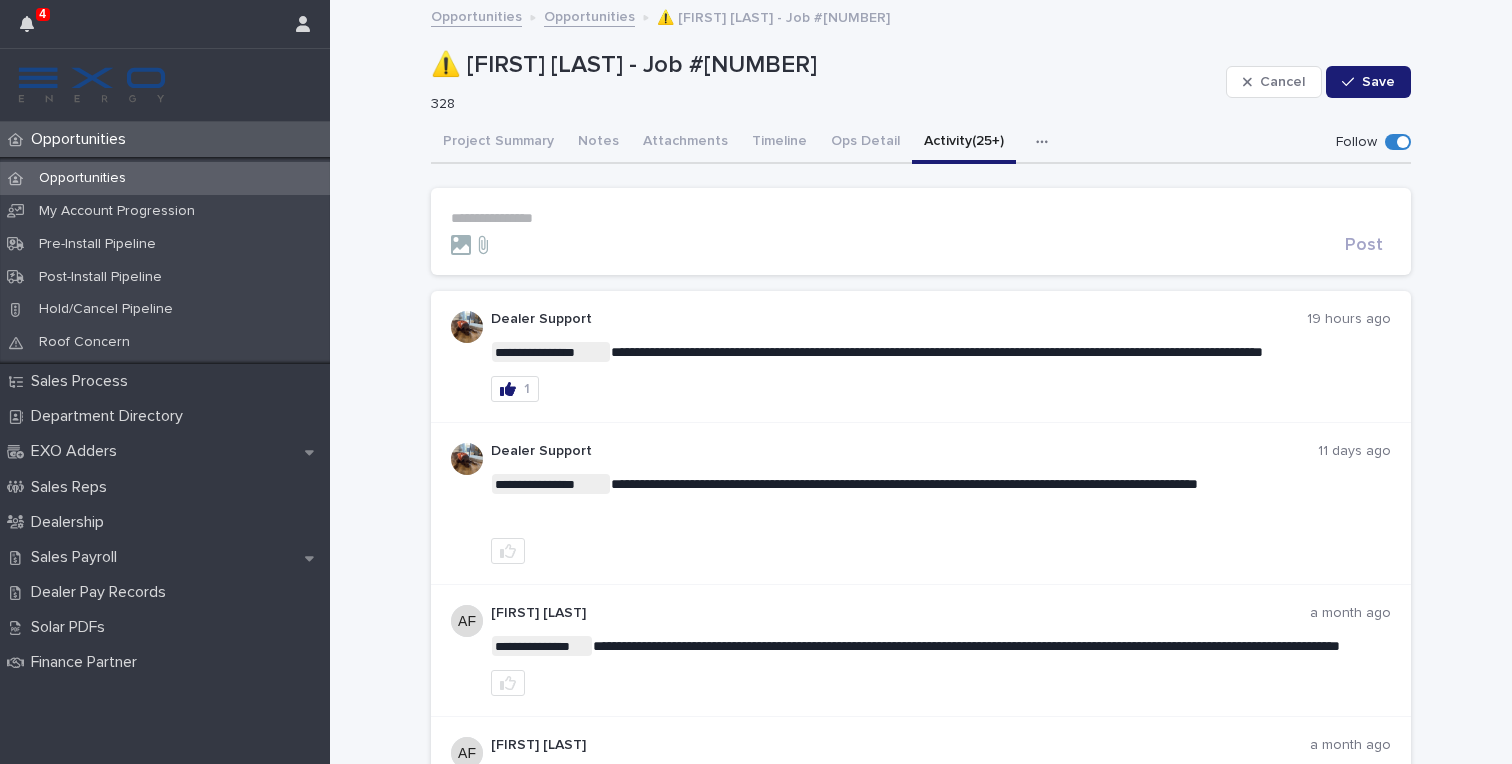 click on "**********" at bounding box center [921, 231] 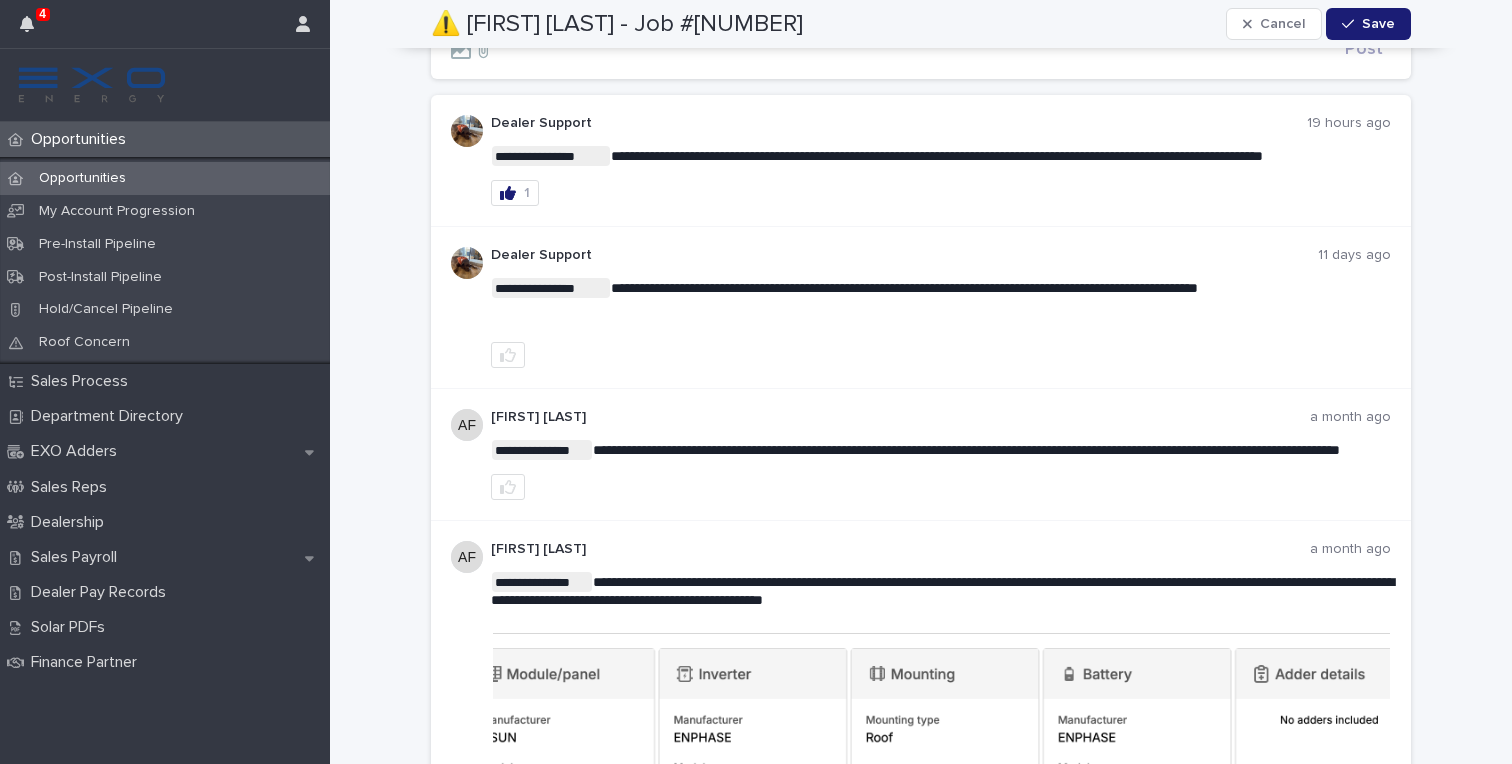 scroll, scrollTop: 0, scrollLeft: 0, axis: both 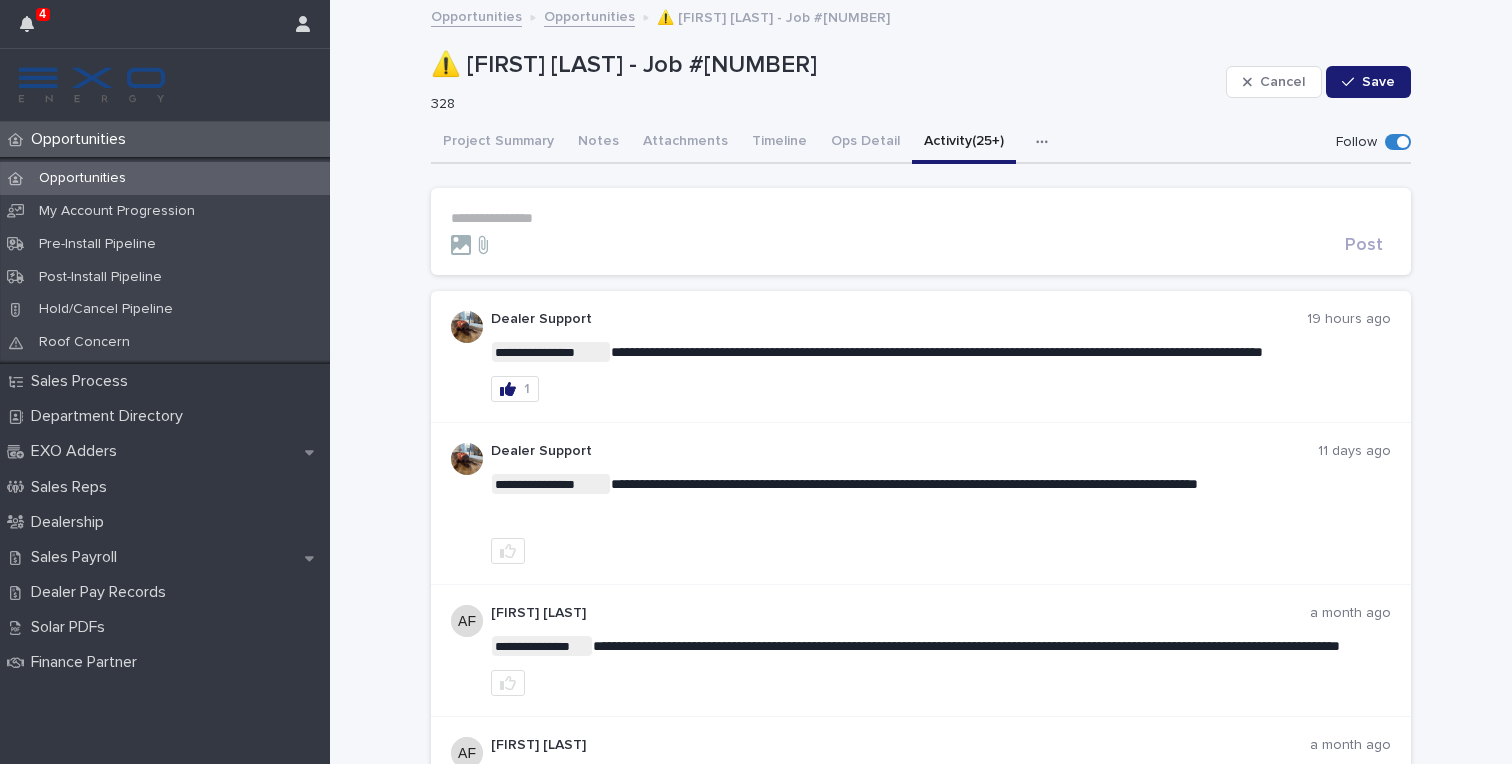 click on "**********" at bounding box center (921, 218) 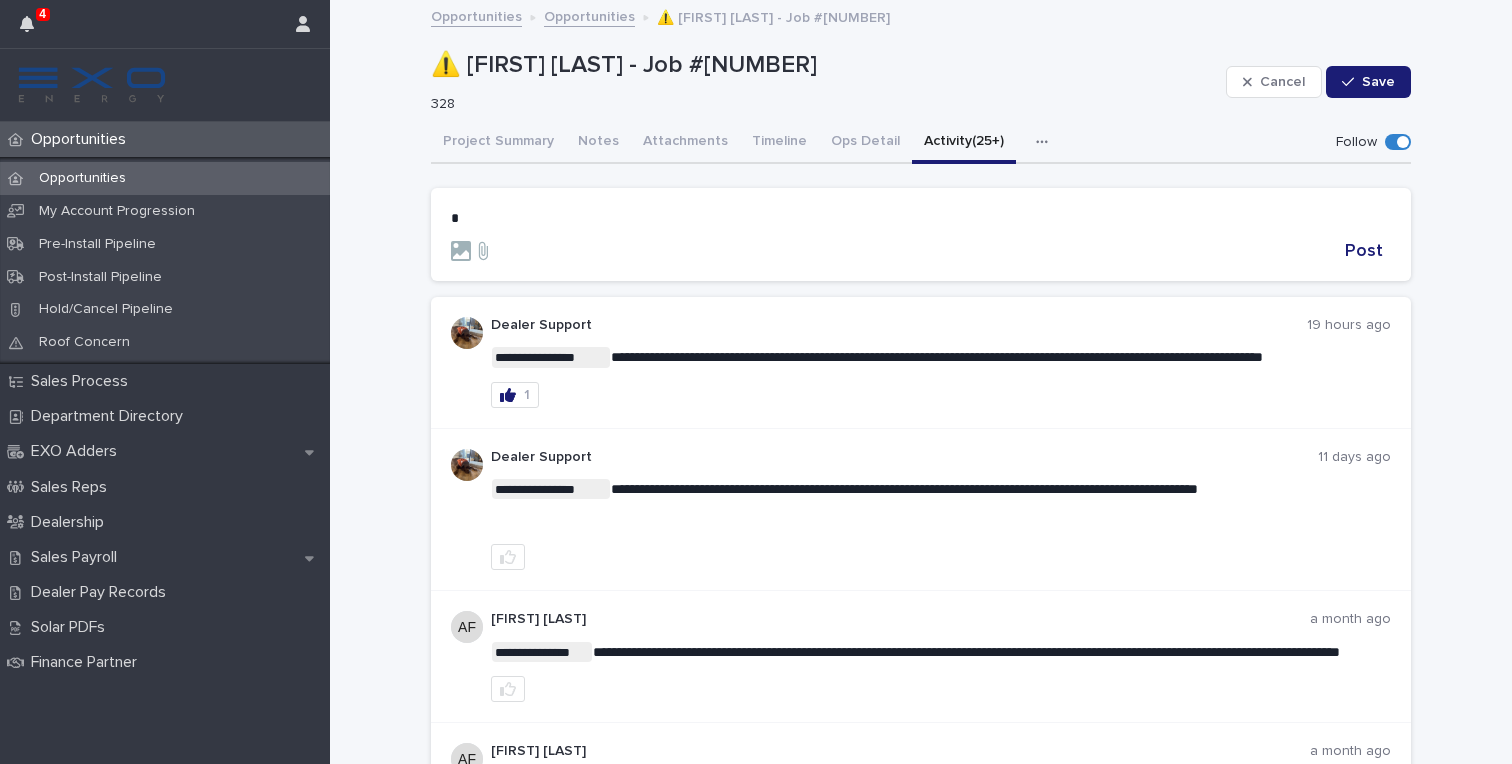 type 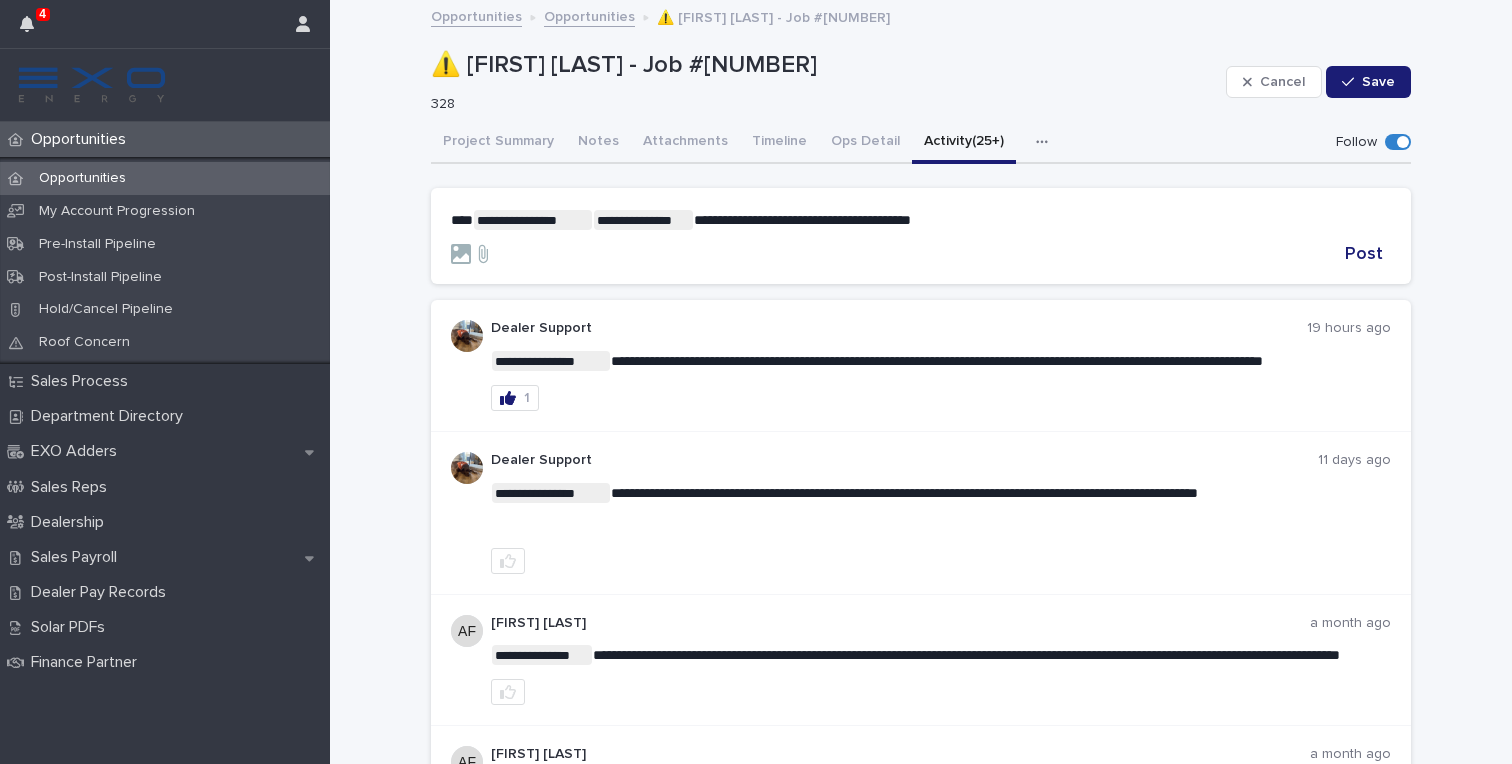 click on "**********" at bounding box center [921, 220] 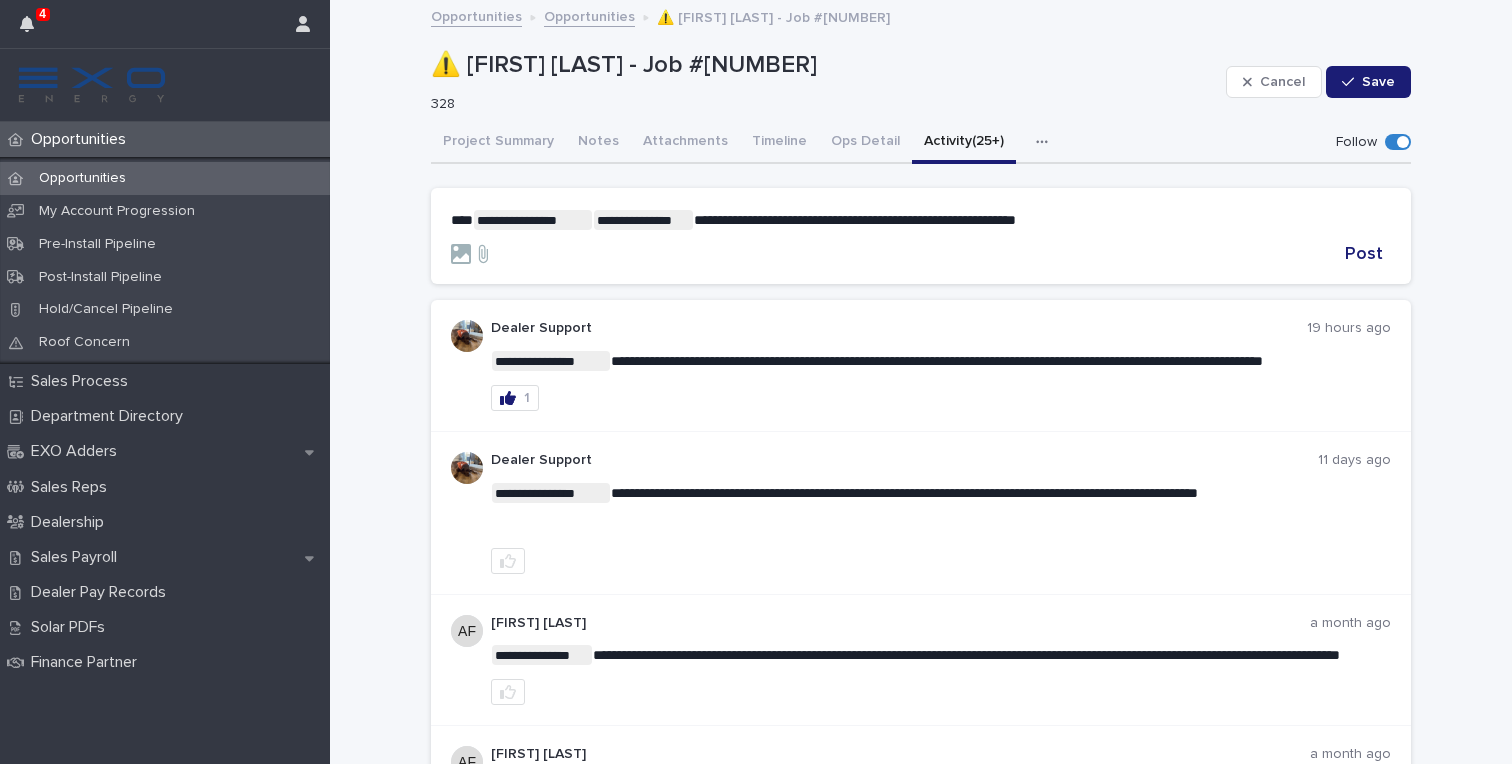 click on "**********" at bounding box center (921, 220) 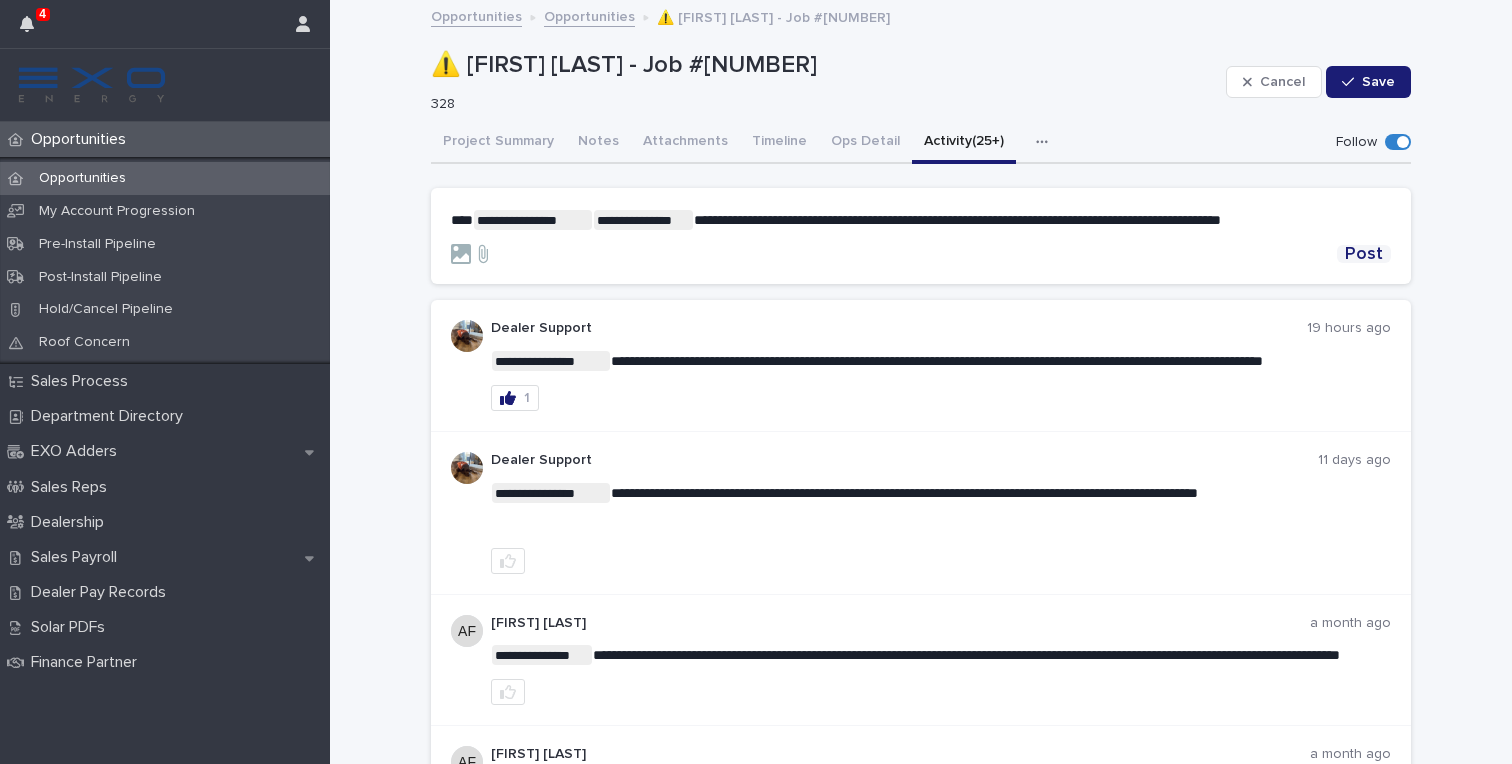 click on "Post" at bounding box center [1364, 254] 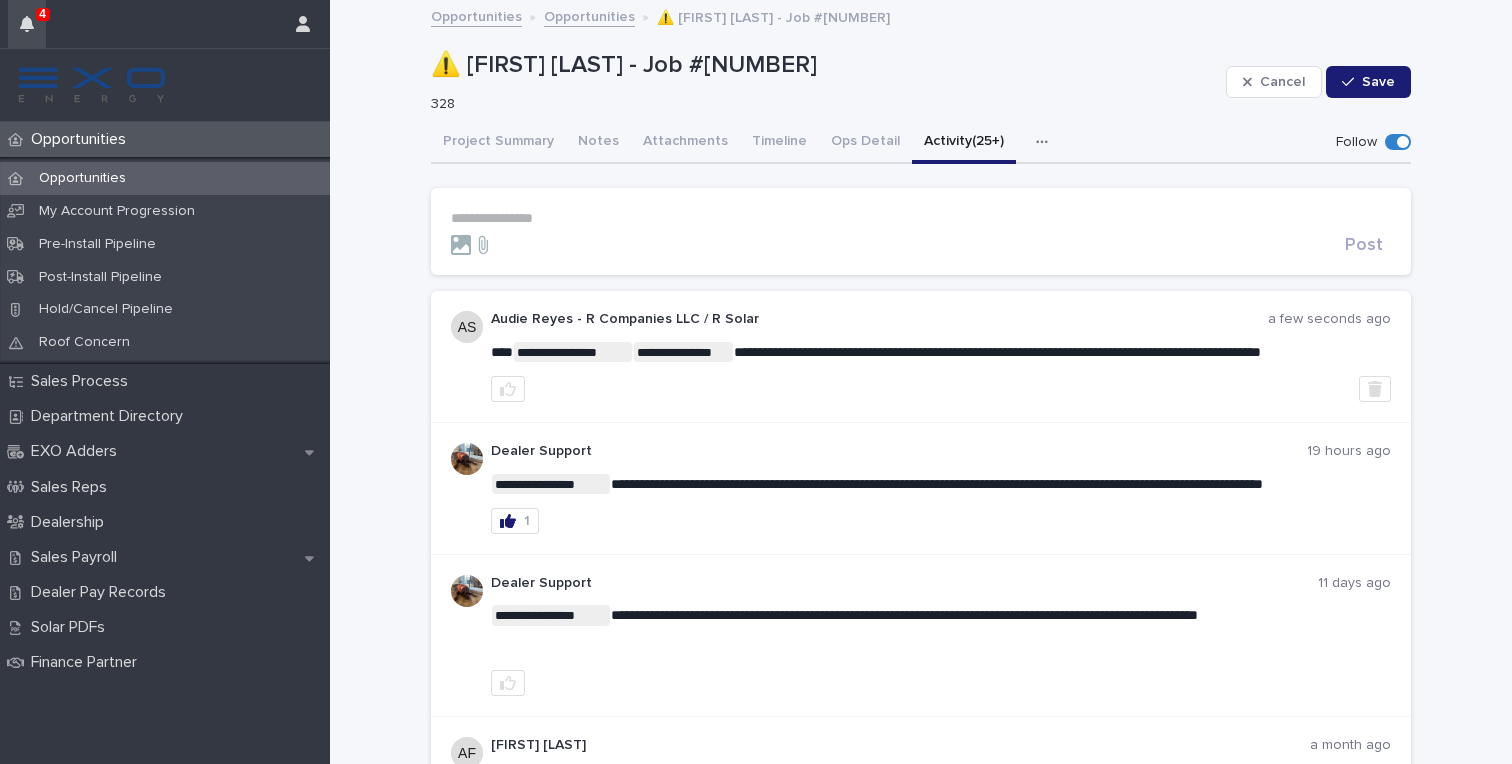 click at bounding box center [27, 24] 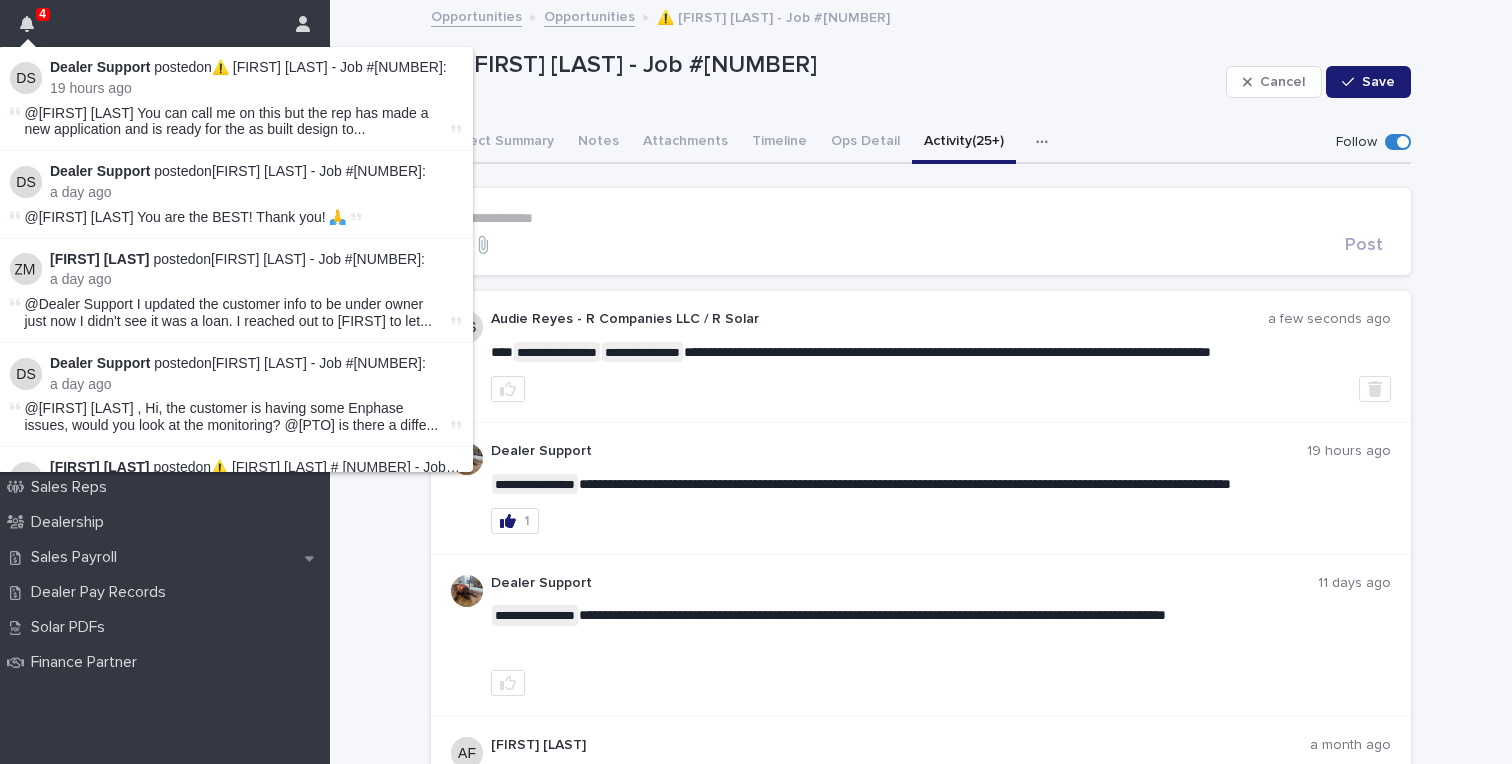 click at bounding box center (27, 24) 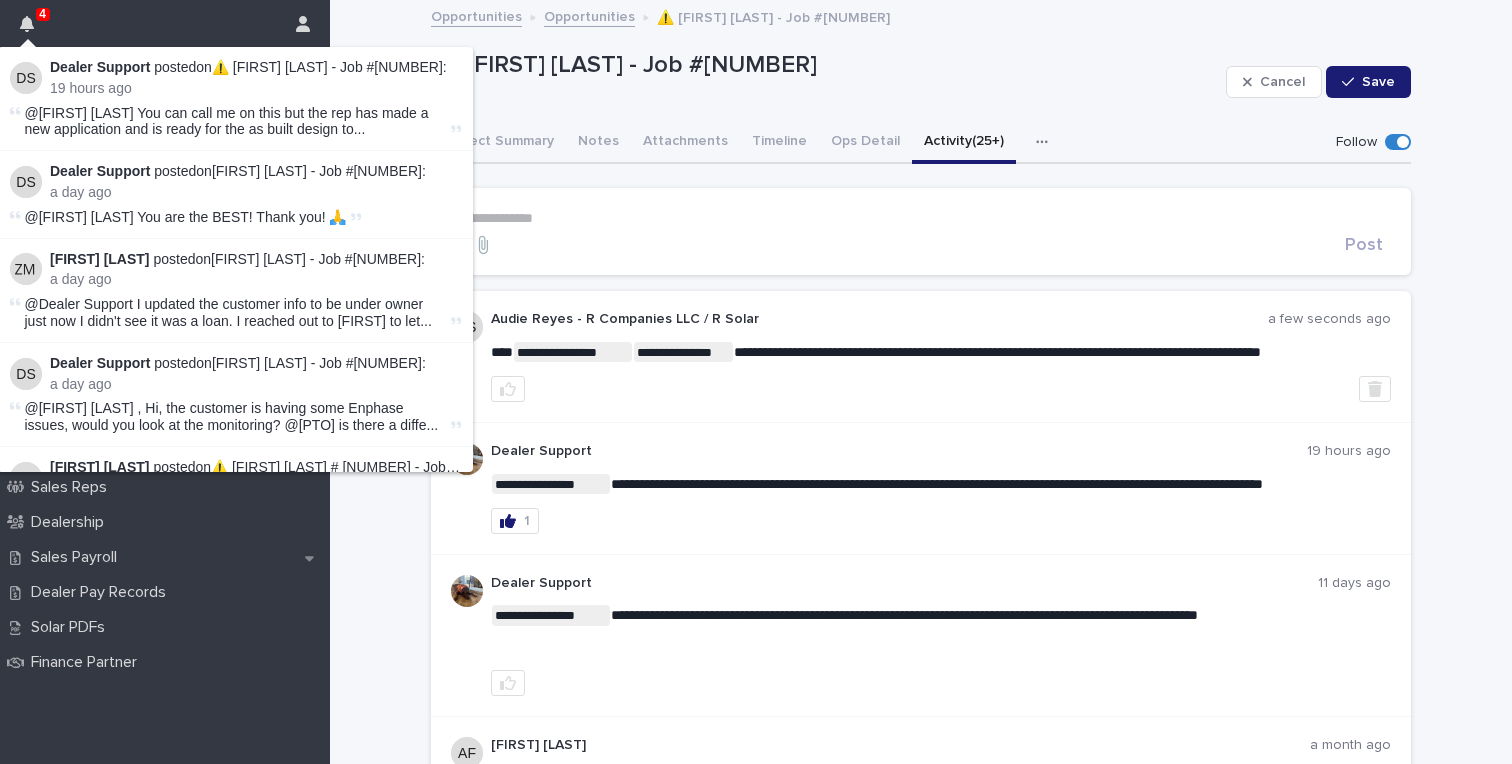 click at bounding box center [27, 24] 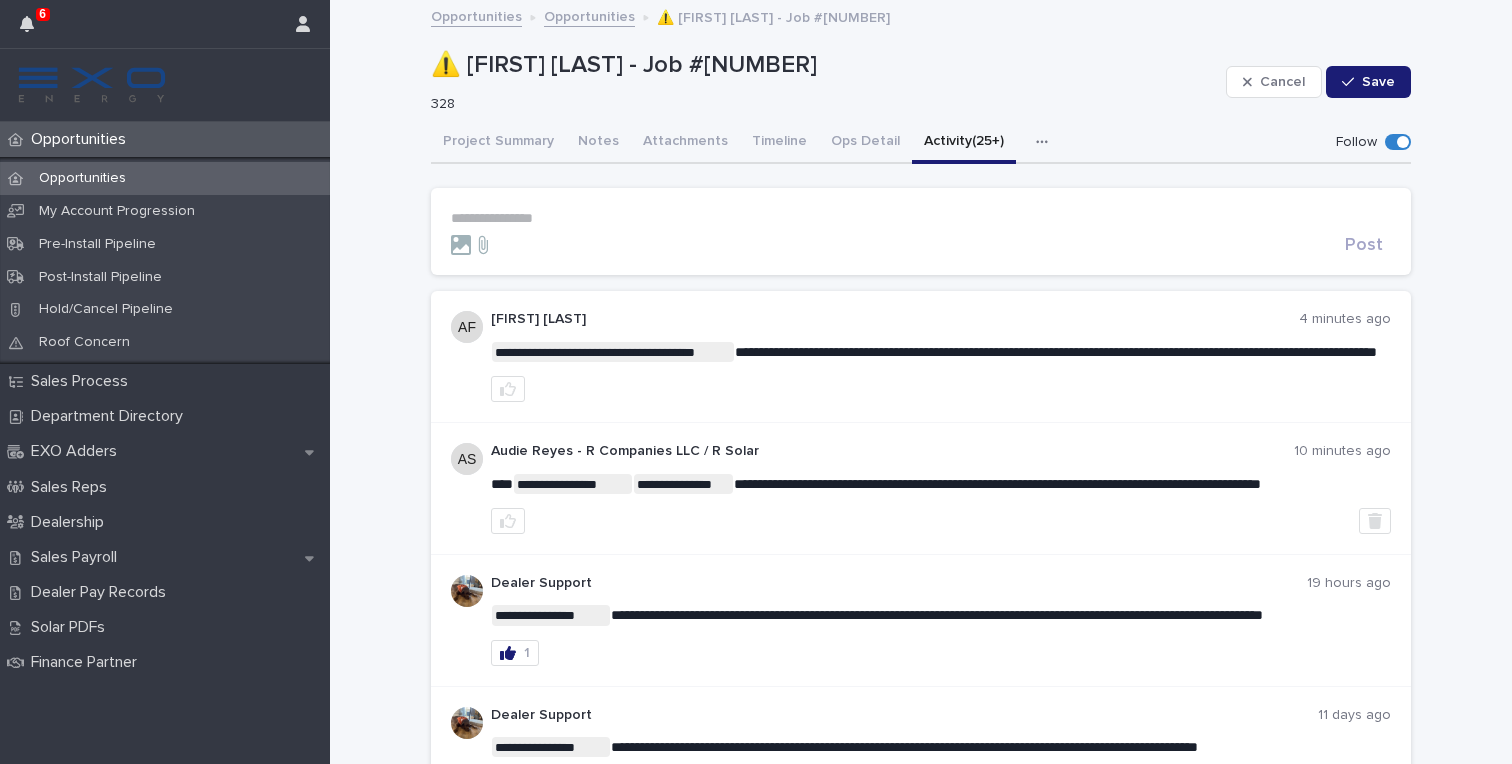 click on "**********" at bounding box center (921, 2390) 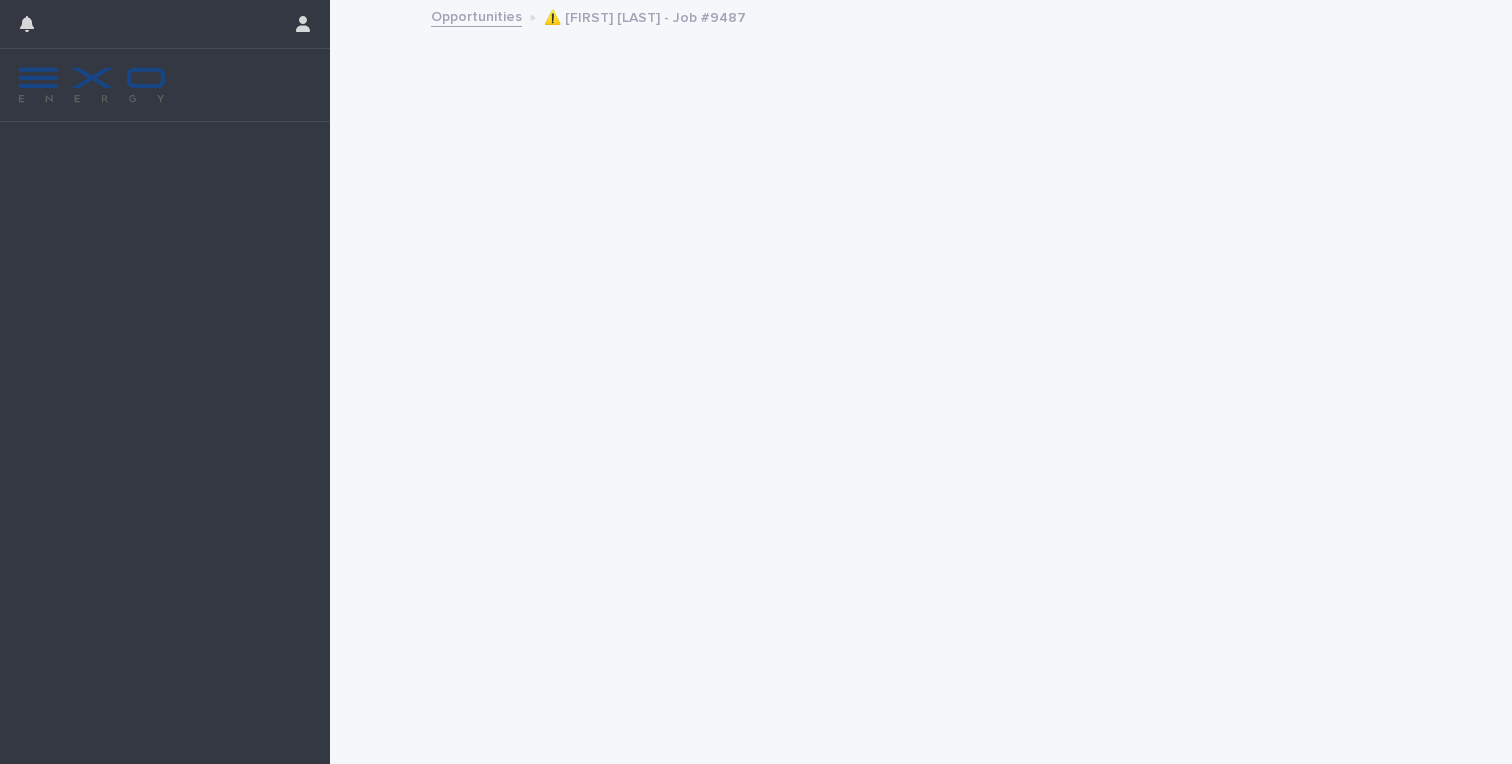 scroll, scrollTop: 0, scrollLeft: 0, axis: both 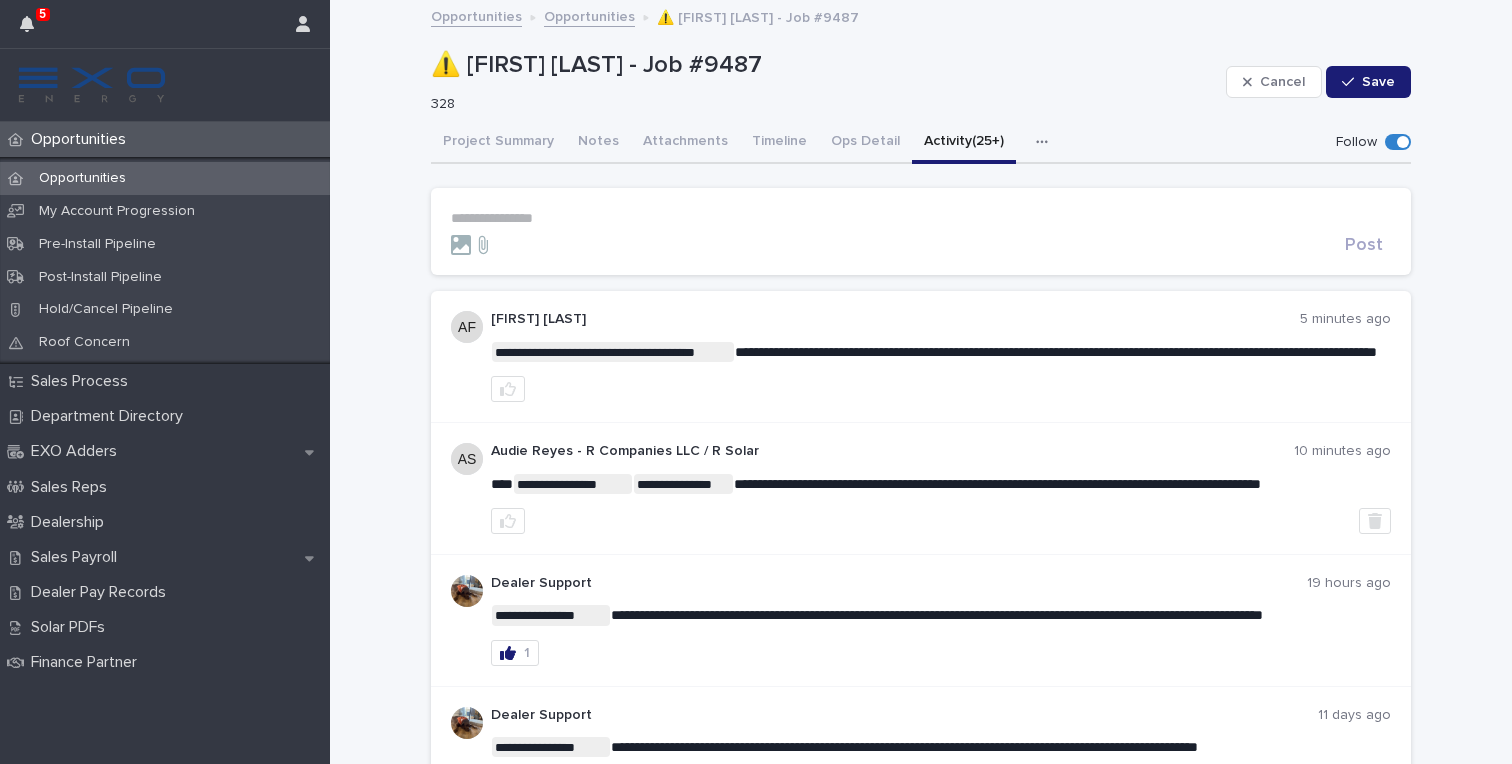 click on "**********" at bounding box center [921, 357] 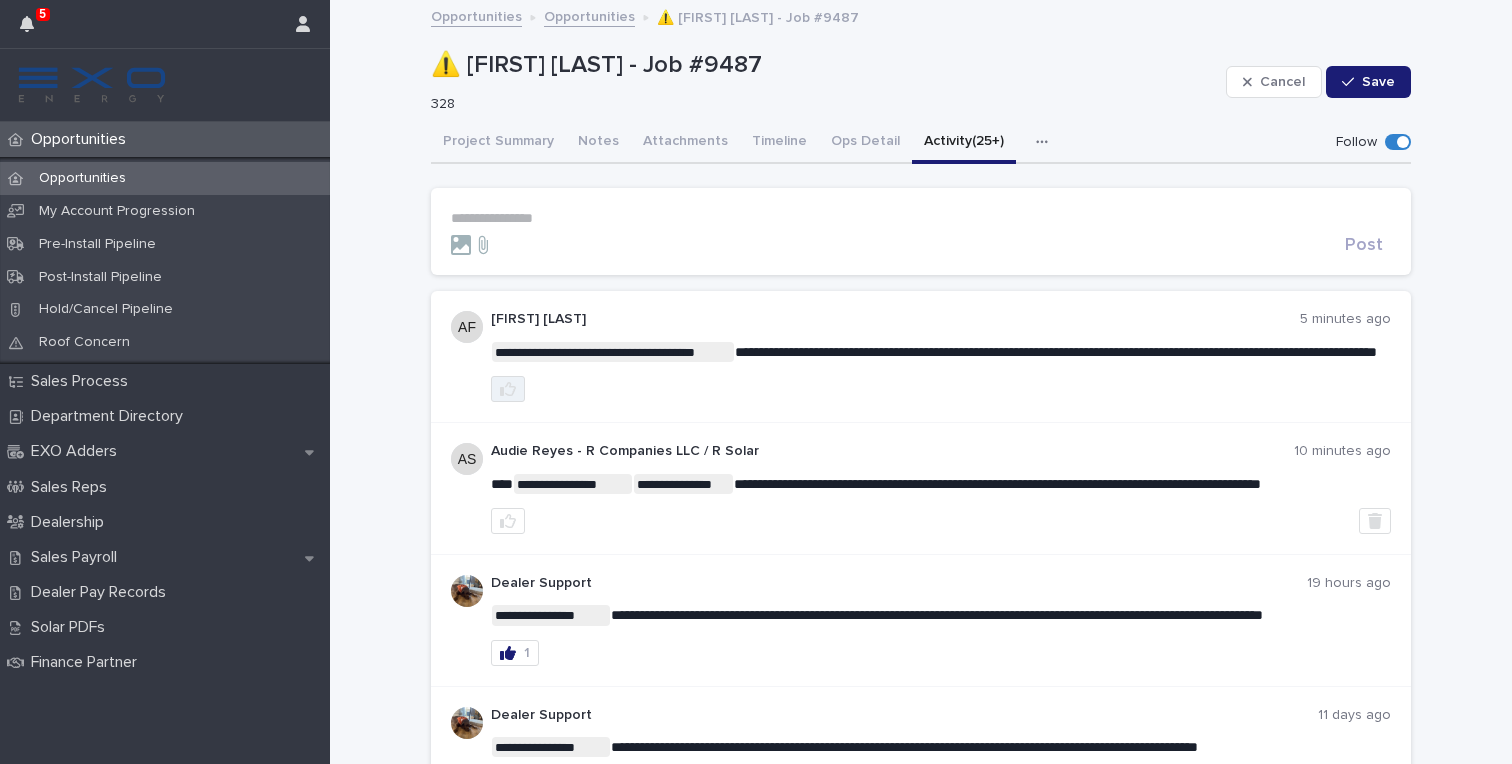 click 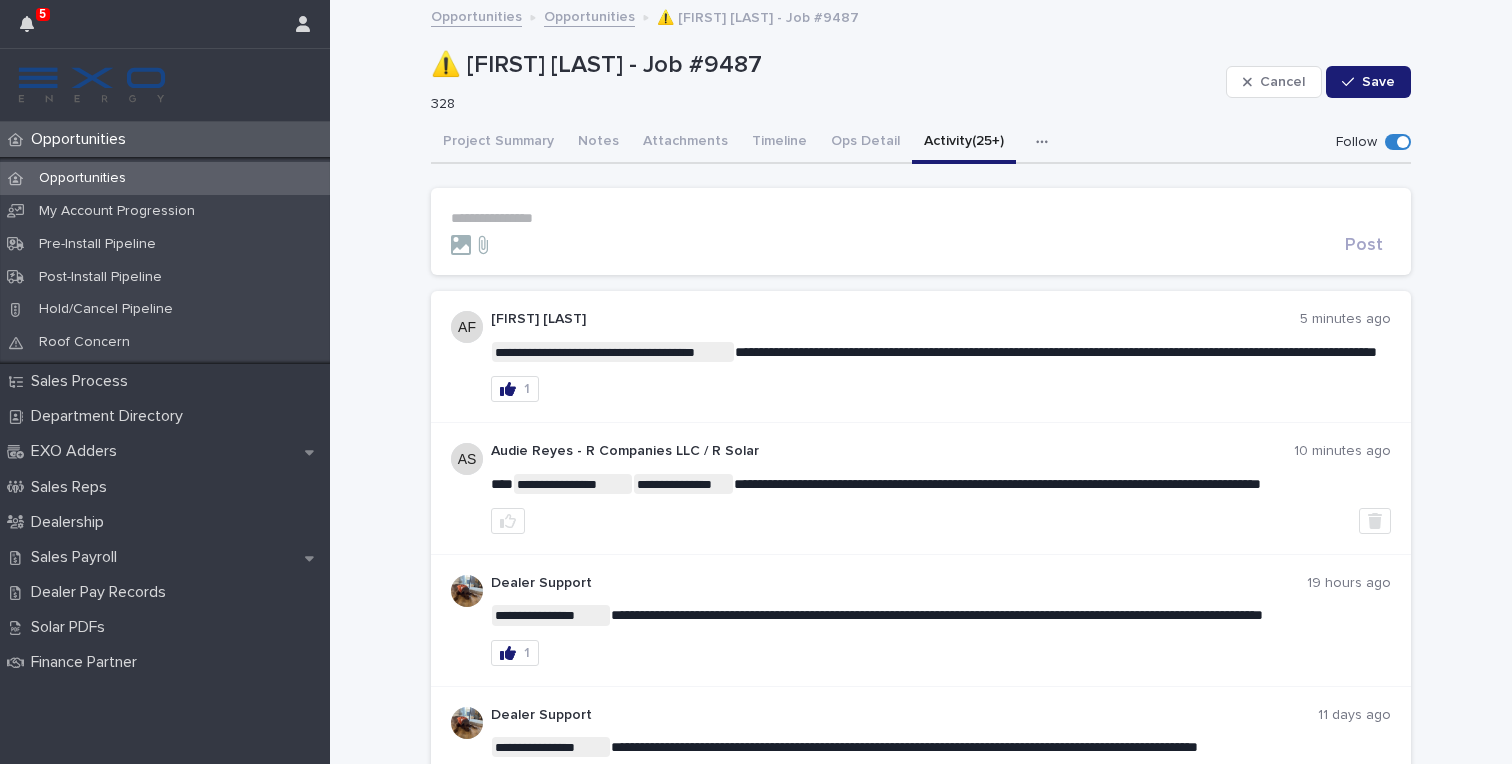 click on "**********" at bounding box center [921, 218] 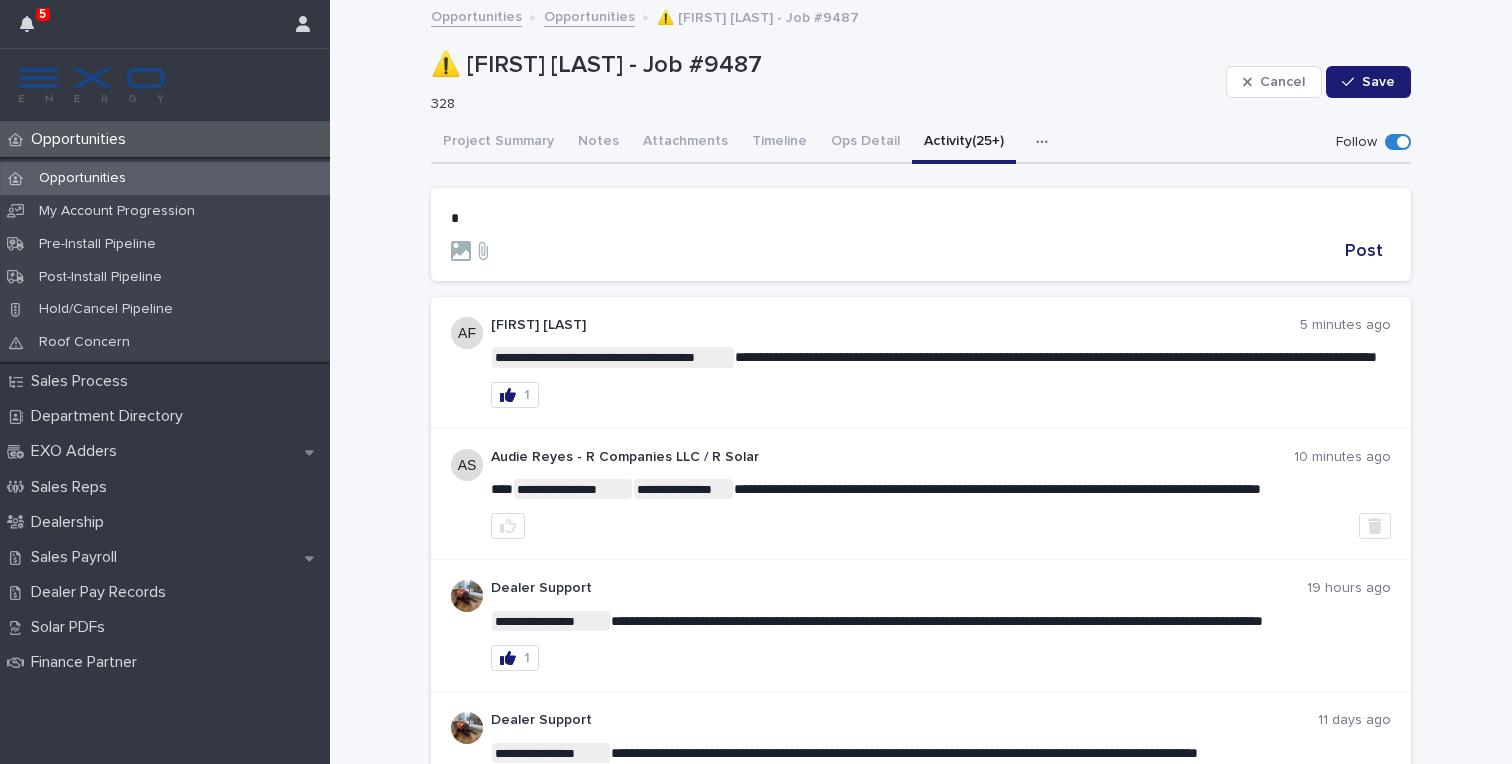 type 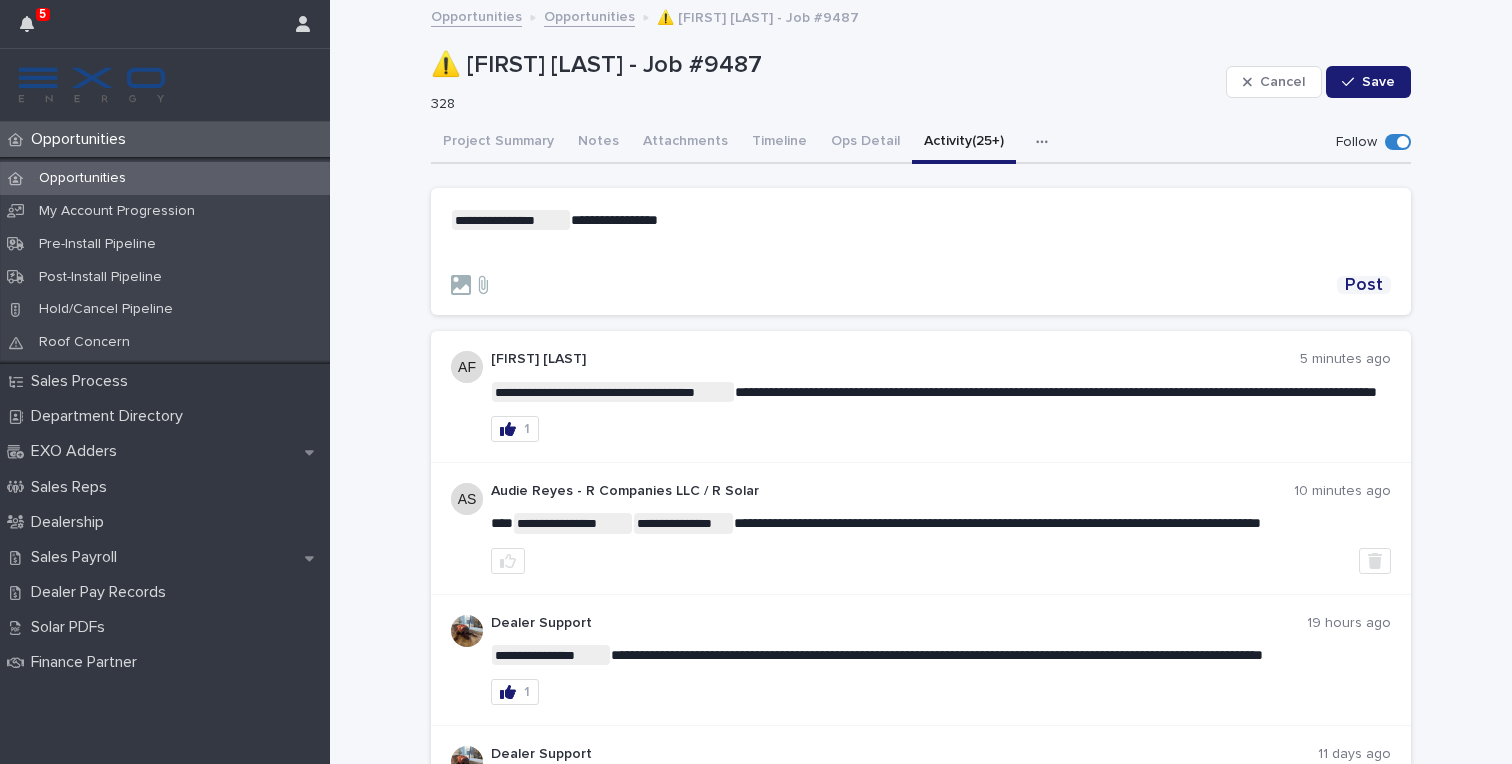 click on "Post" at bounding box center (1364, 285) 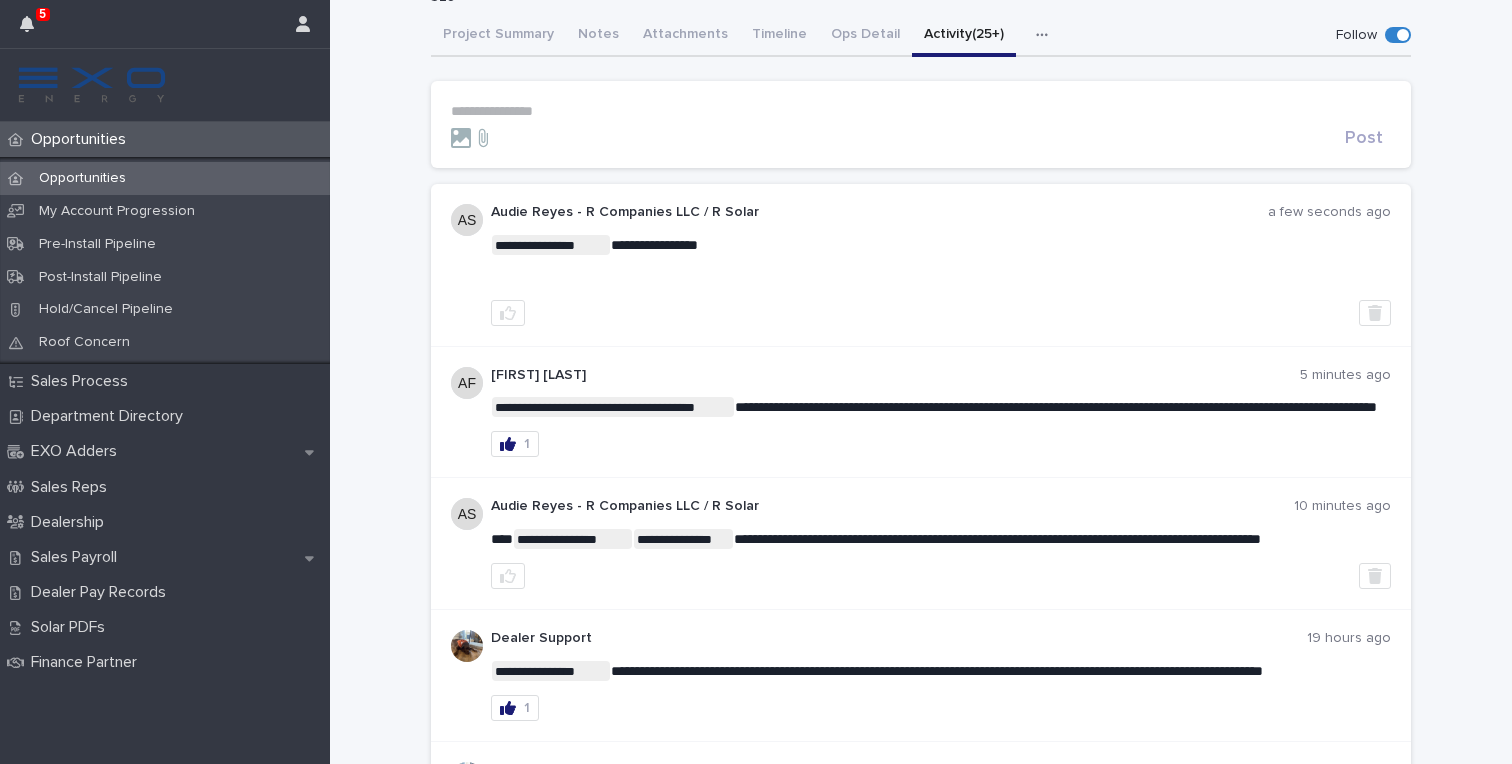 scroll, scrollTop: 118, scrollLeft: 0, axis: vertical 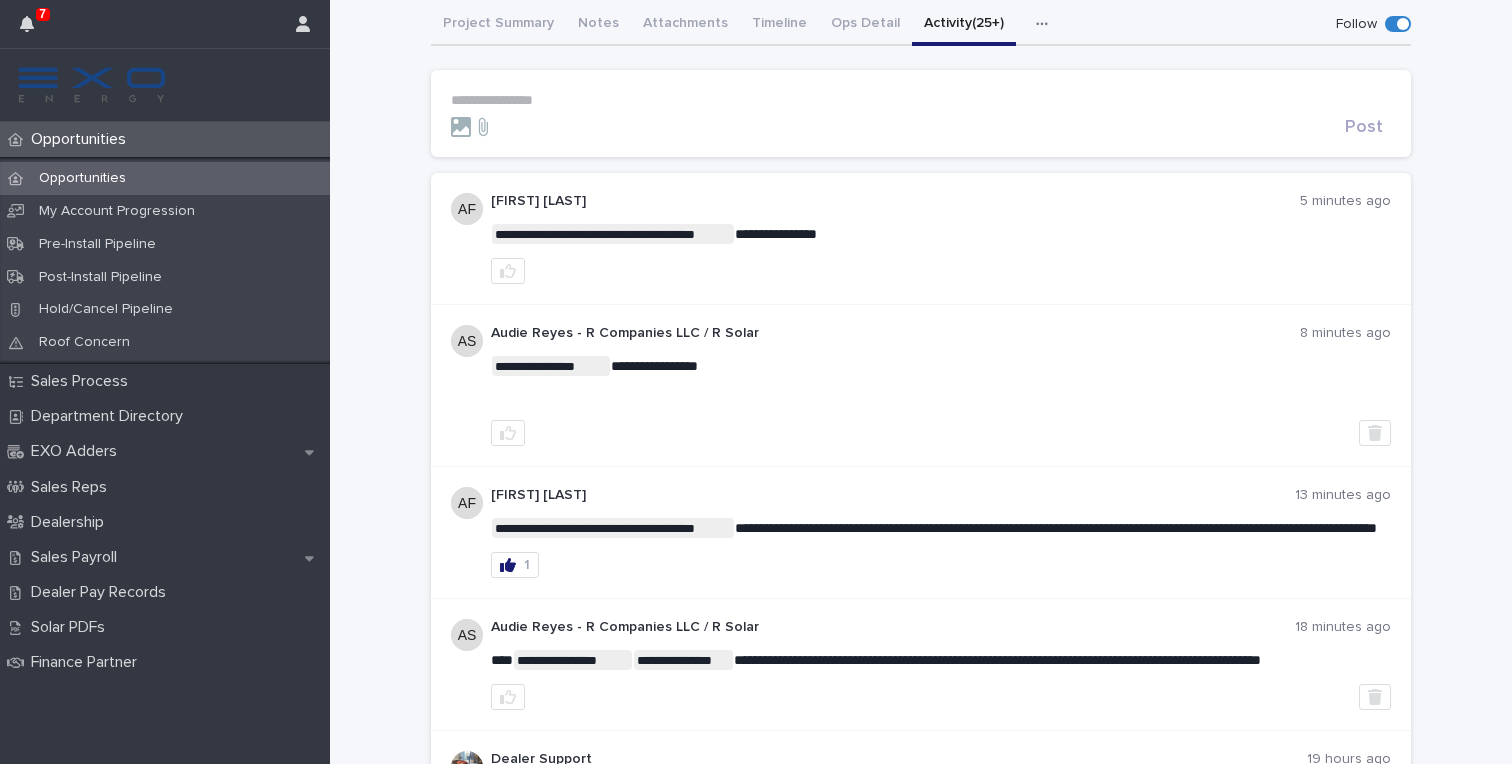 click on "**********" at bounding box center [921, 100] 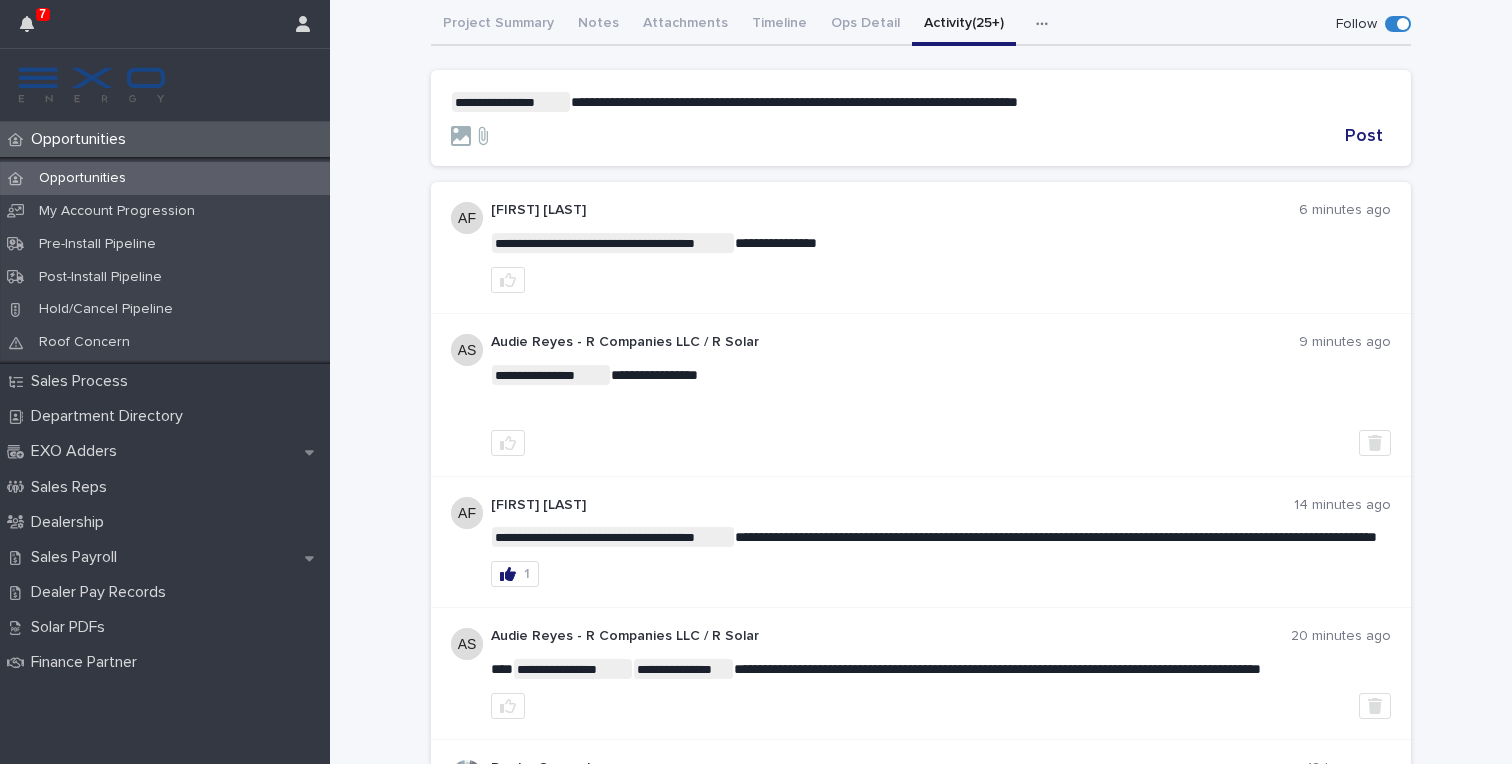 click on "**********" at bounding box center [794, 102] 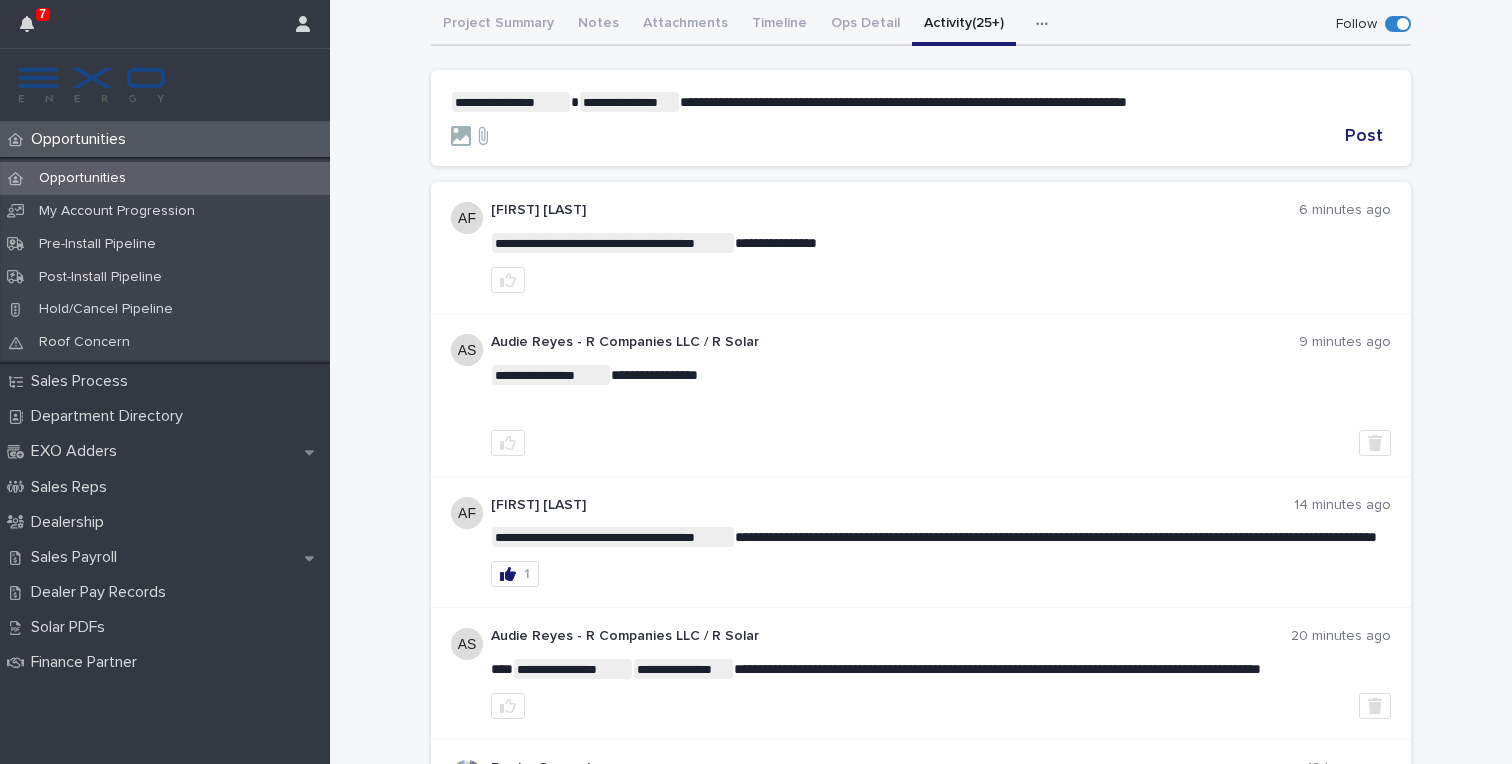 click on "**********" at bounding box center [921, 102] 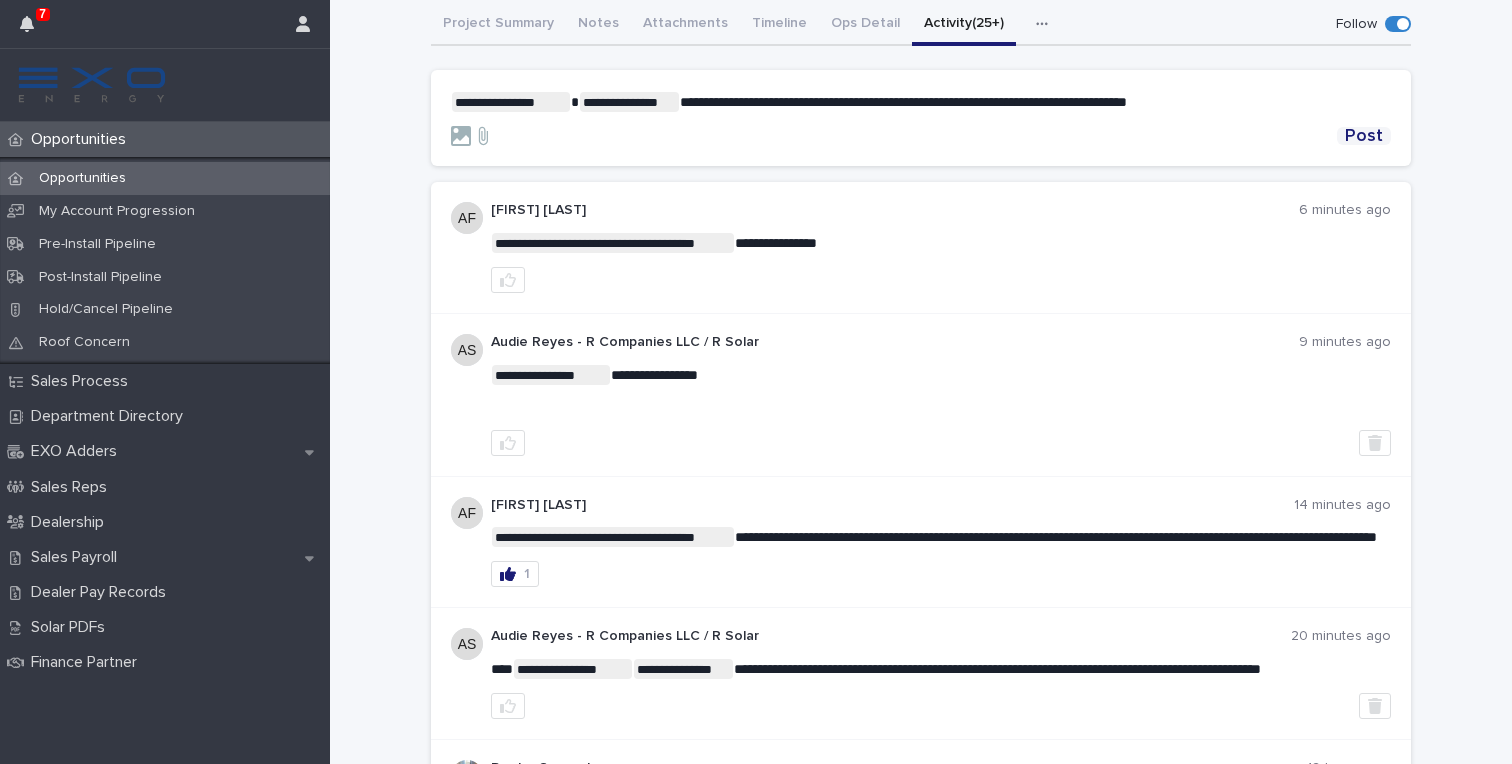 click on "Post" at bounding box center [1364, 136] 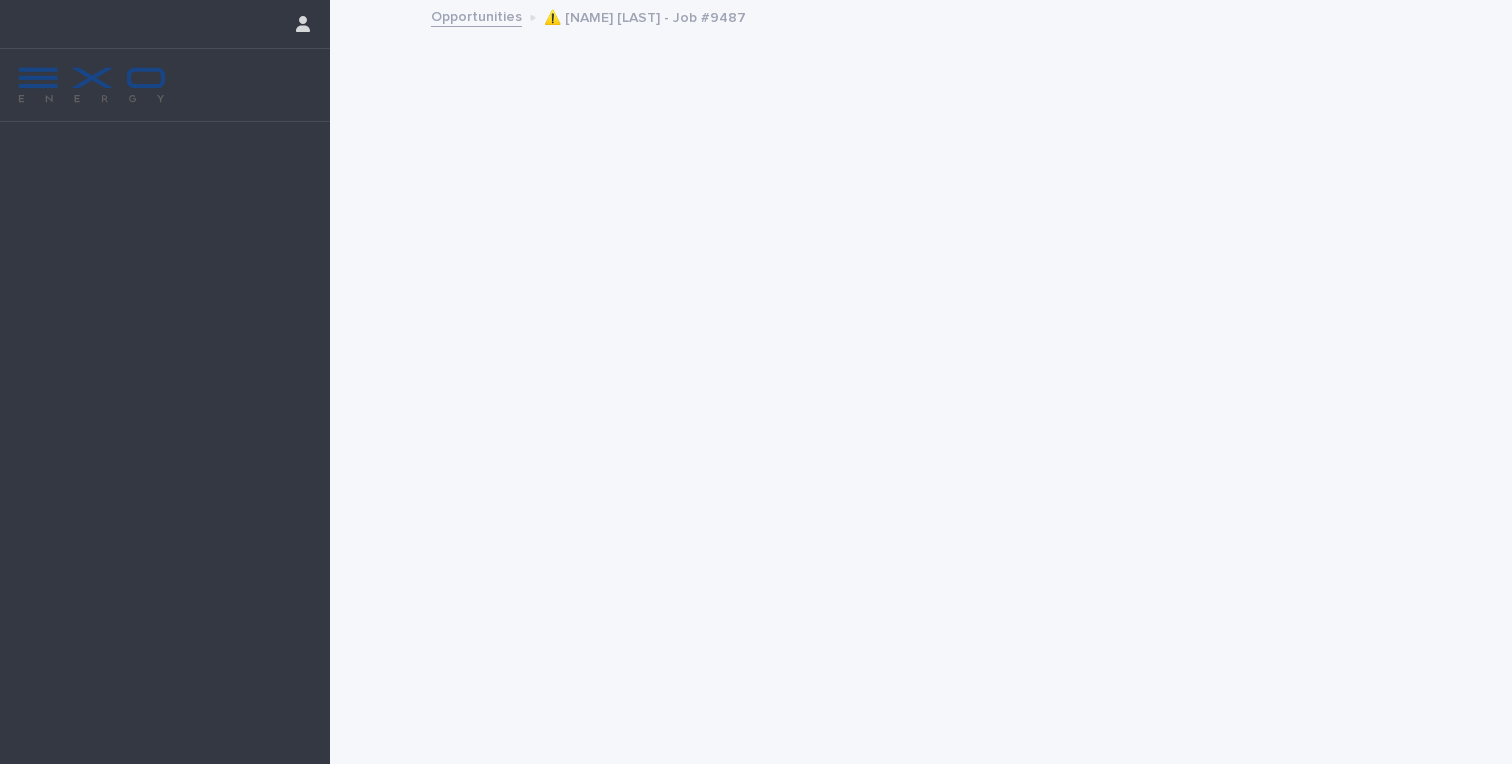 scroll, scrollTop: 0, scrollLeft: 0, axis: both 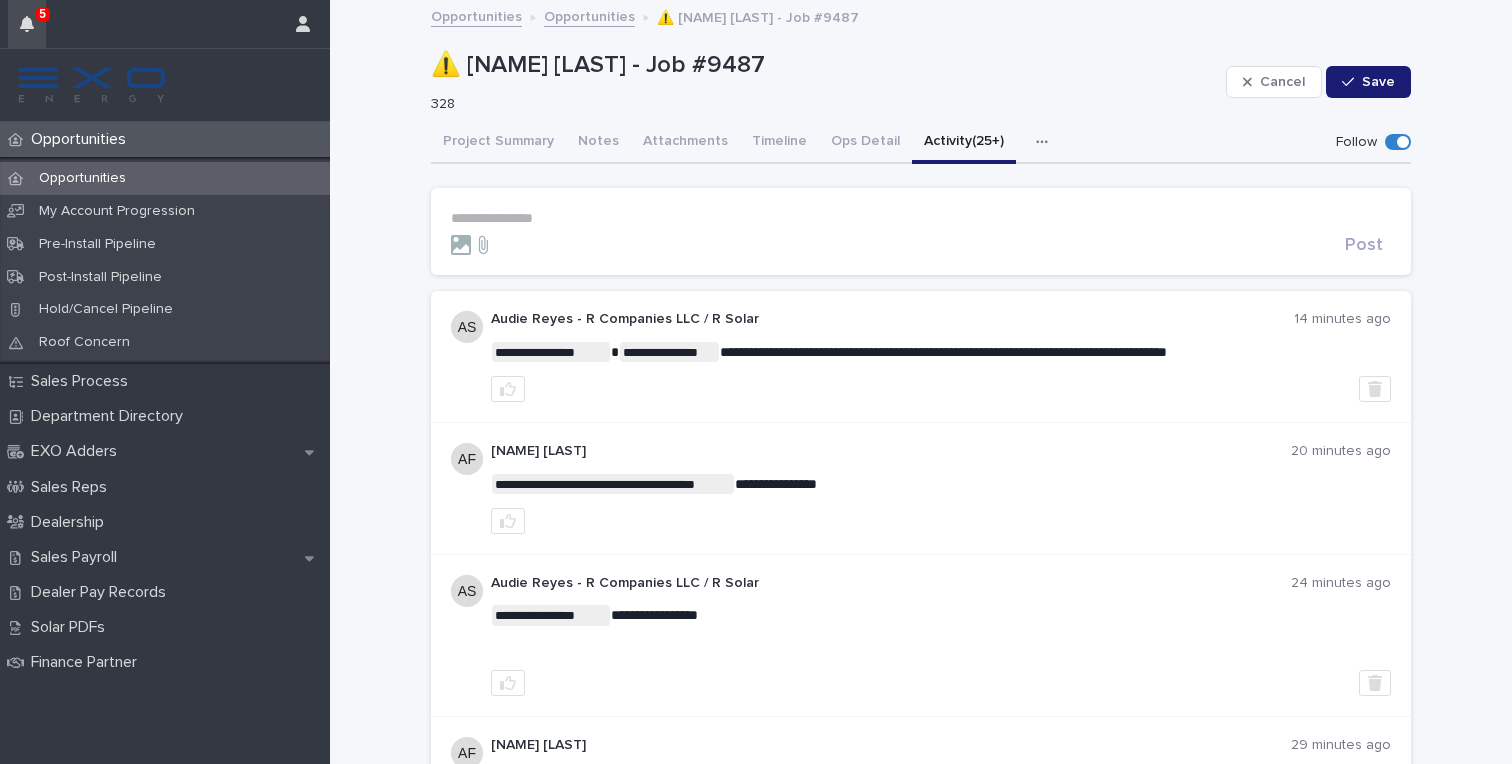 click 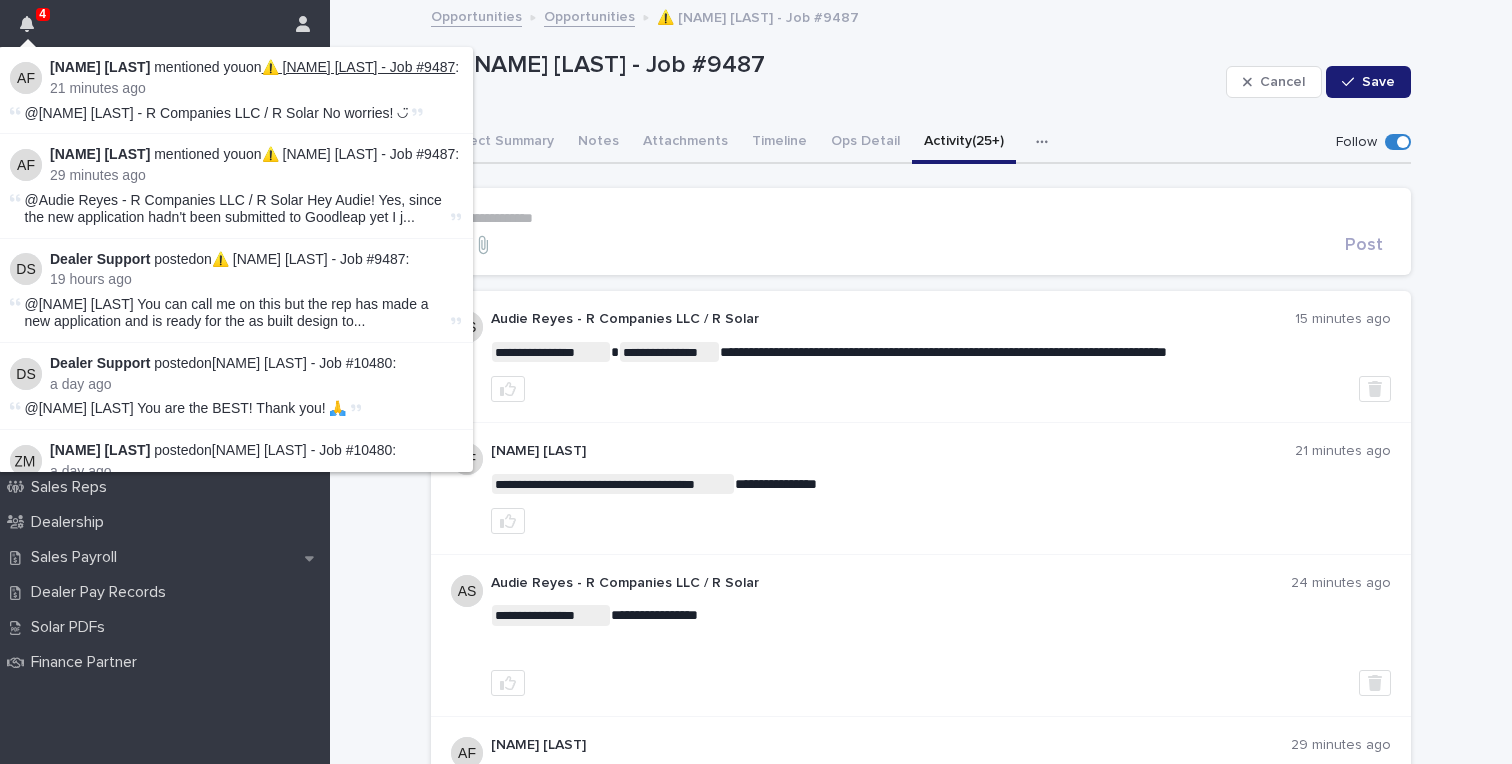 click on "⚠️ [NAME] [LAST] - Job #9487" at bounding box center [359, 67] 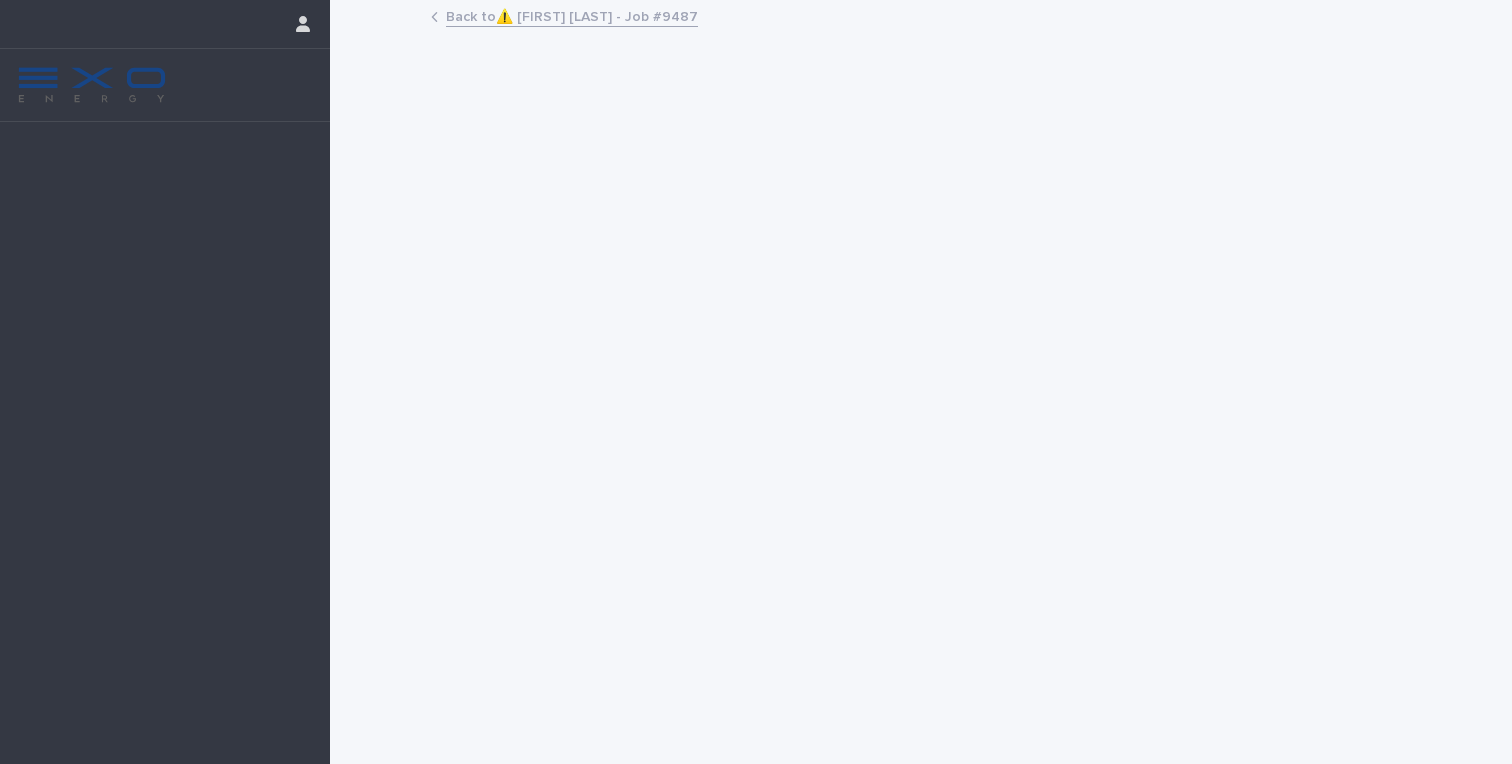 scroll, scrollTop: 0, scrollLeft: 0, axis: both 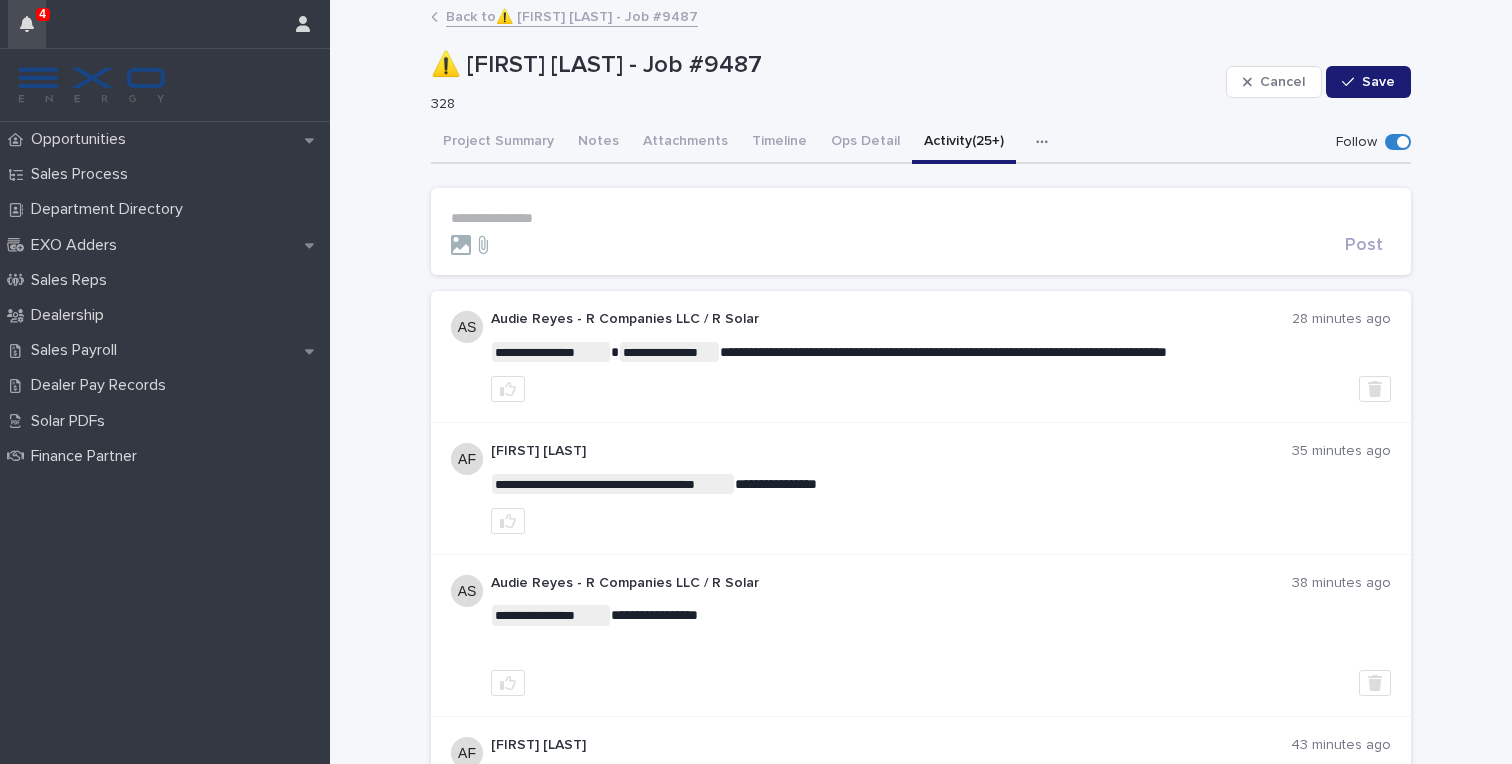 click at bounding box center [27, 24] 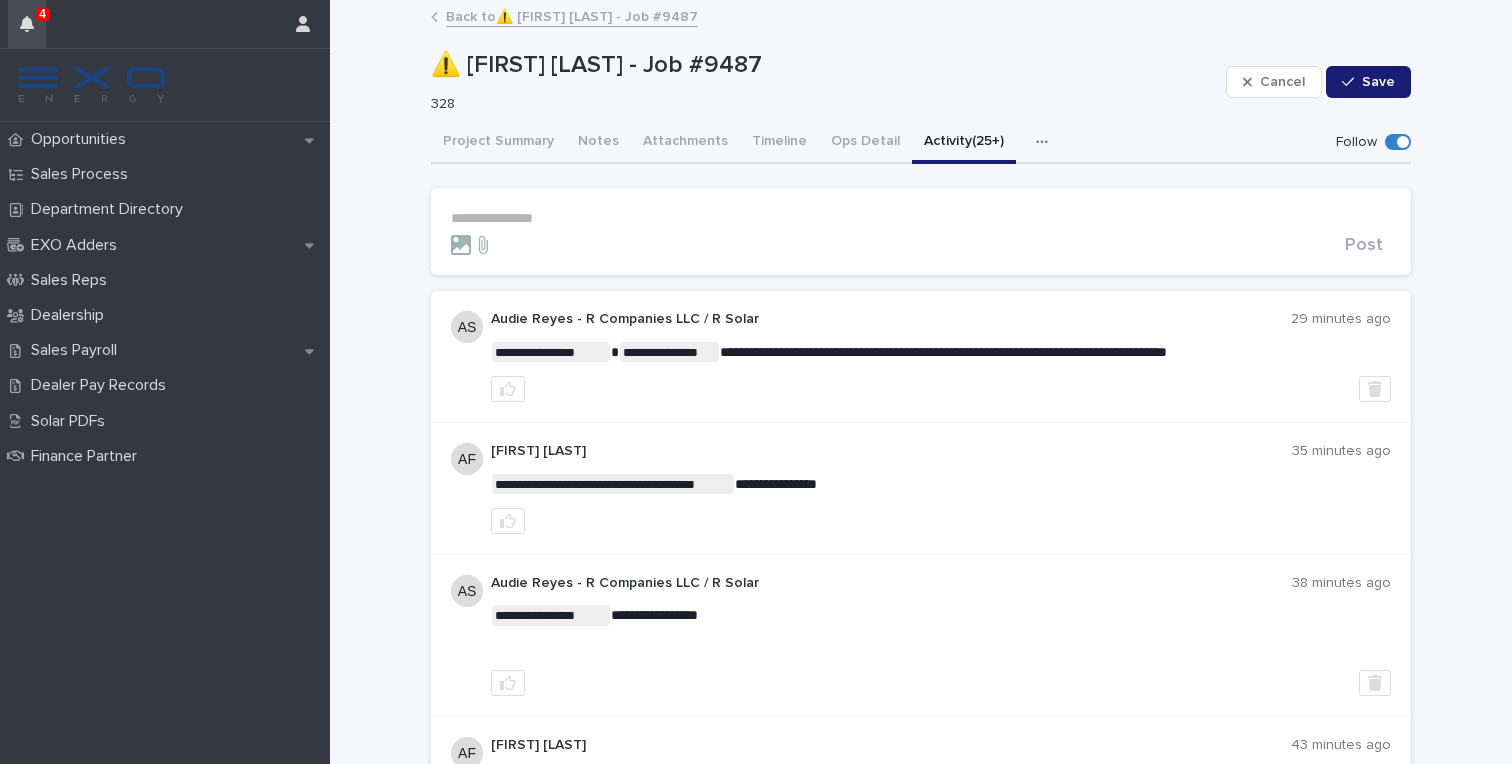 click 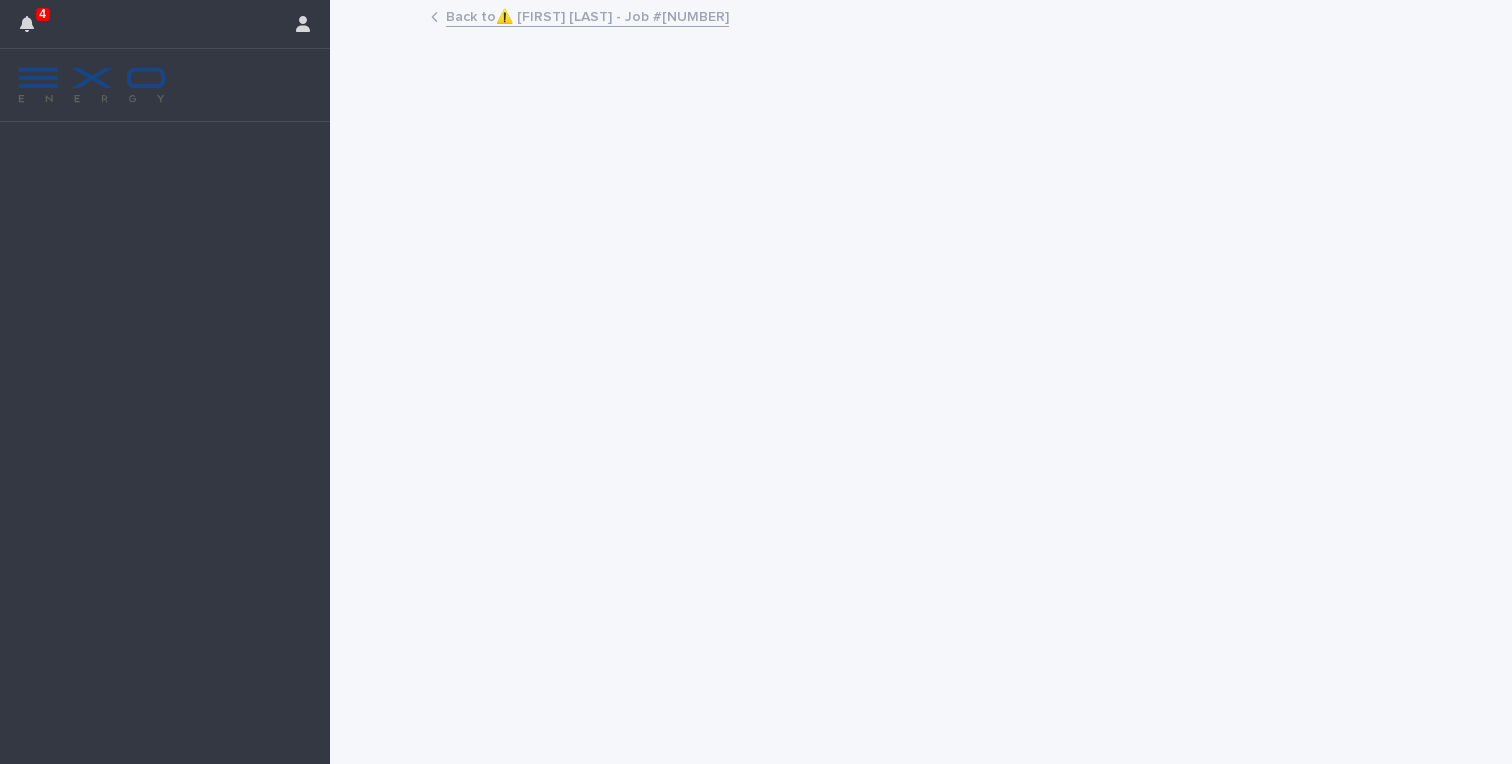 scroll, scrollTop: 0, scrollLeft: 0, axis: both 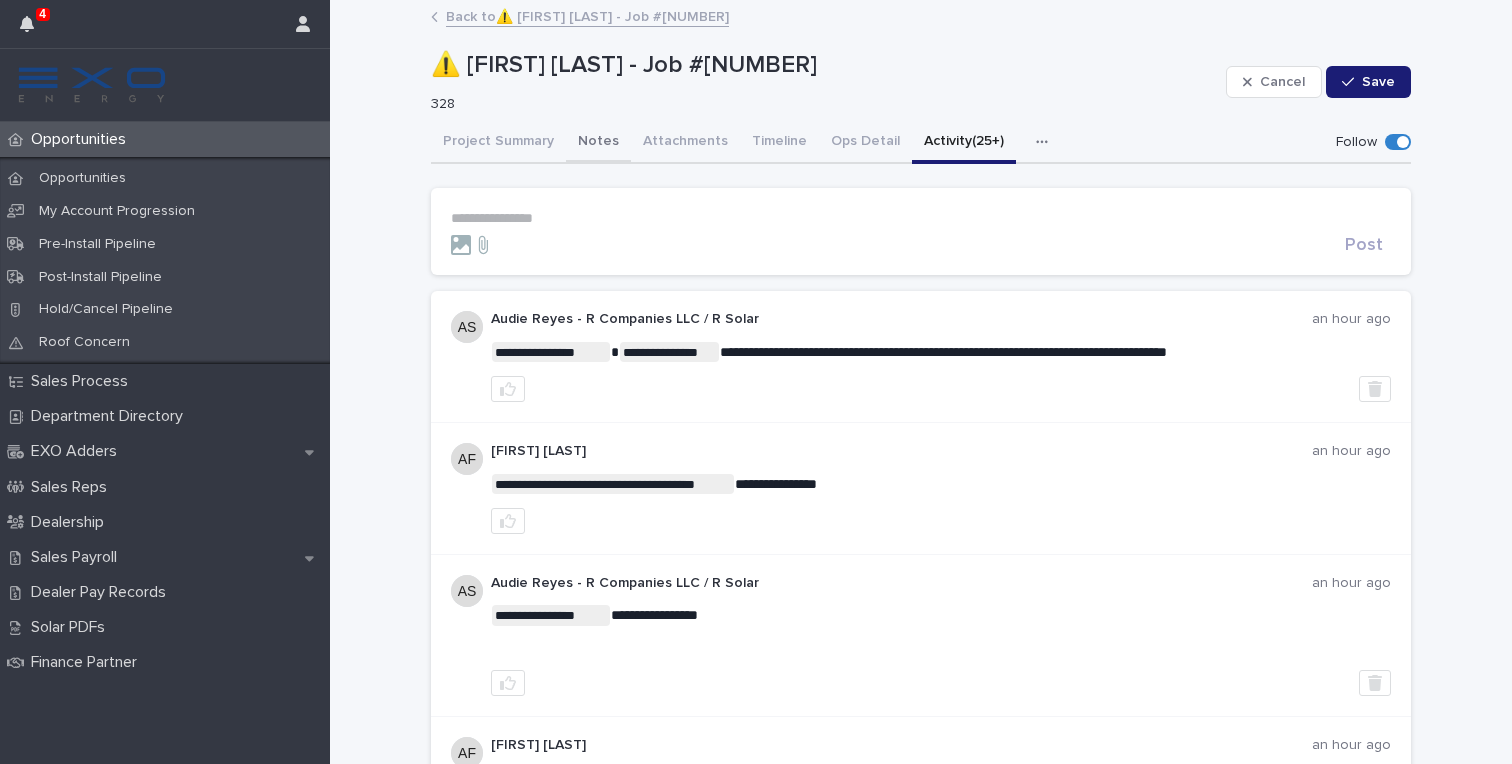 click on "Notes" at bounding box center (598, 143) 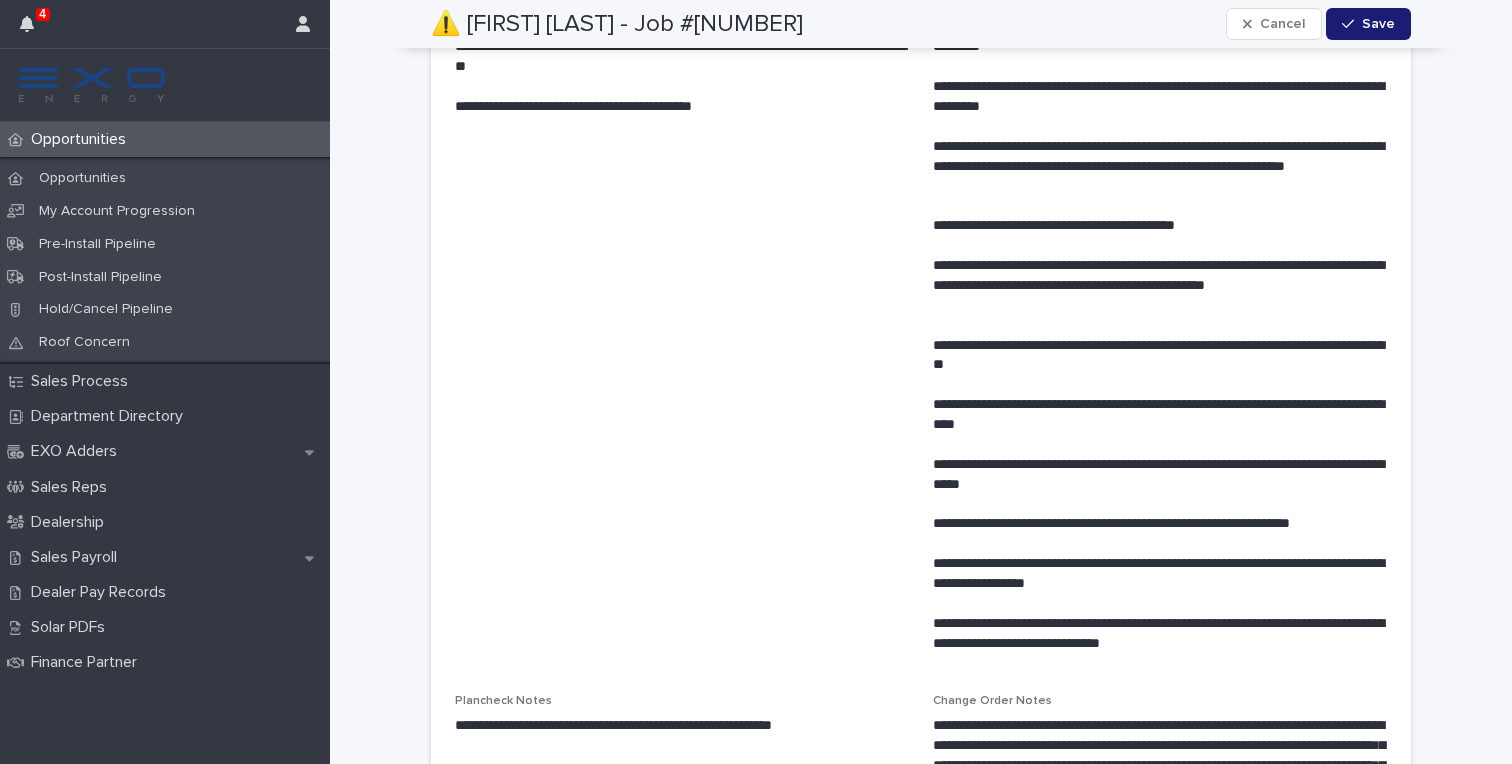 scroll, scrollTop: 0, scrollLeft: 0, axis: both 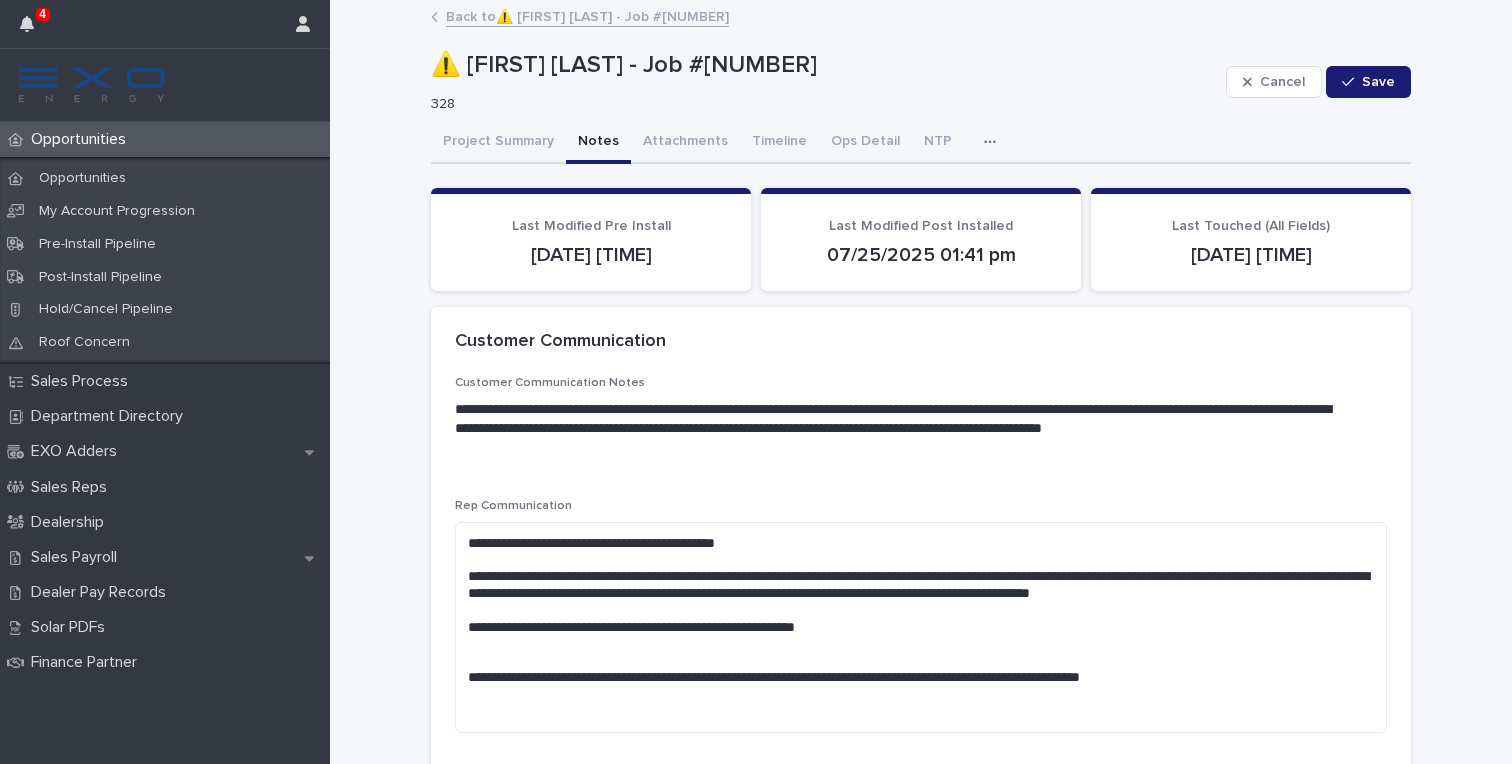 click at bounding box center (994, 142) 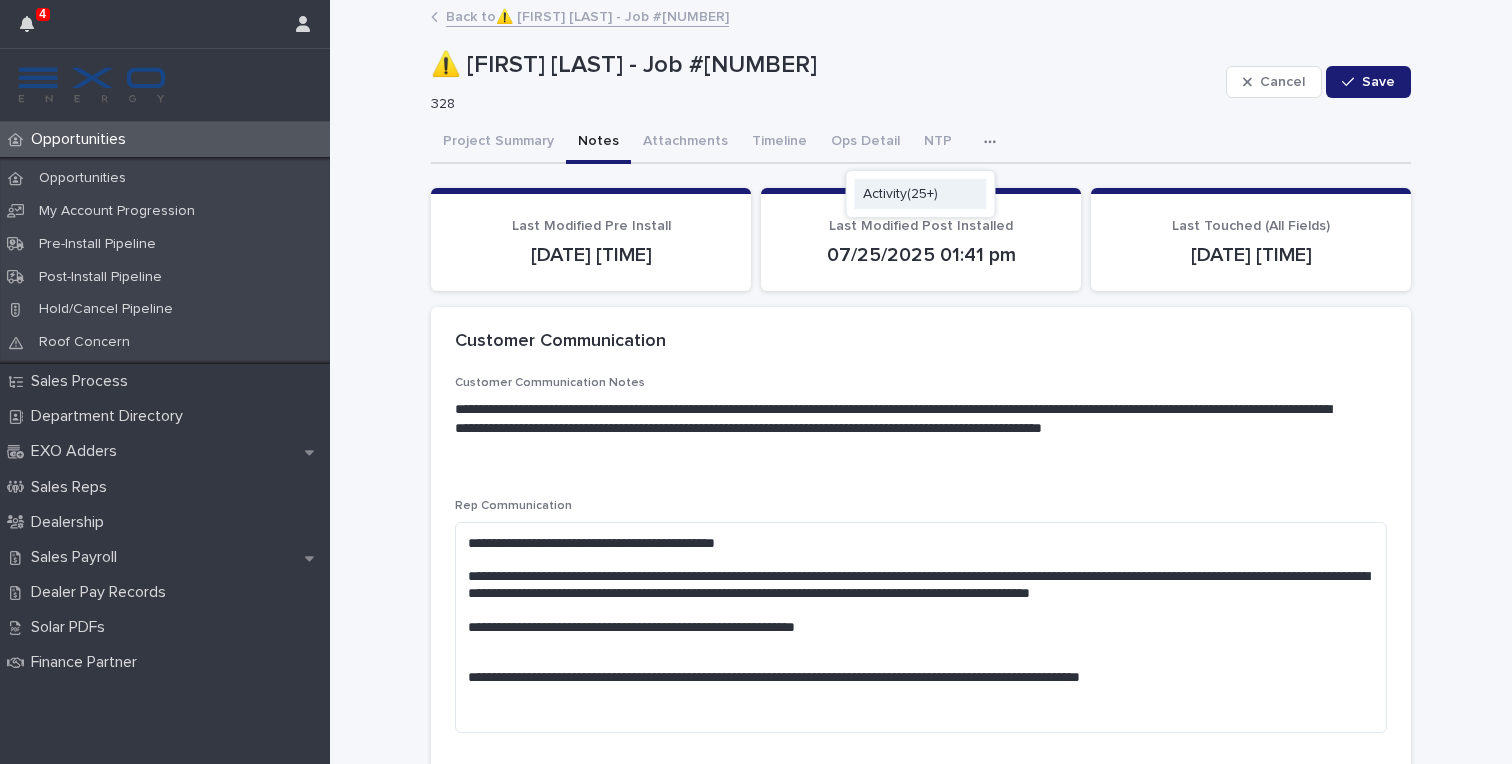 click on "Activity  (25+)" at bounding box center [921, 194] 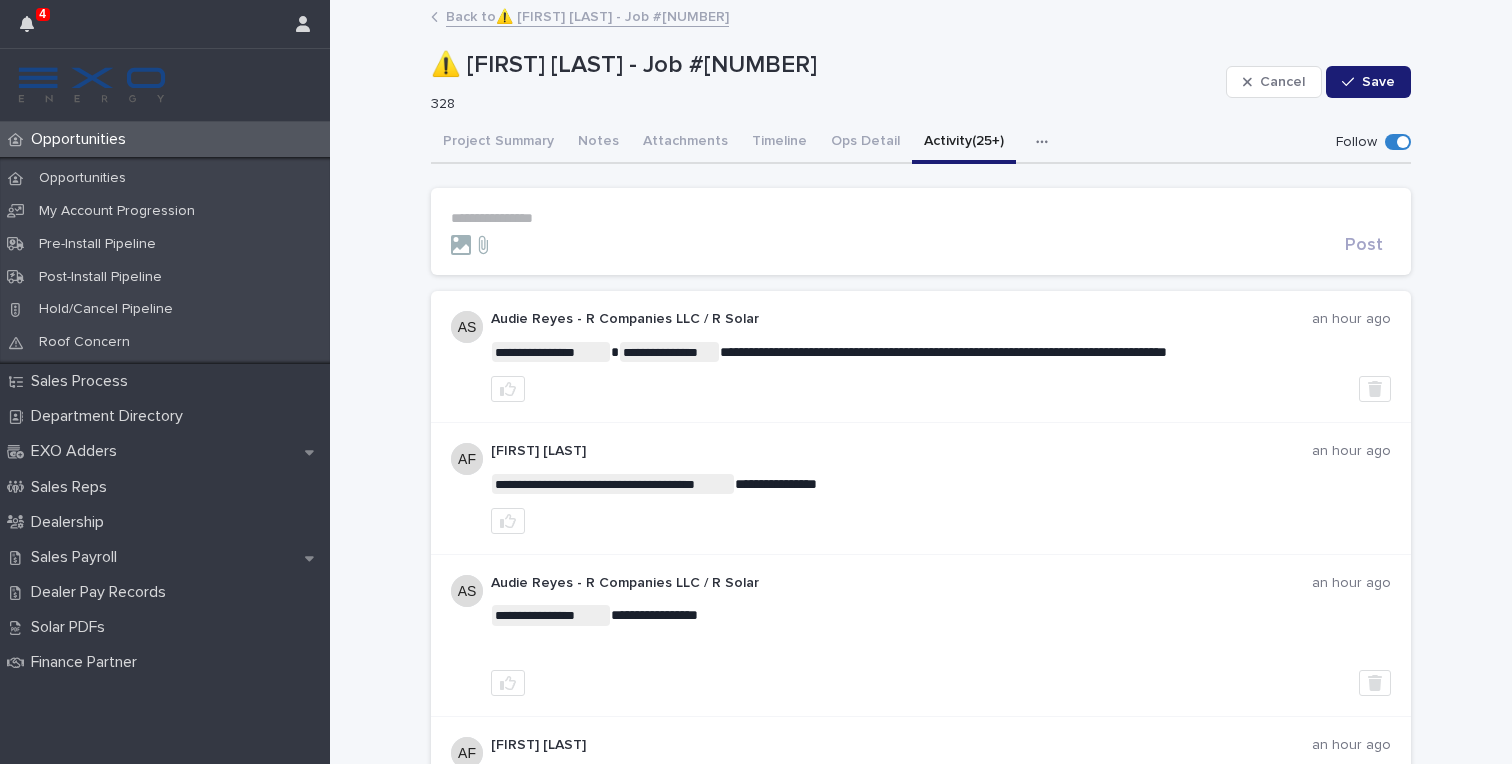 click on "**********" at bounding box center (921, 218) 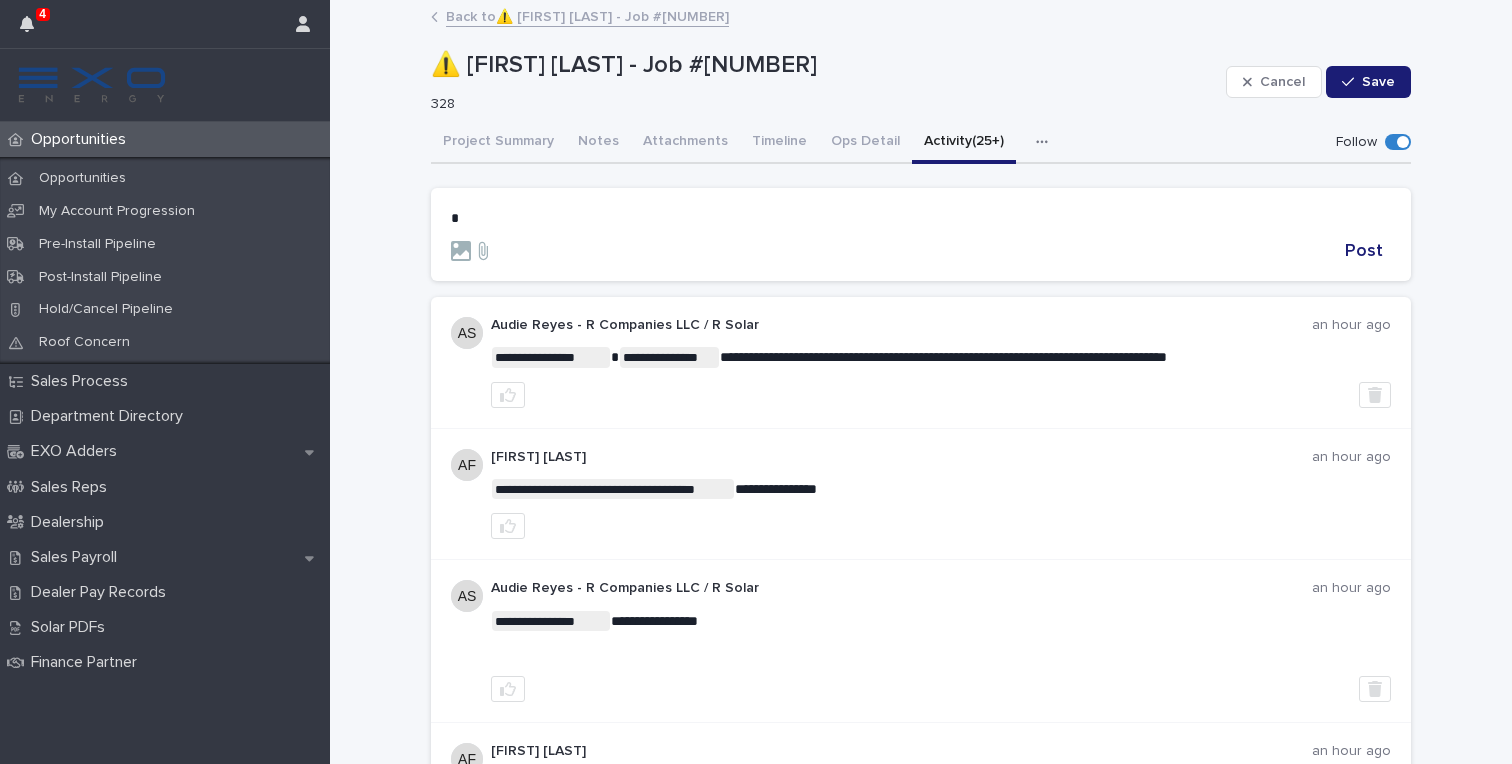 type 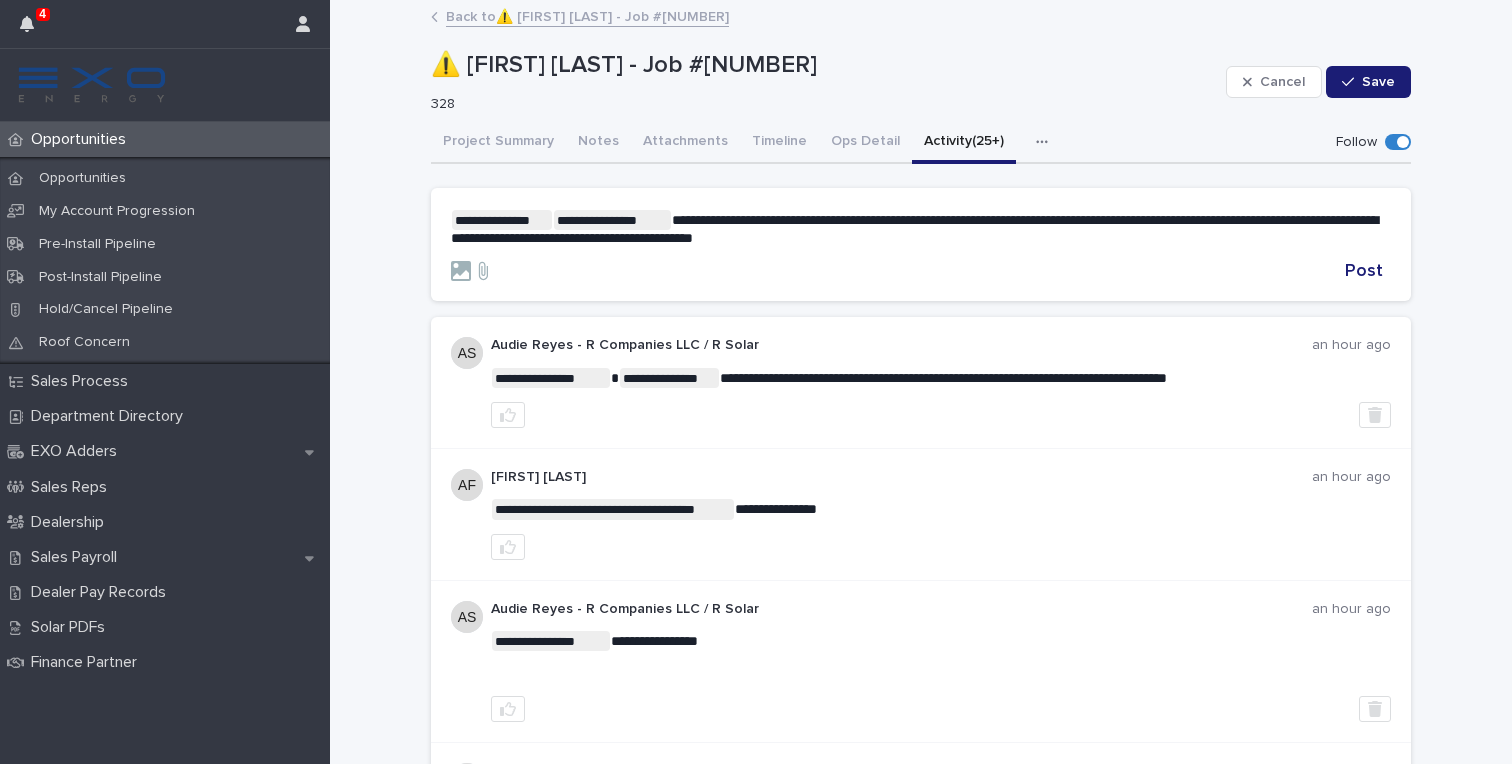 click at bounding box center [451, 261] 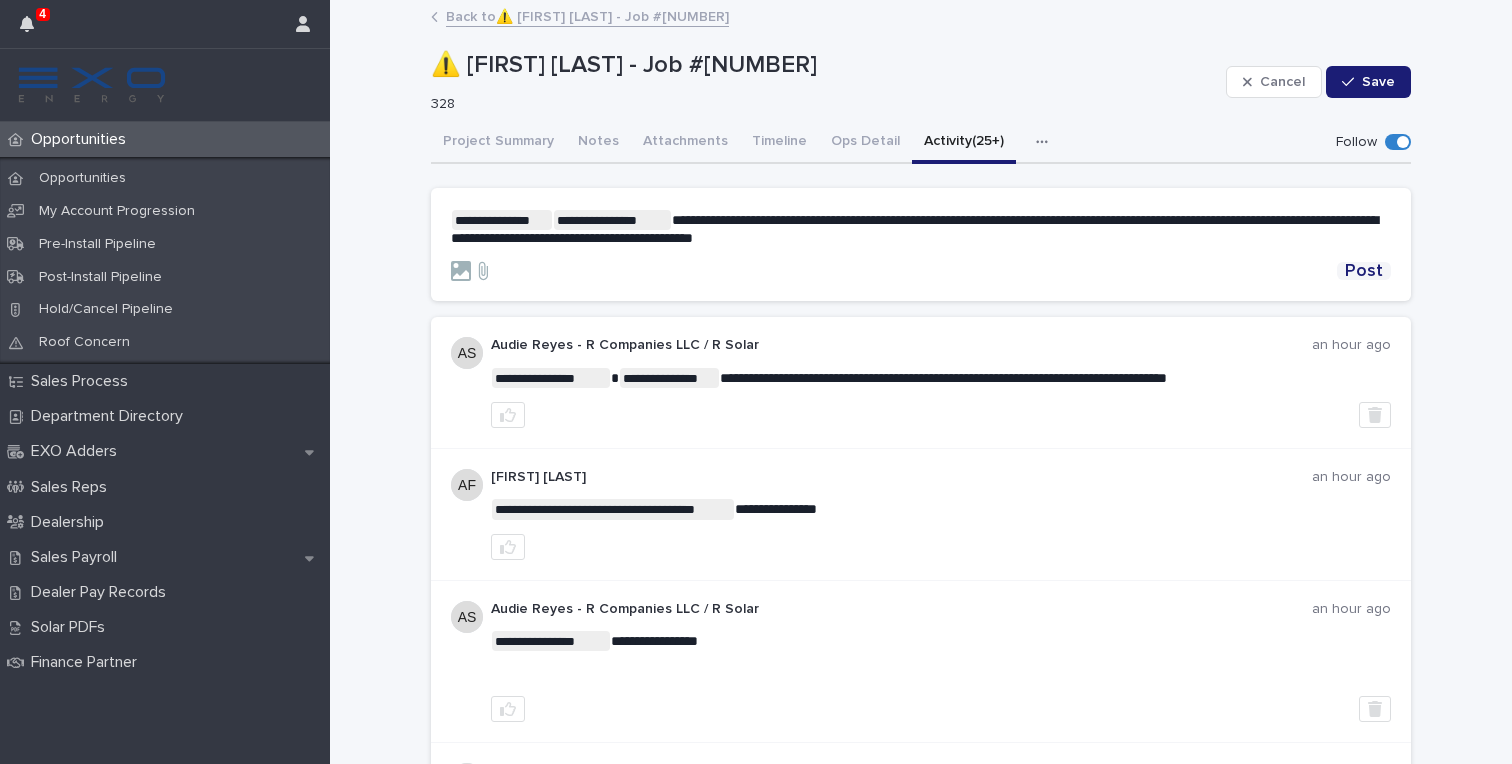 click on "Post" at bounding box center (1364, 271) 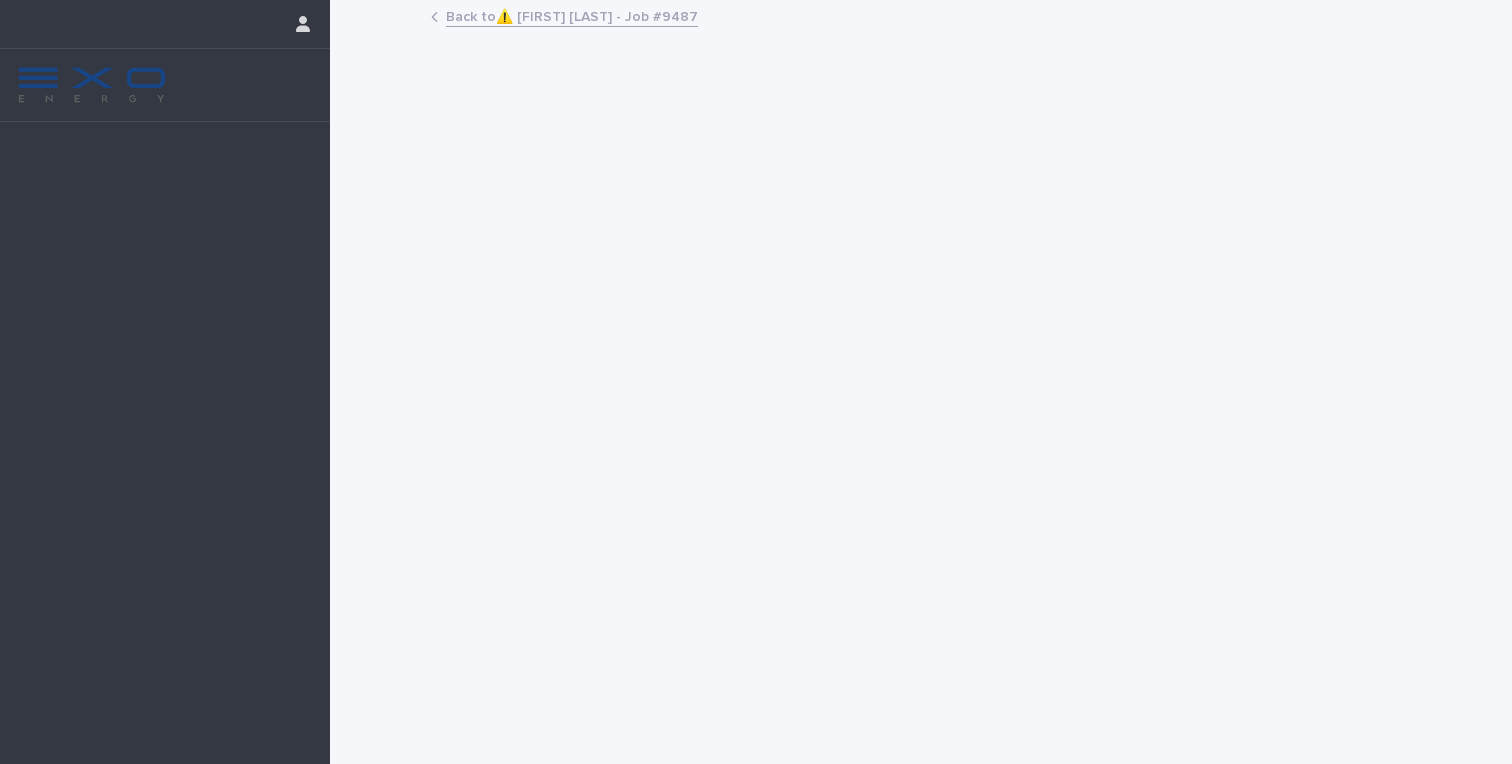 scroll, scrollTop: 0, scrollLeft: 0, axis: both 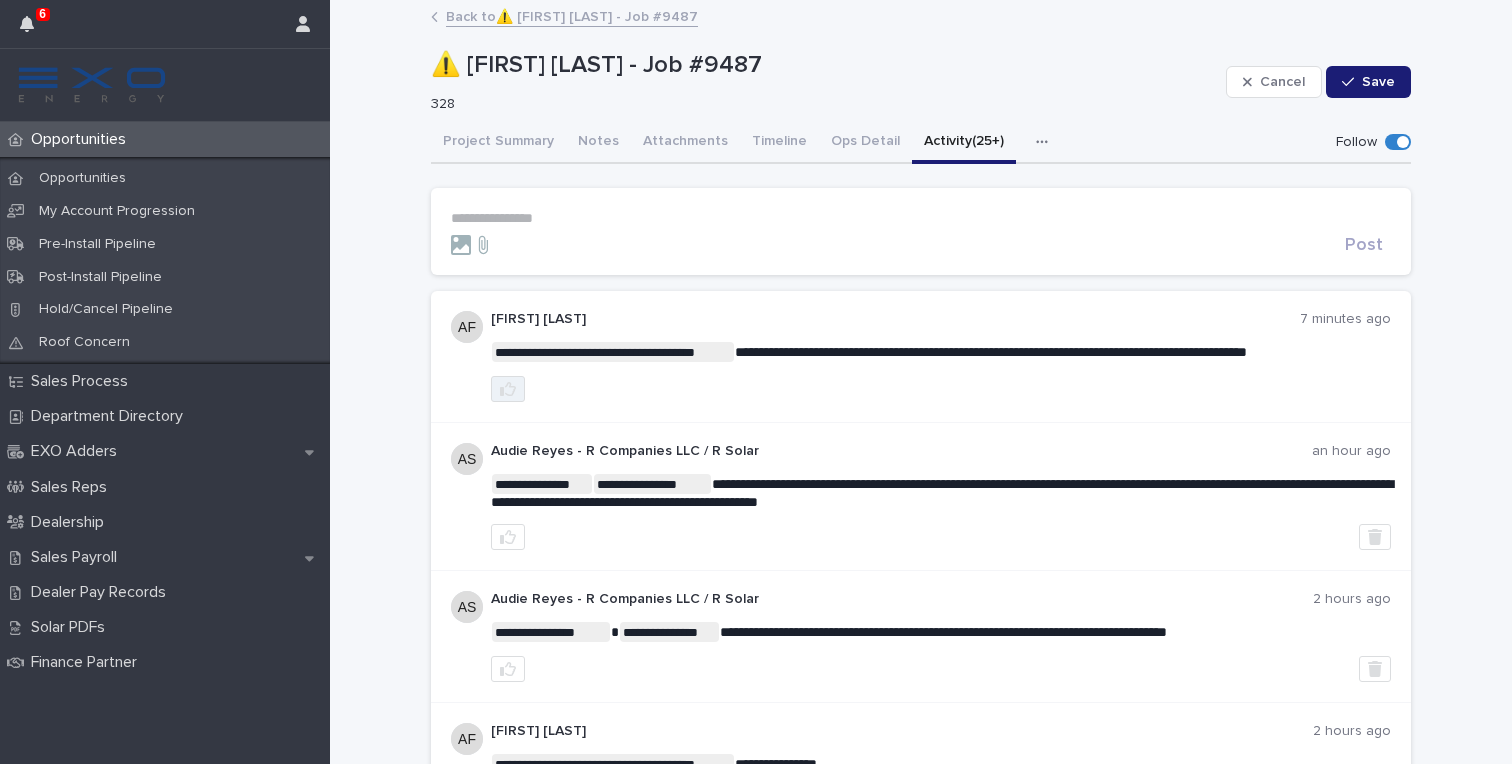 click at bounding box center (508, 389) 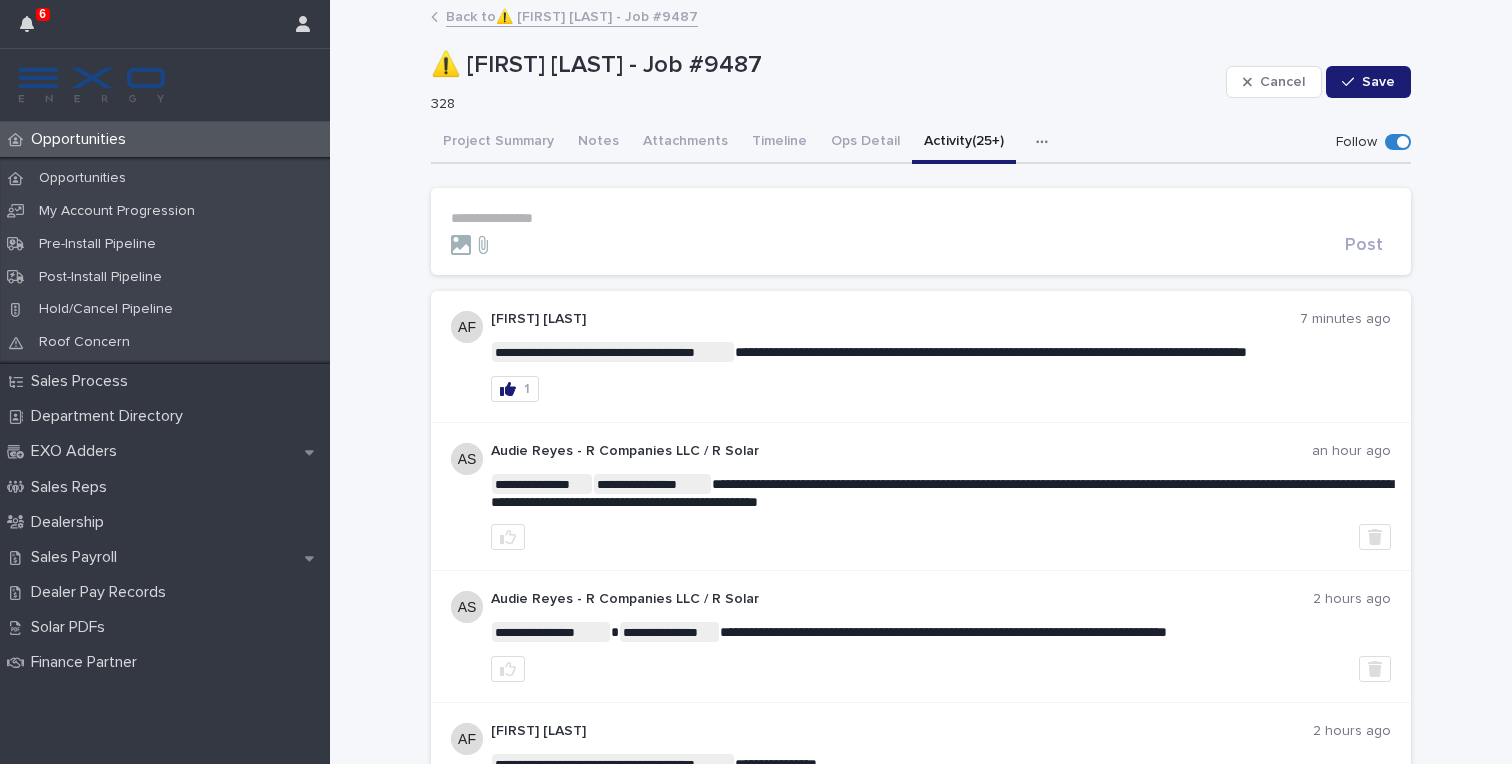click at bounding box center [894, 245] 